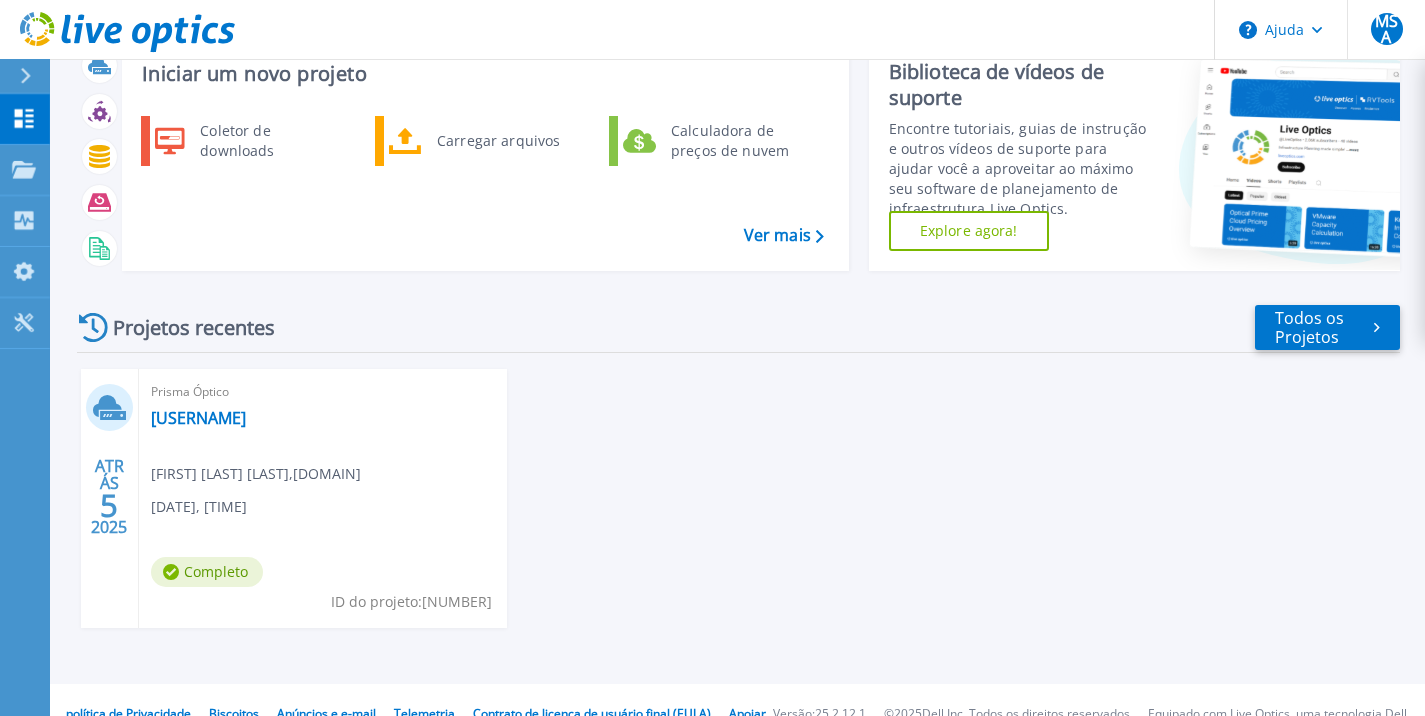 scroll, scrollTop: 93, scrollLeft: 0, axis: vertical 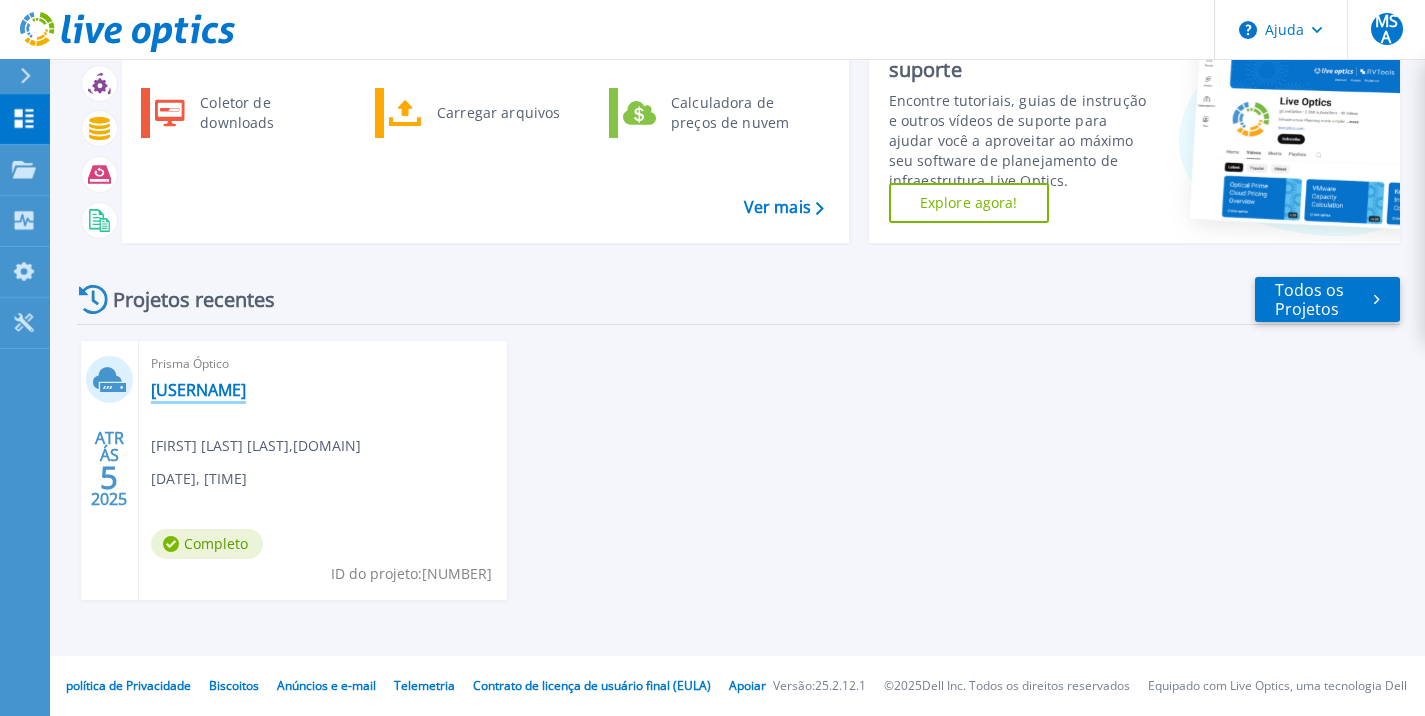 click on "[USERNAME]" at bounding box center (198, 390) 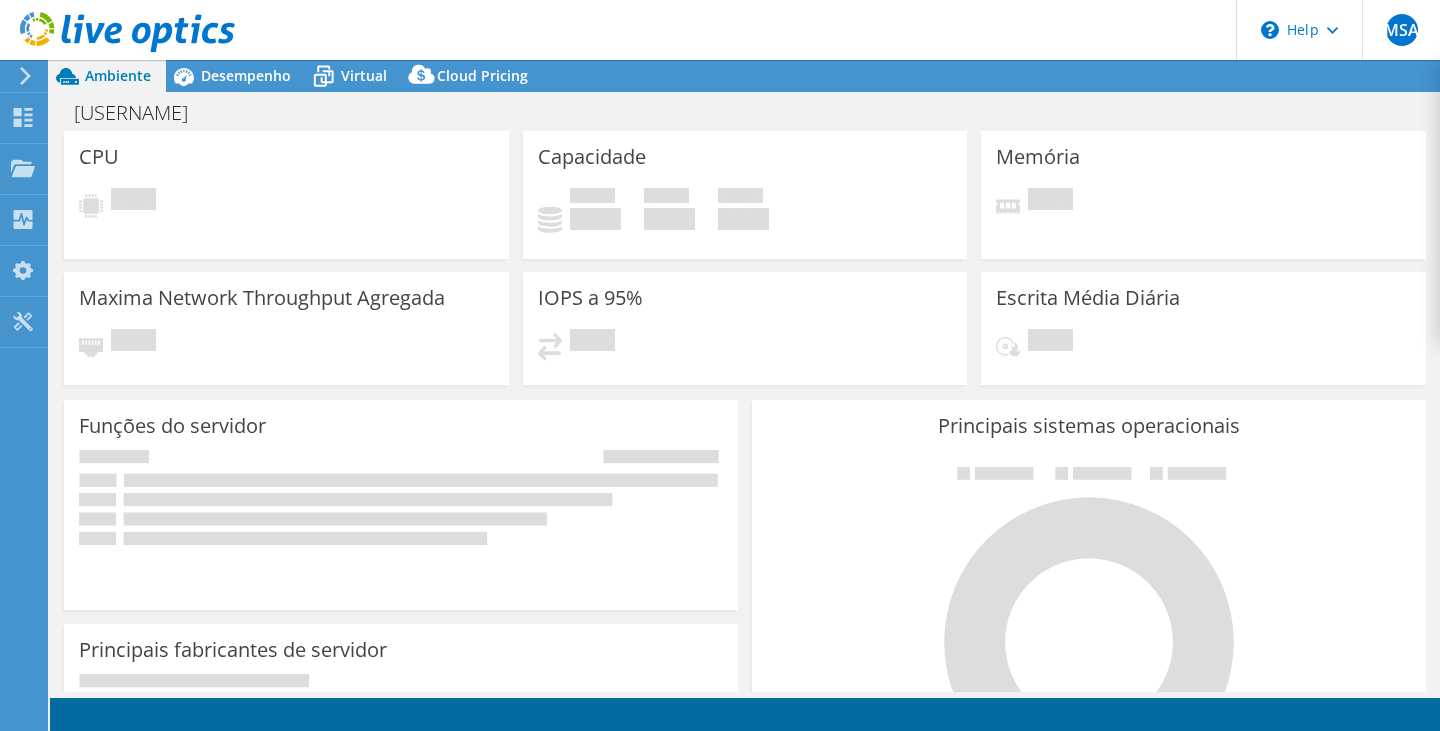 scroll, scrollTop: 0, scrollLeft: 0, axis: both 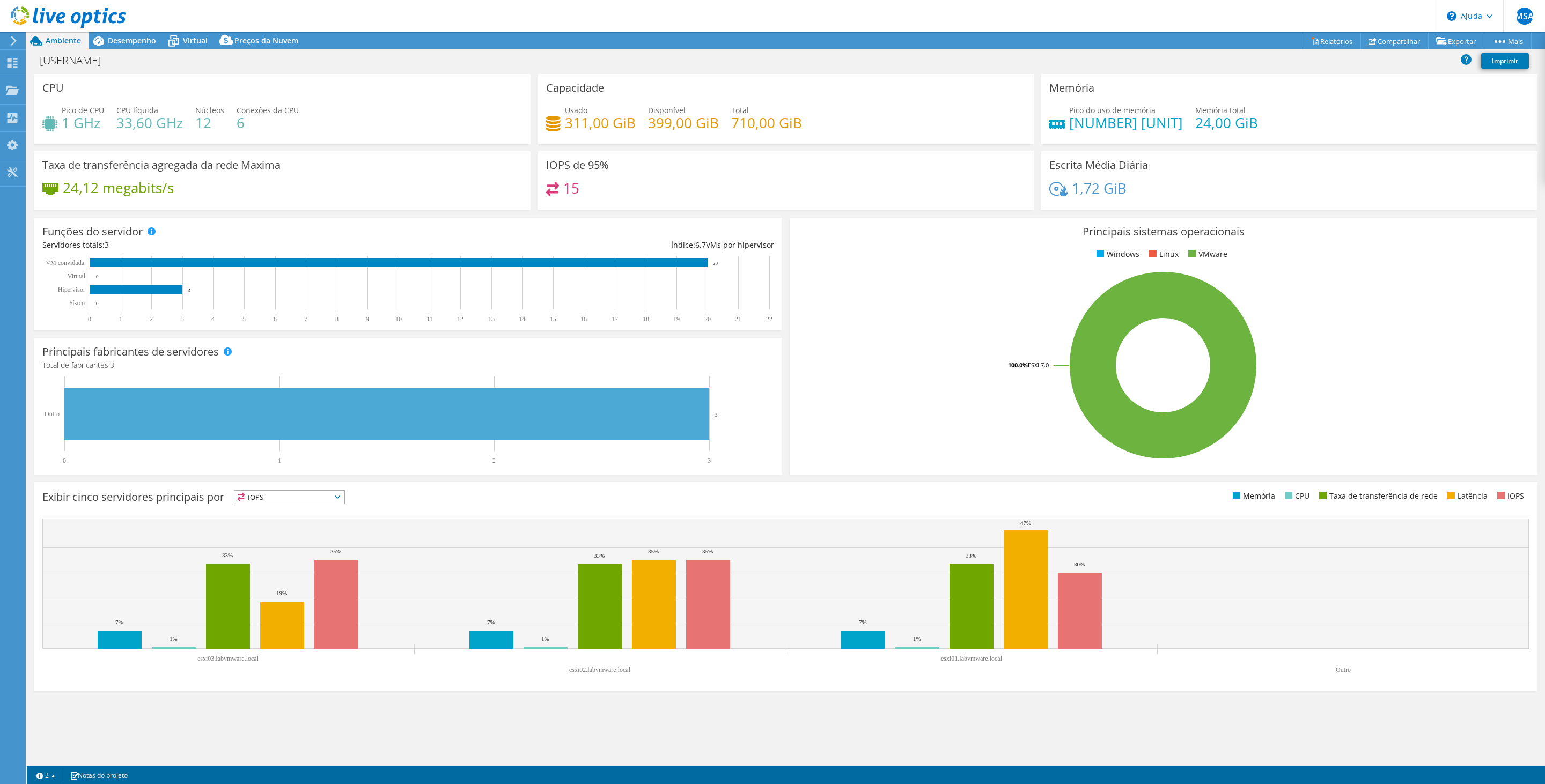 click 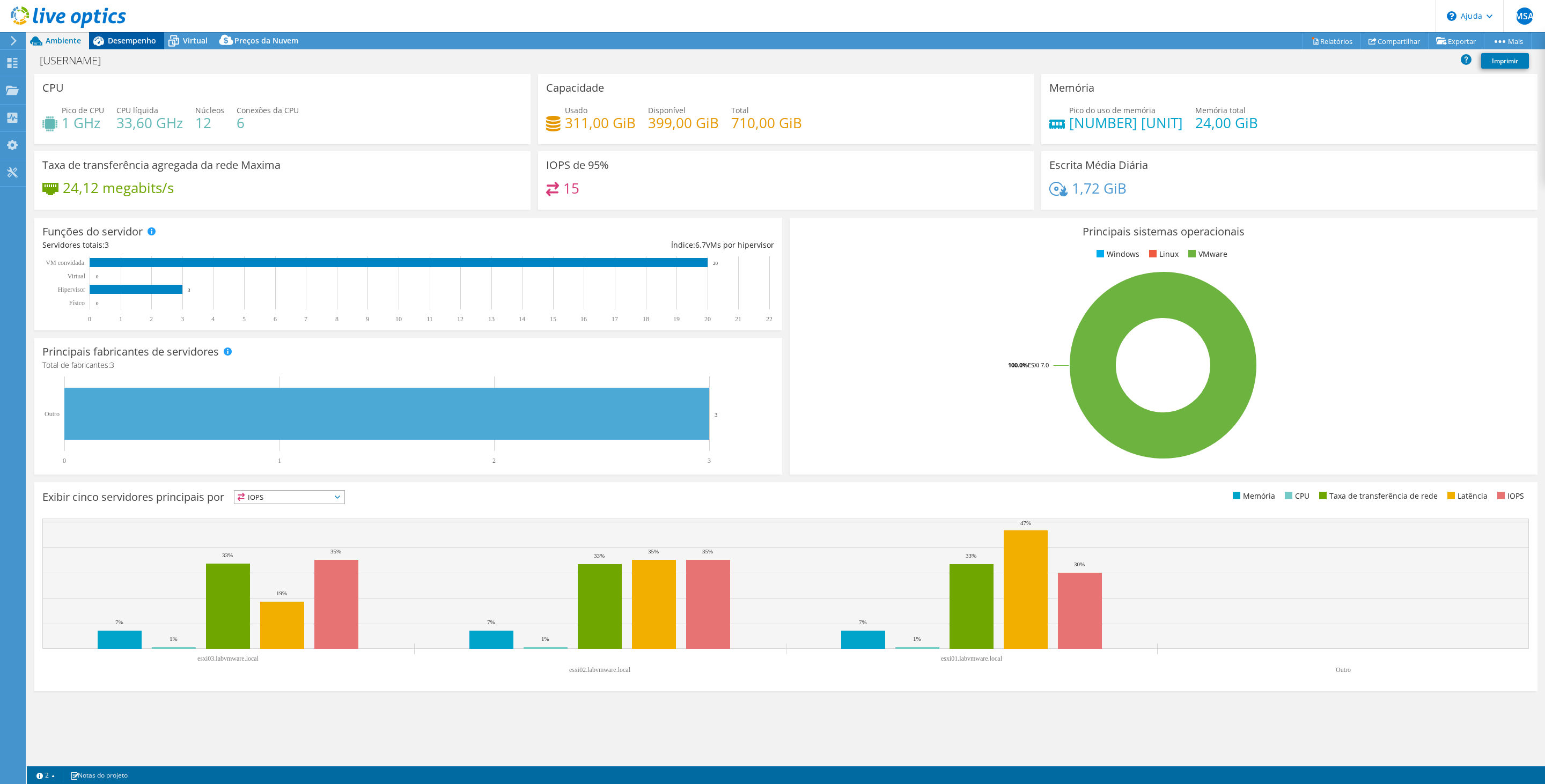 click on "Desempenho" at bounding box center [132, 40] 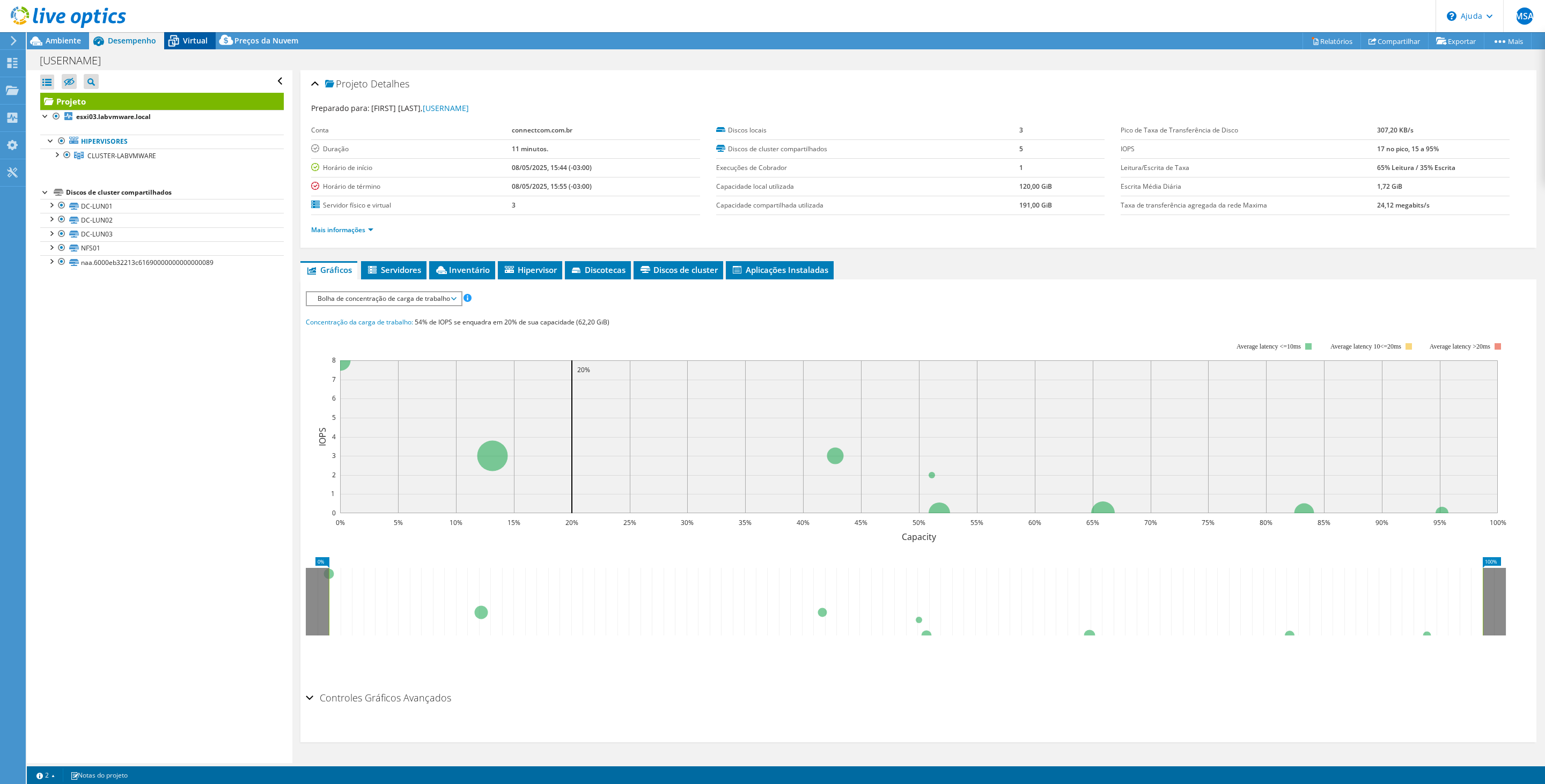 click on "Virtual" at bounding box center [195, 40] 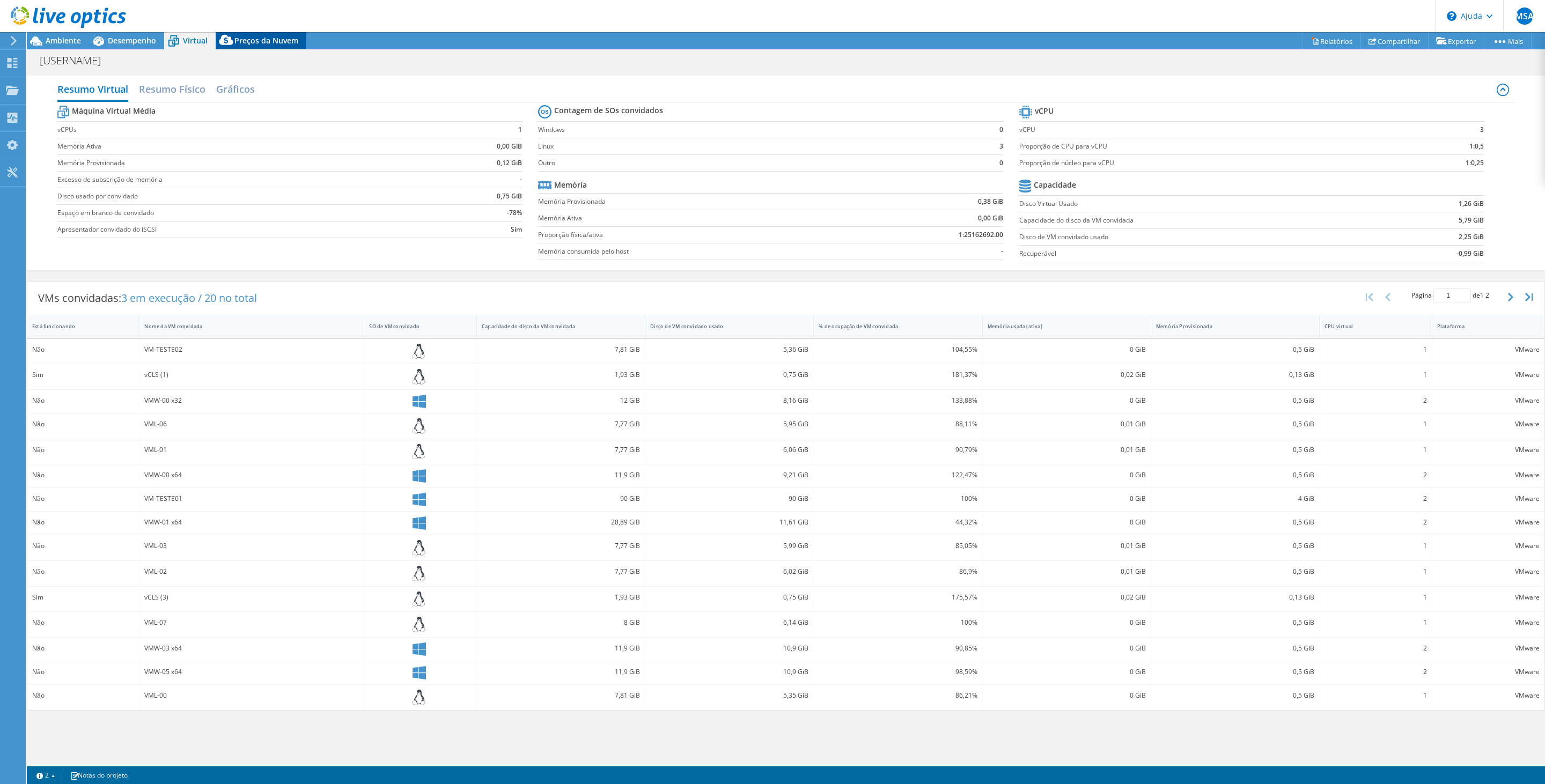 click on "Preços da Nuvem" at bounding box center (266, 40) 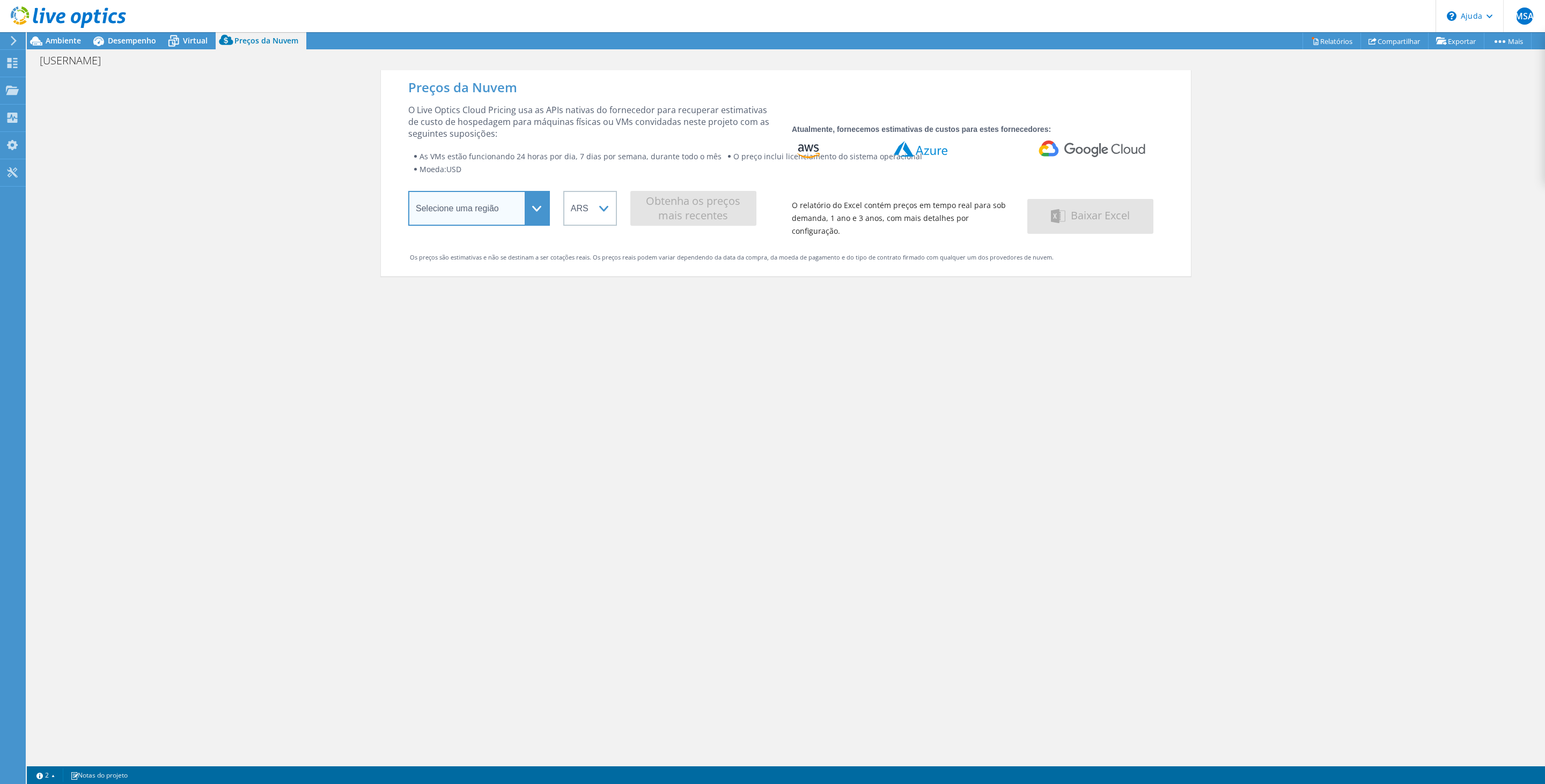 click on "Selecione uma região Ásia-Pacífico ([HONG KONG]) Ásia-Pacífico ([MUMBAI]) Ásia-Pacífico ([SEOUL]) Ásia-Pacífico ([SINGAPORE]) Ásia-Pacífico ([TOKYO]) Austrália Canadá Europa ([FRANKFURT]) Europa ([LONDON]) América do Sul ([SAO PAULO]) Leste dos EUA ([VIRGINIA]) Oeste dos EUA ([CALIFORNIA])" at bounding box center [479, 208] 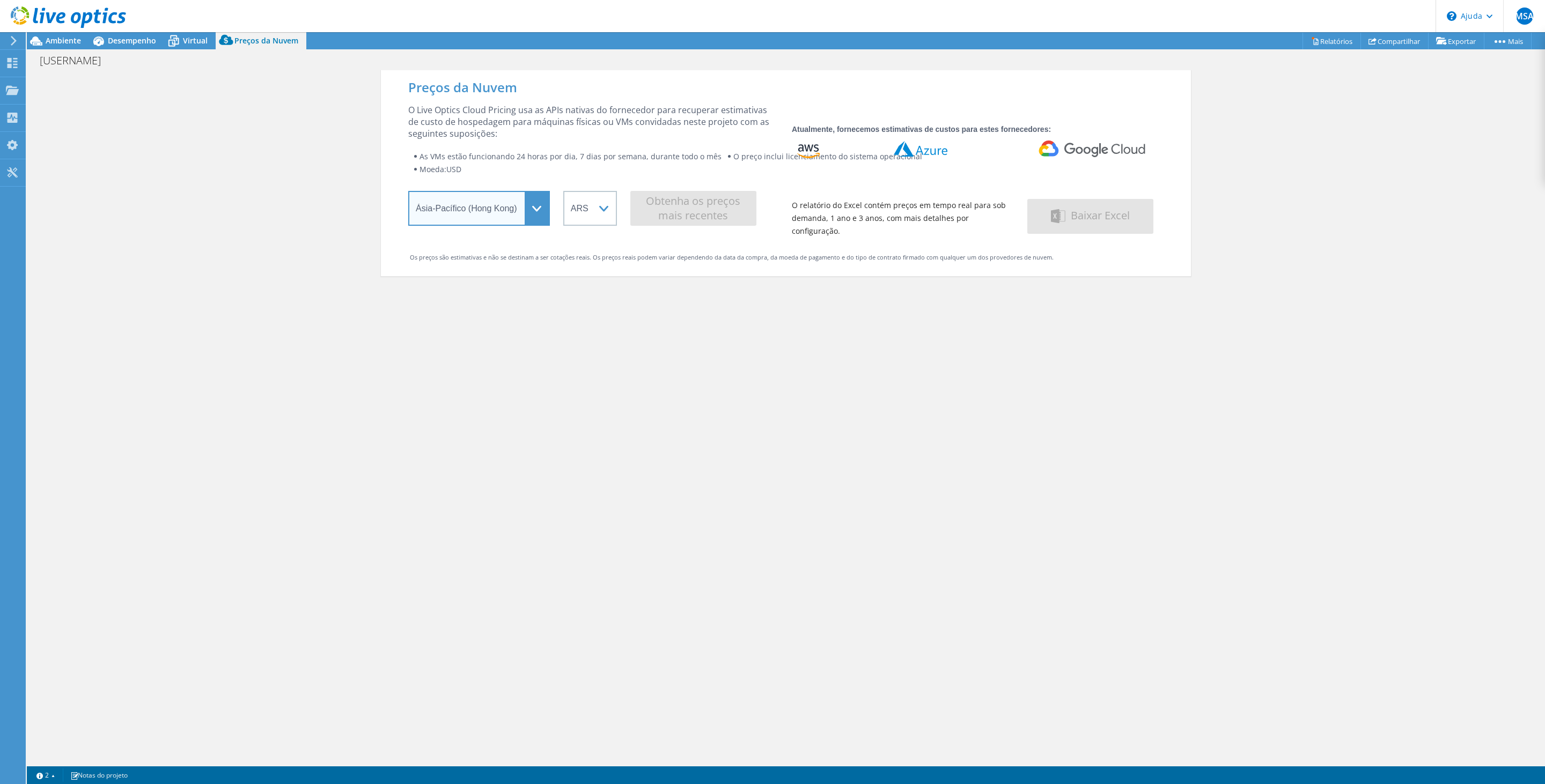 click on "Selecione uma região Ásia-Pacífico ([HONG KONG]) Ásia-Pacífico ([MUMBAI]) Ásia-Pacífico ([SEOUL]) Ásia-Pacífico ([SINGAPORE]) Ásia-Pacífico ([TOKYO]) Austrália Canadá Europa ([FRANKFURT]) Europa ([LONDON]) América do Sul ([SAO PAULO]) Leste dos EUA ([VIRGINIA]) Oeste dos EUA ([CALIFORNIA])" at bounding box center [479, 208] 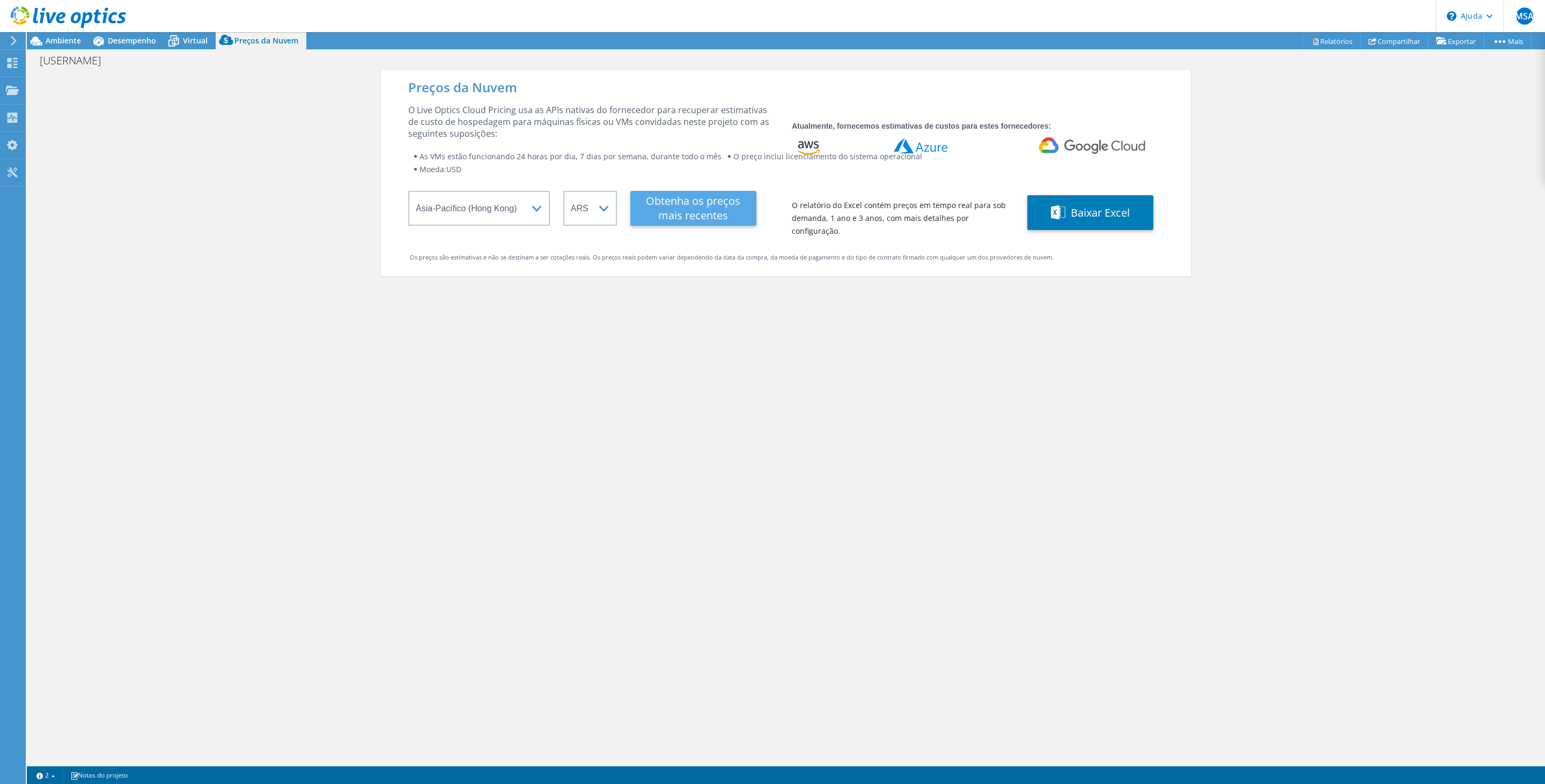 click on "Obtenha os preços mais recentes" at bounding box center (693, 208) 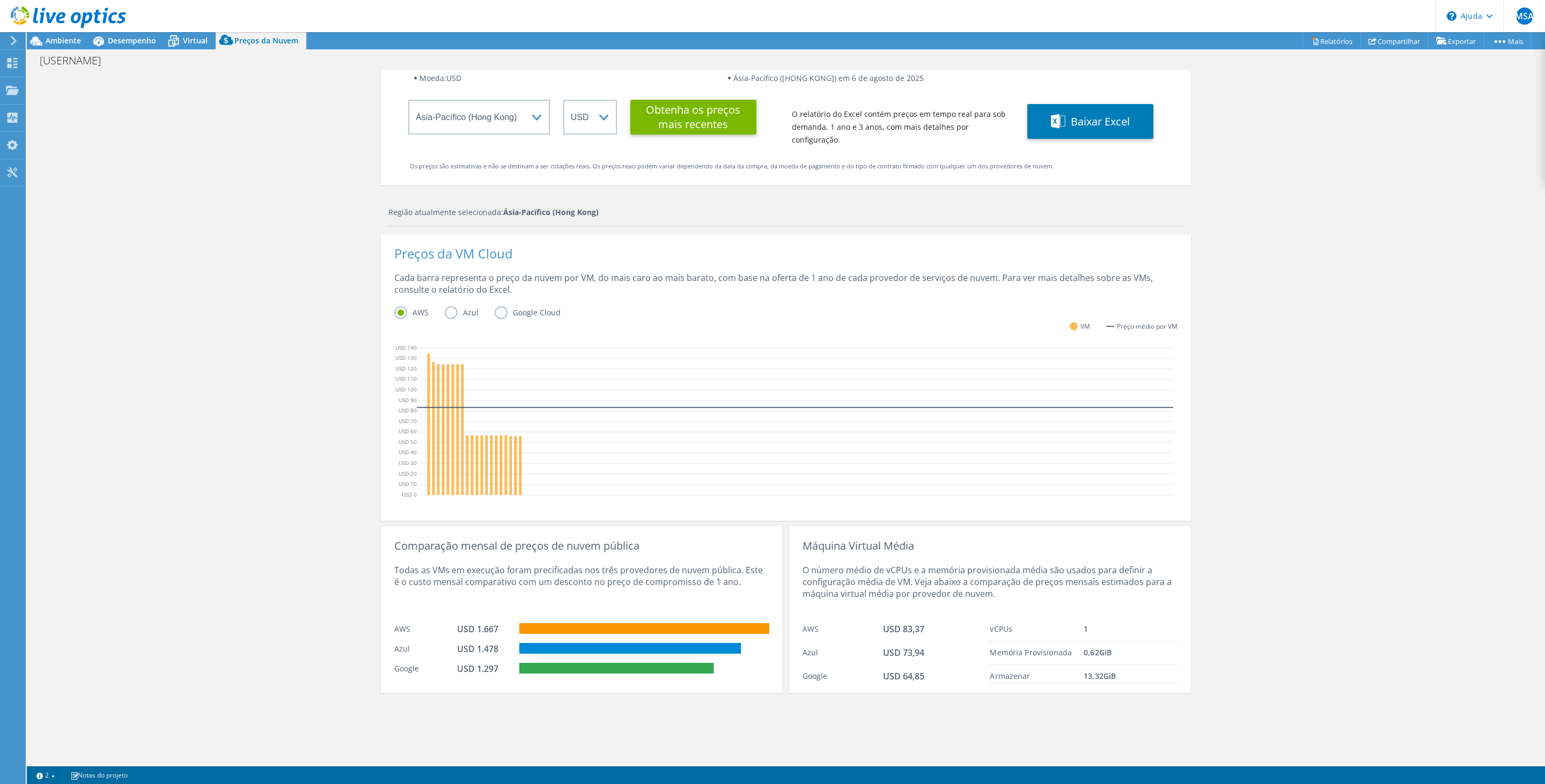 scroll, scrollTop: 0, scrollLeft: 0, axis: both 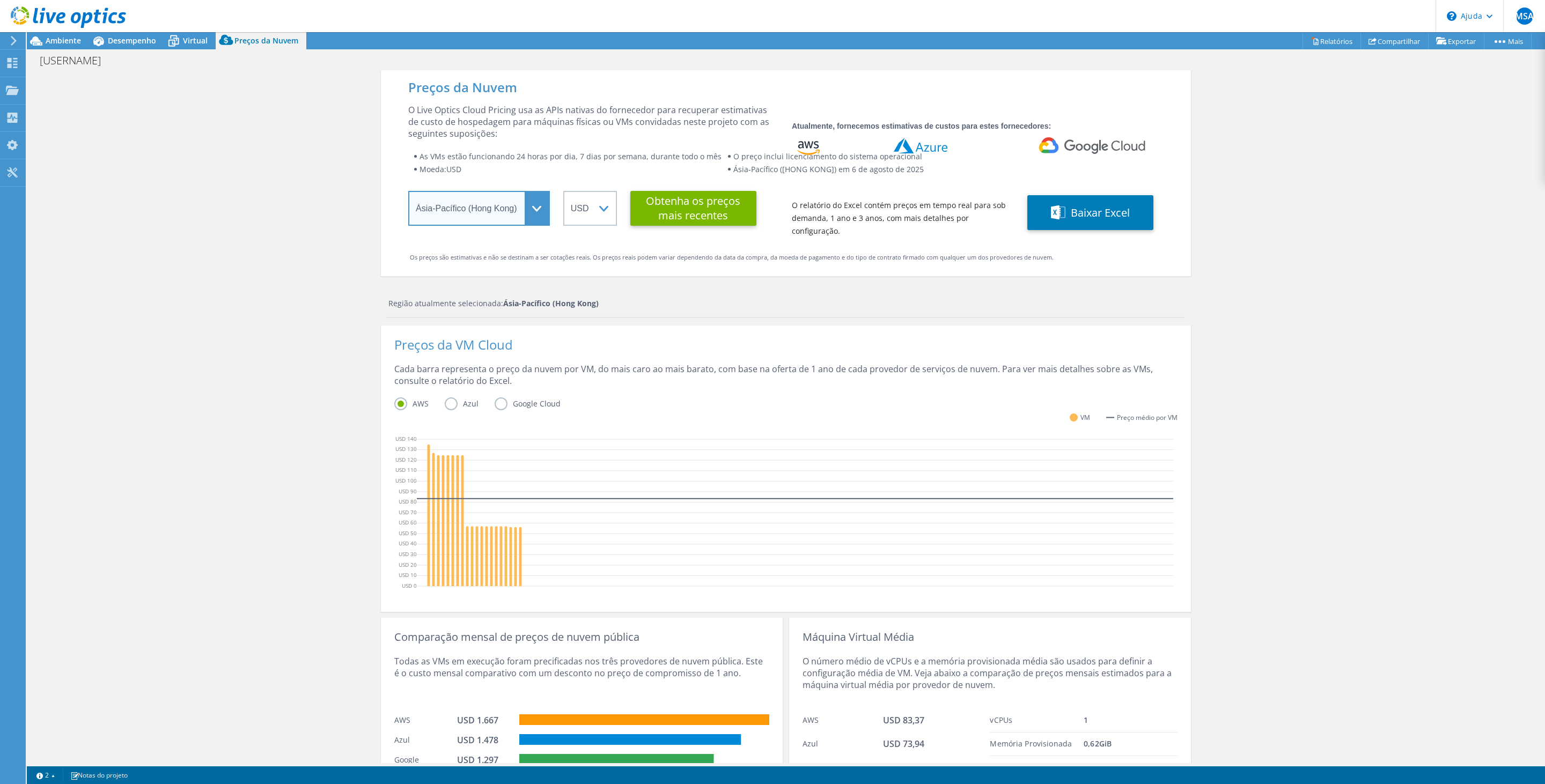 click on "Selecione uma região Ásia-Pacífico ([HONG KONG]) Ásia-Pacífico ([MUMBAI]) Ásia-Pacífico ([SEOUL]) Ásia-Pacífico ([SINGAPORE]) Ásia-Pacífico ([TOKYO]) Austrália Canadá Europa ([FRANKFURT]) Europa ([LONDON]) América do Sul ([SAO PAULO]) Leste dos EUA ([VIRGINIA]) Oeste dos EUA ([CALIFORNIA])" at bounding box center [479, 208] 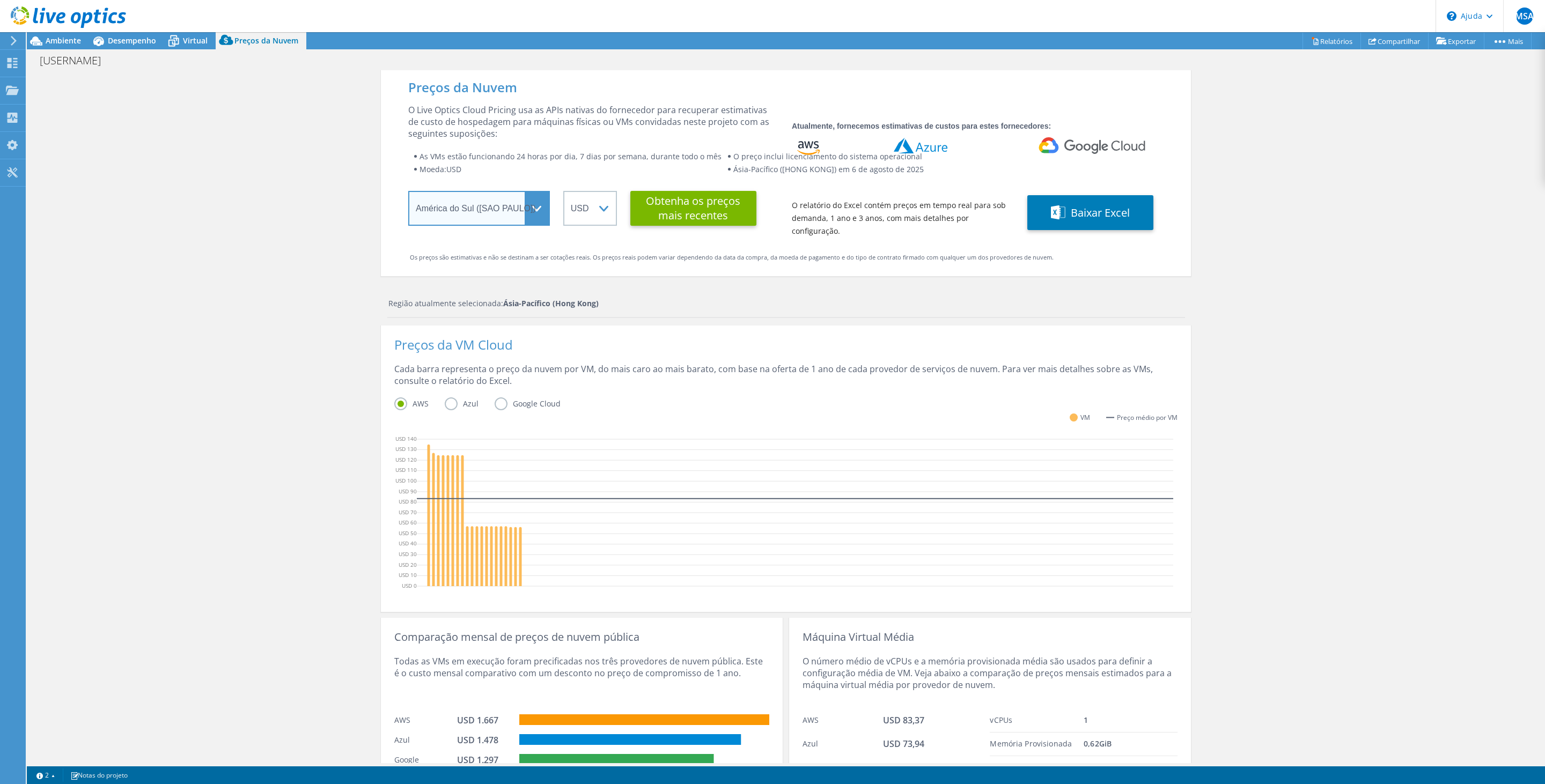 click on "Selecione uma região Ásia-Pacífico ([HONG KONG]) Ásia-Pacífico ([MUMBAI]) Ásia-Pacífico ([SEOUL]) Ásia-Pacífico ([SINGAPORE]) Ásia-Pacífico ([TOKYO]) Austrália Canadá Europa ([FRANKFURT]) Europa ([LONDON]) América do Sul ([SAO PAULO]) Leste dos EUA ([VIRGINIA]) Oeste dos EUA ([CALIFORNIA])" at bounding box center [479, 208] 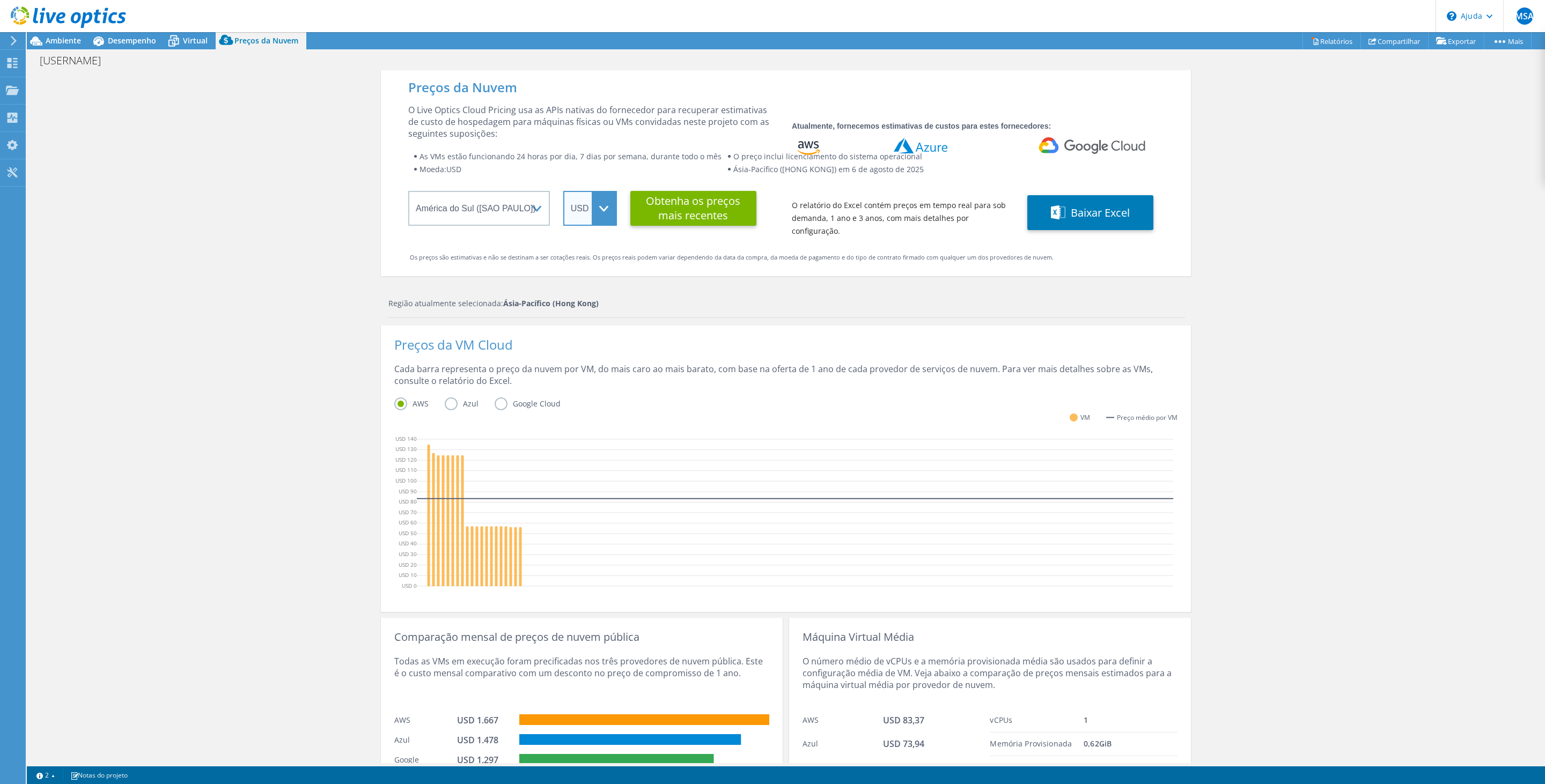 click on "ARS AUD BRL CAD Franco suíço CLP CNY DKK EUR GBP Dólar de Hong Kong HUF INR ienes MXN MYR Coroa norueguesa Dólar neozelandês CANETA SEK Dólar de Singapura THB USD UYU ZAR" at bounding box center [590, 208] 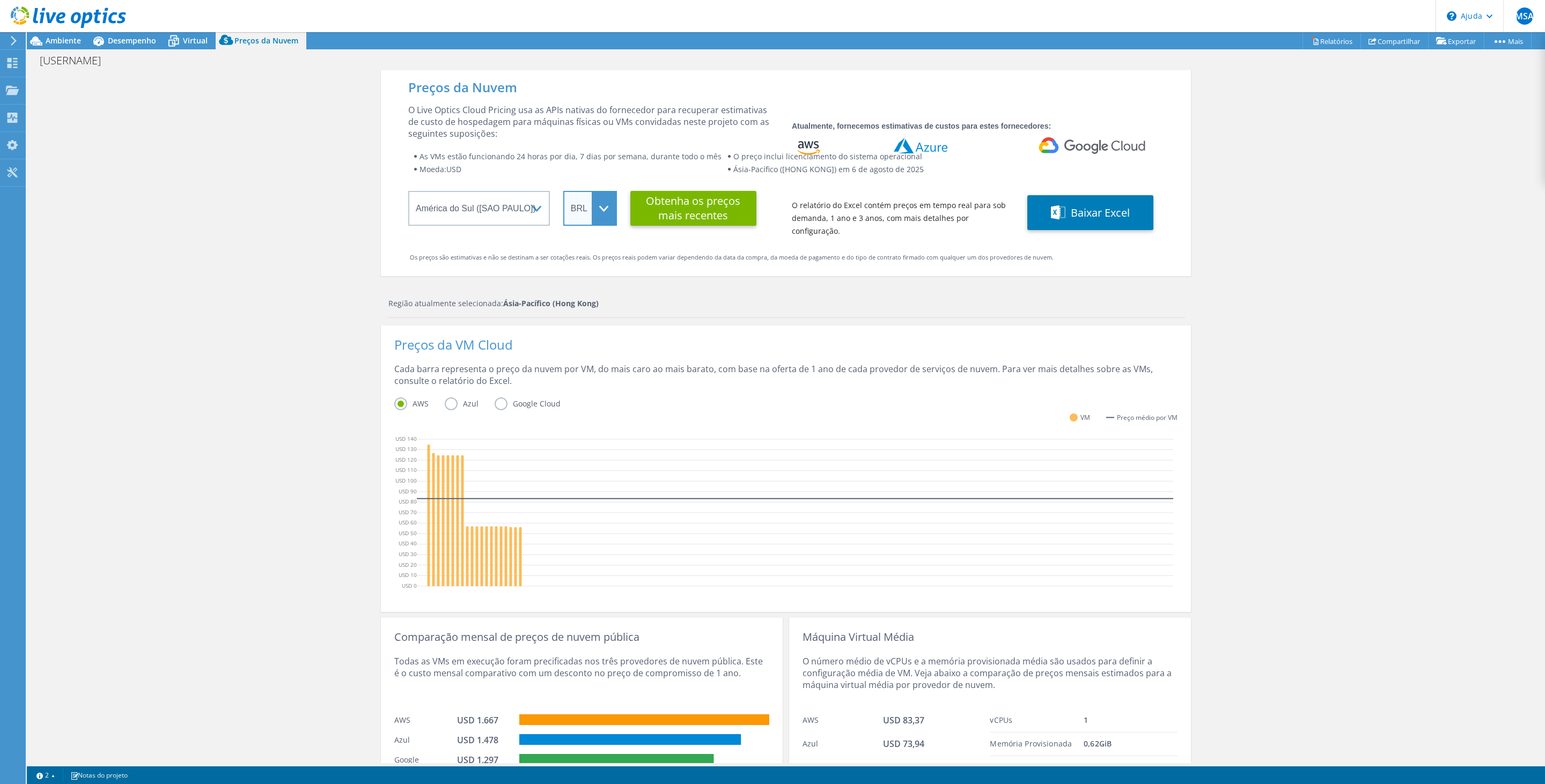 click on "ARS AUD BRL CAD Franco suíço CLP CNY DKK EUR GBP Dólar de Hong Kong HUF INR ienes MXN MYR Coroa norueguesa Dólar neozelandês CANETA SEK Dólar de Singapura THB USD UYU ZAR" at bounding box center [590, 208] 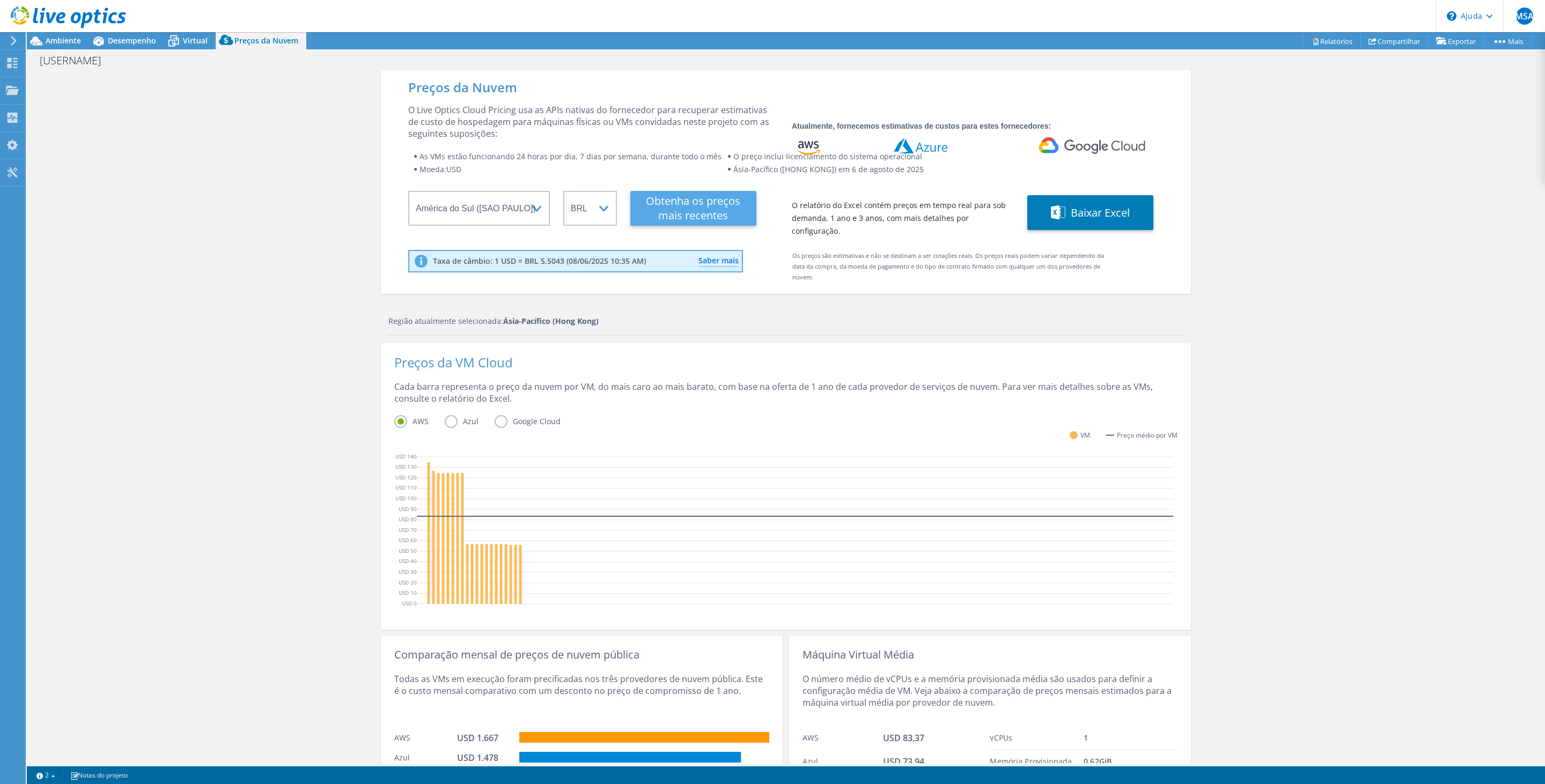 click on "Obtenha os preços mais recentes" at bounding box center [693, 208] 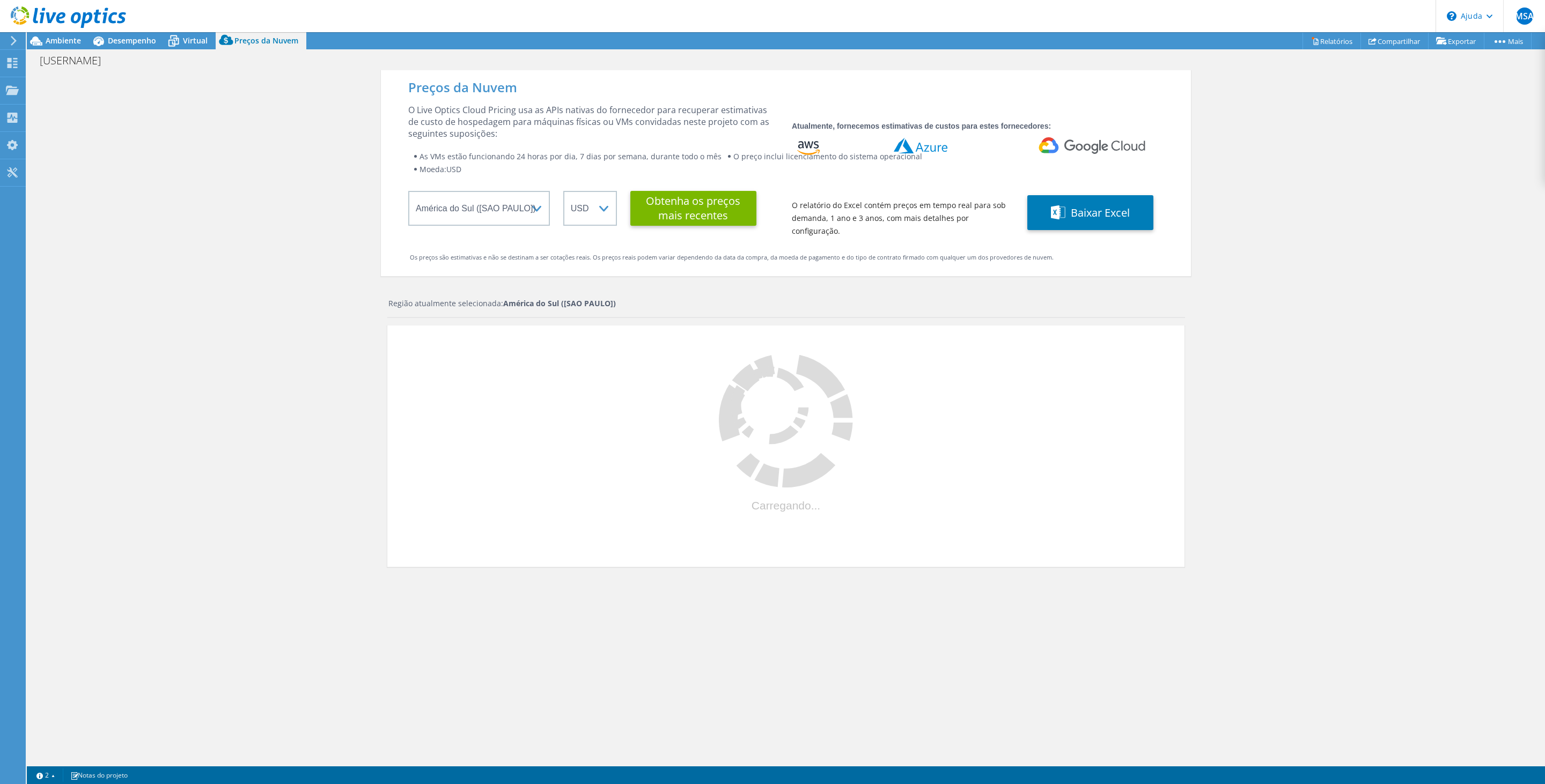 select on "BRL" 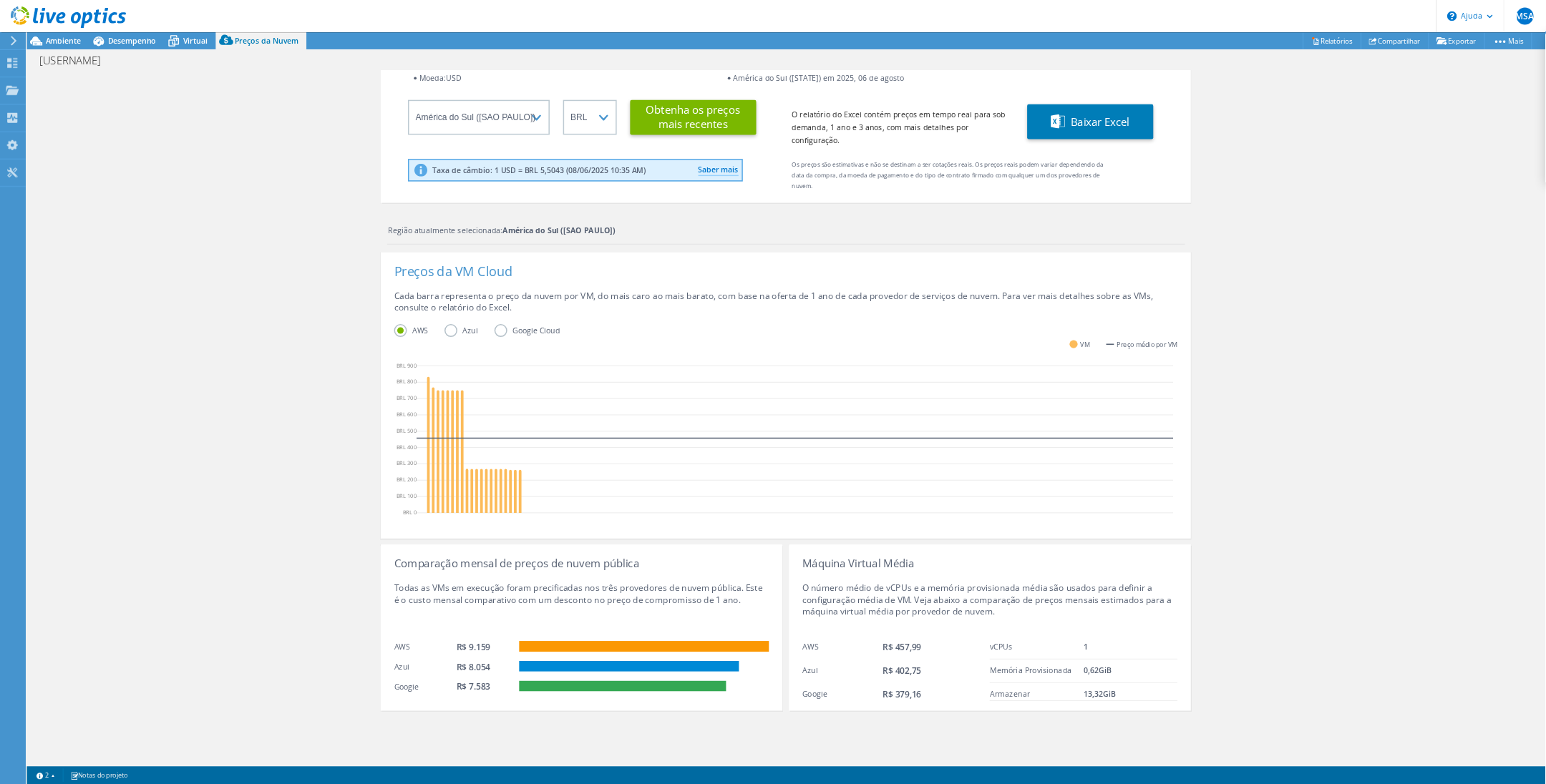 scroll, scrollTop: 121, scrollLeft: 0, axis: vertical 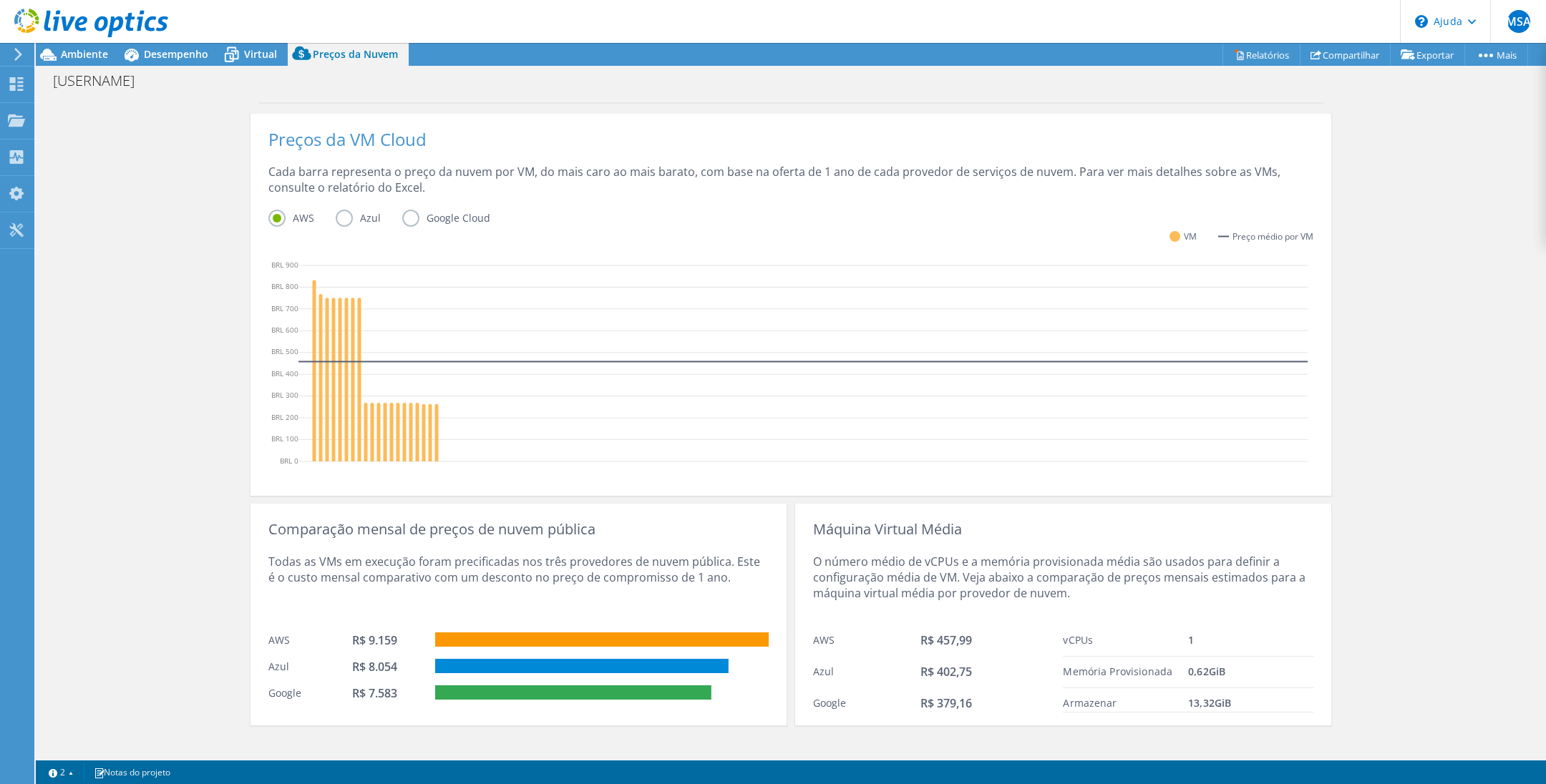 click on "Azul" at bounding box center (369, 218) 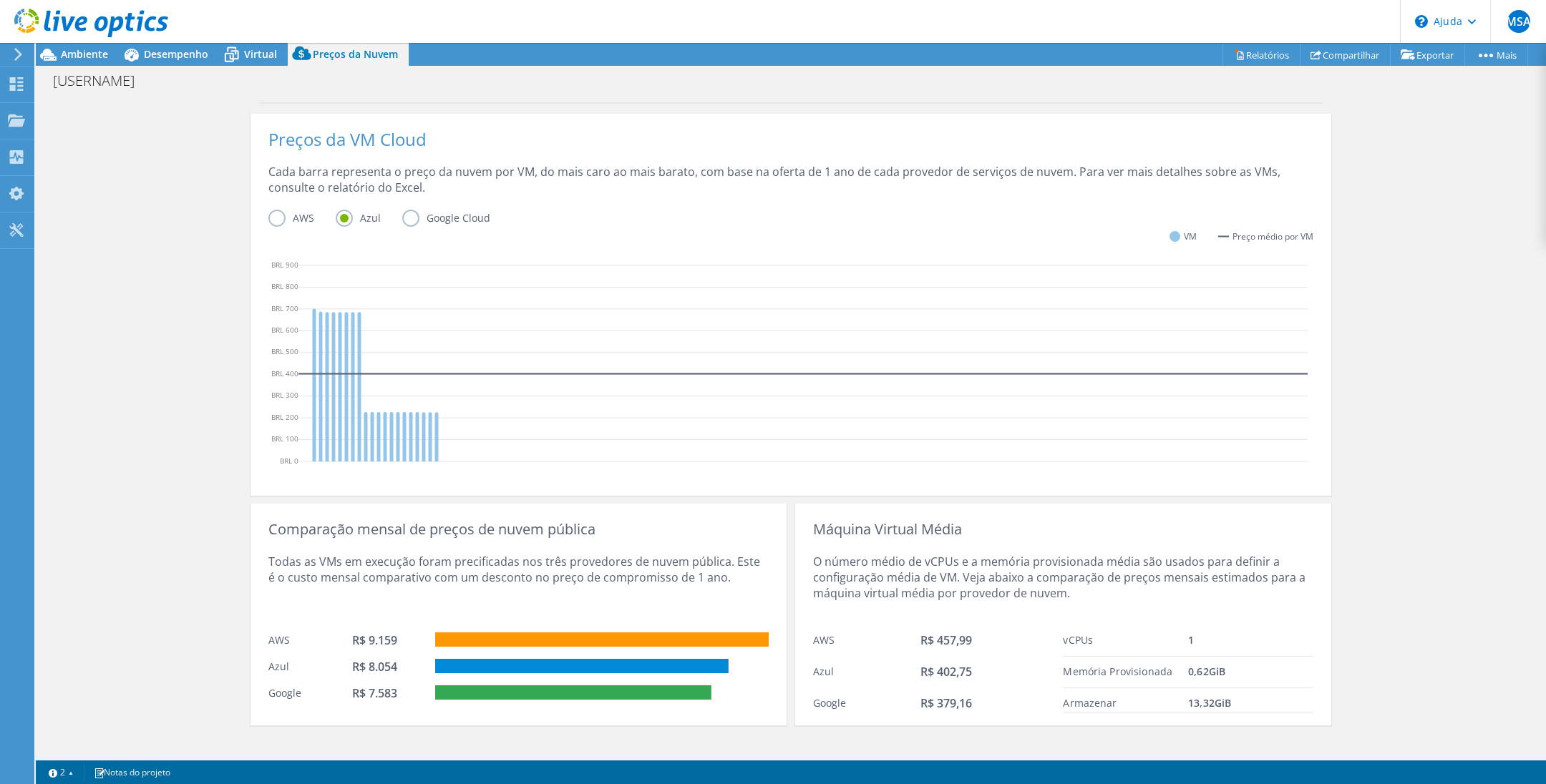 click on "Google Cloud" at bounding box center (457, 218) 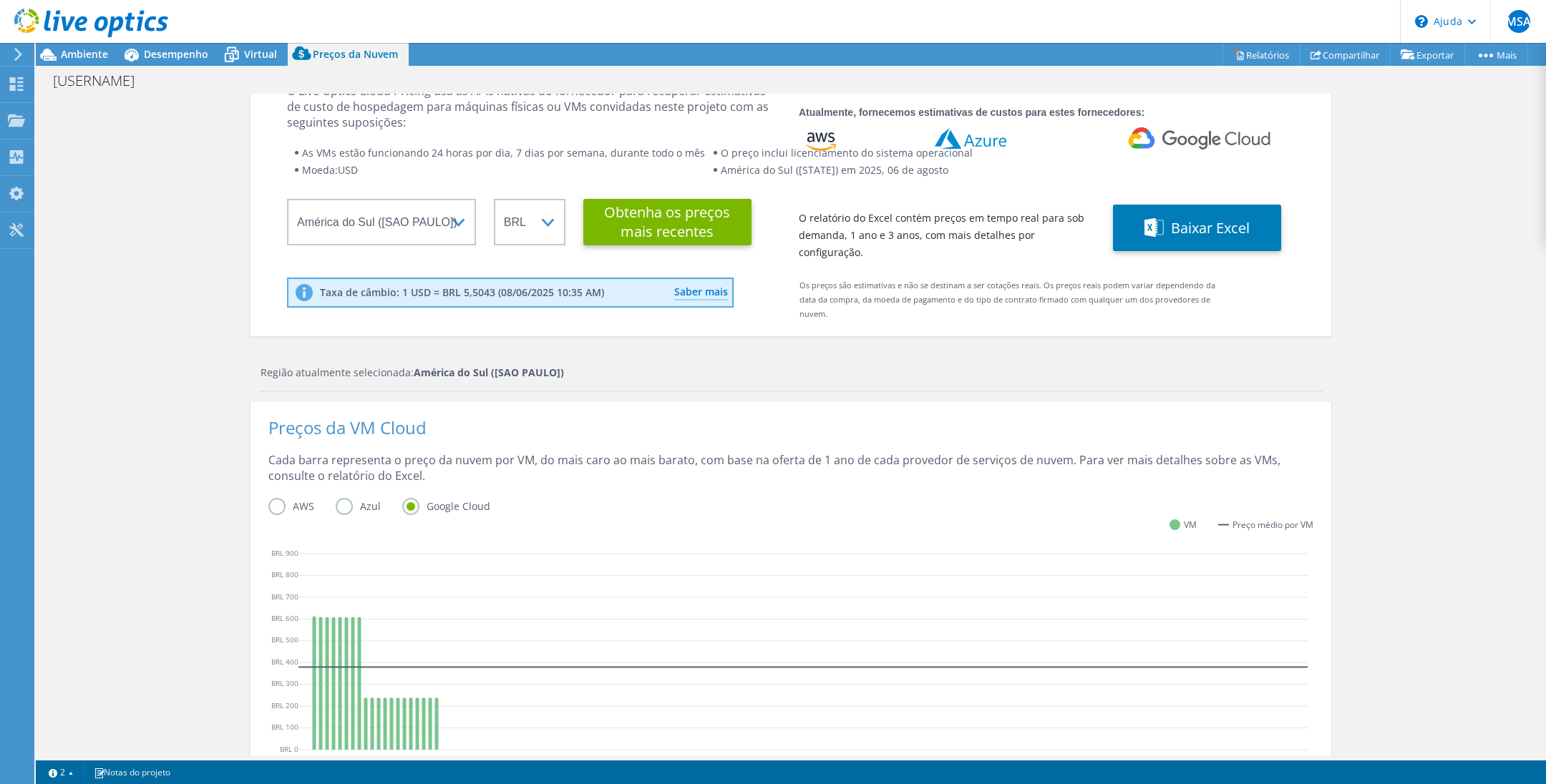 scroll, scrollTop: 22, scrollLeft: 0, axis: vertical 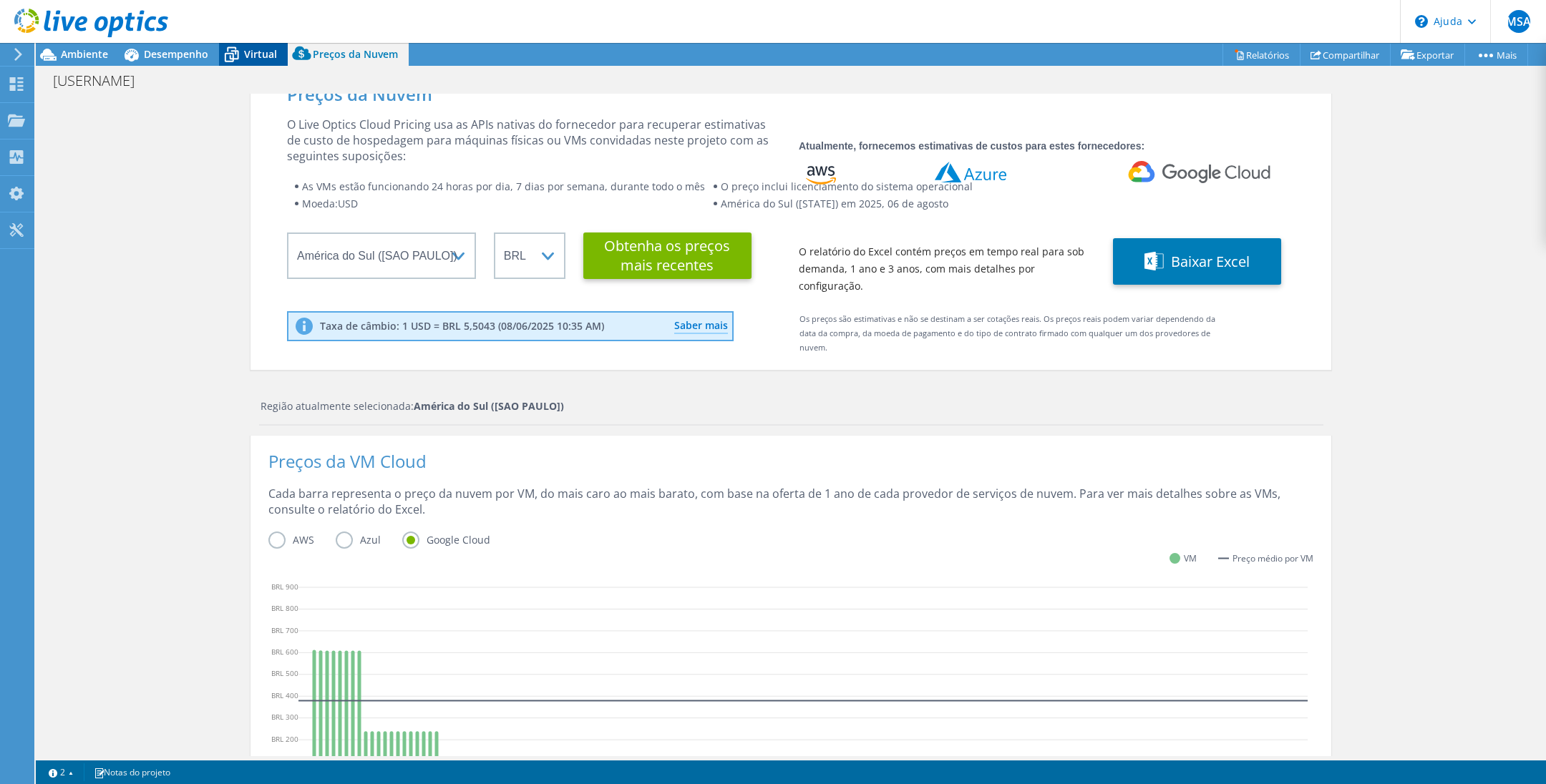 click on "Virtual" at bounding box center [261, 54] 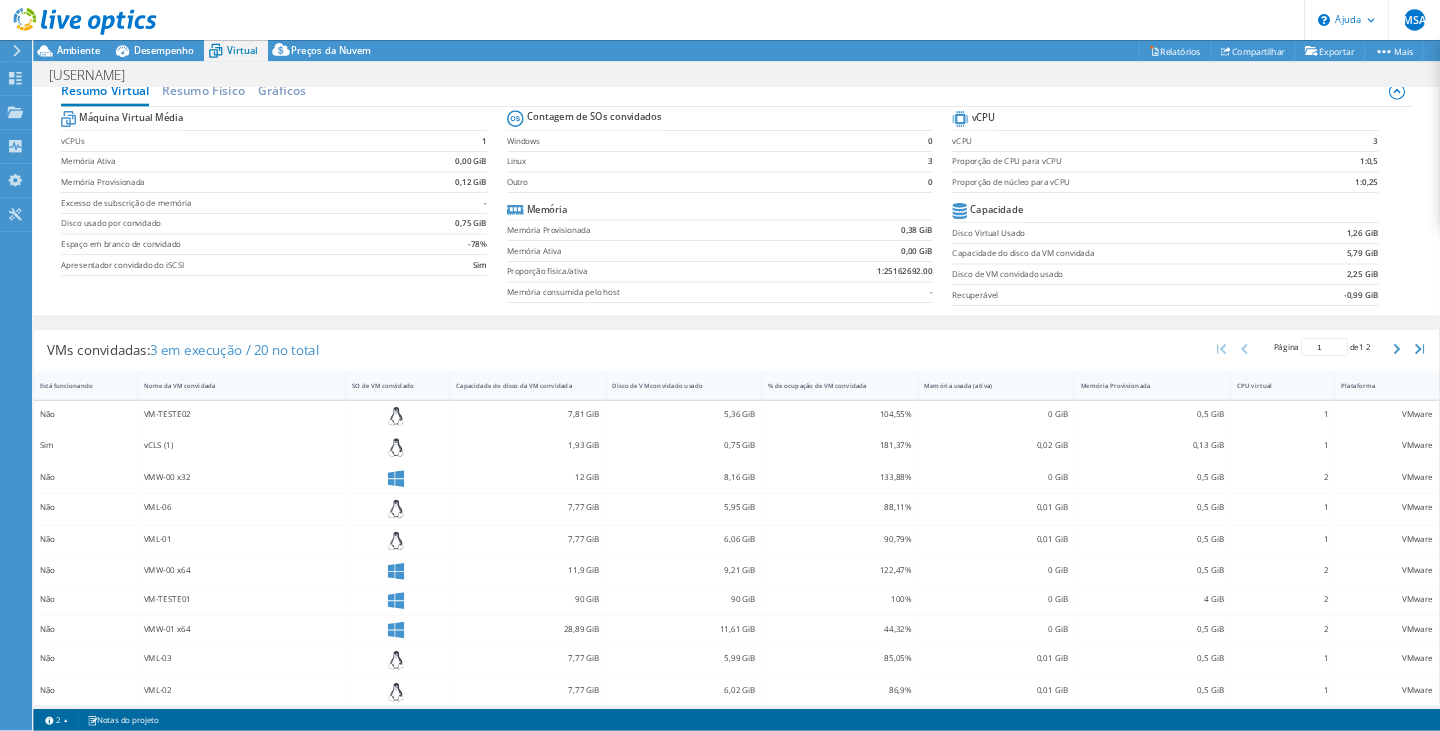scroll, scrollTop: 0, scrollLeft: 0, axis: both 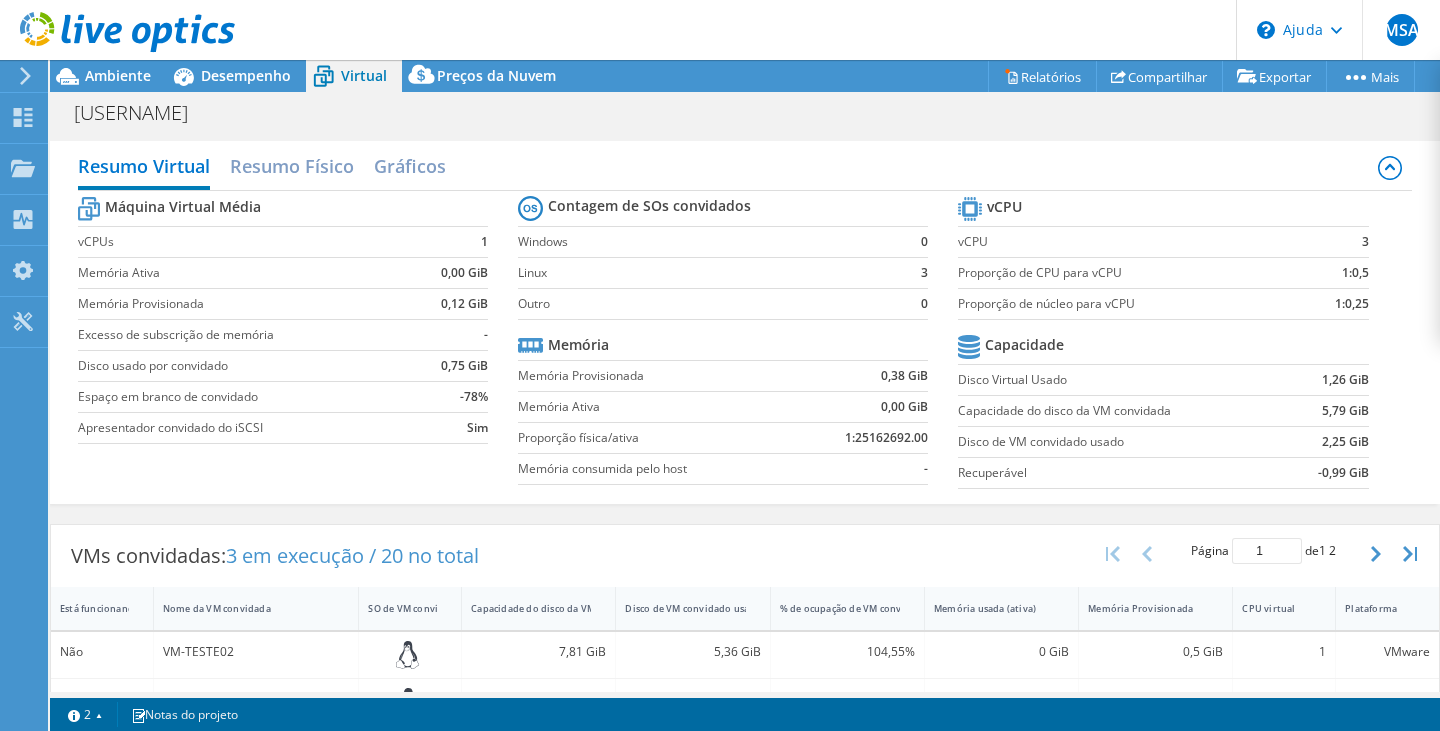 click on "0,38 GiB" at bounding box center [863, 375] 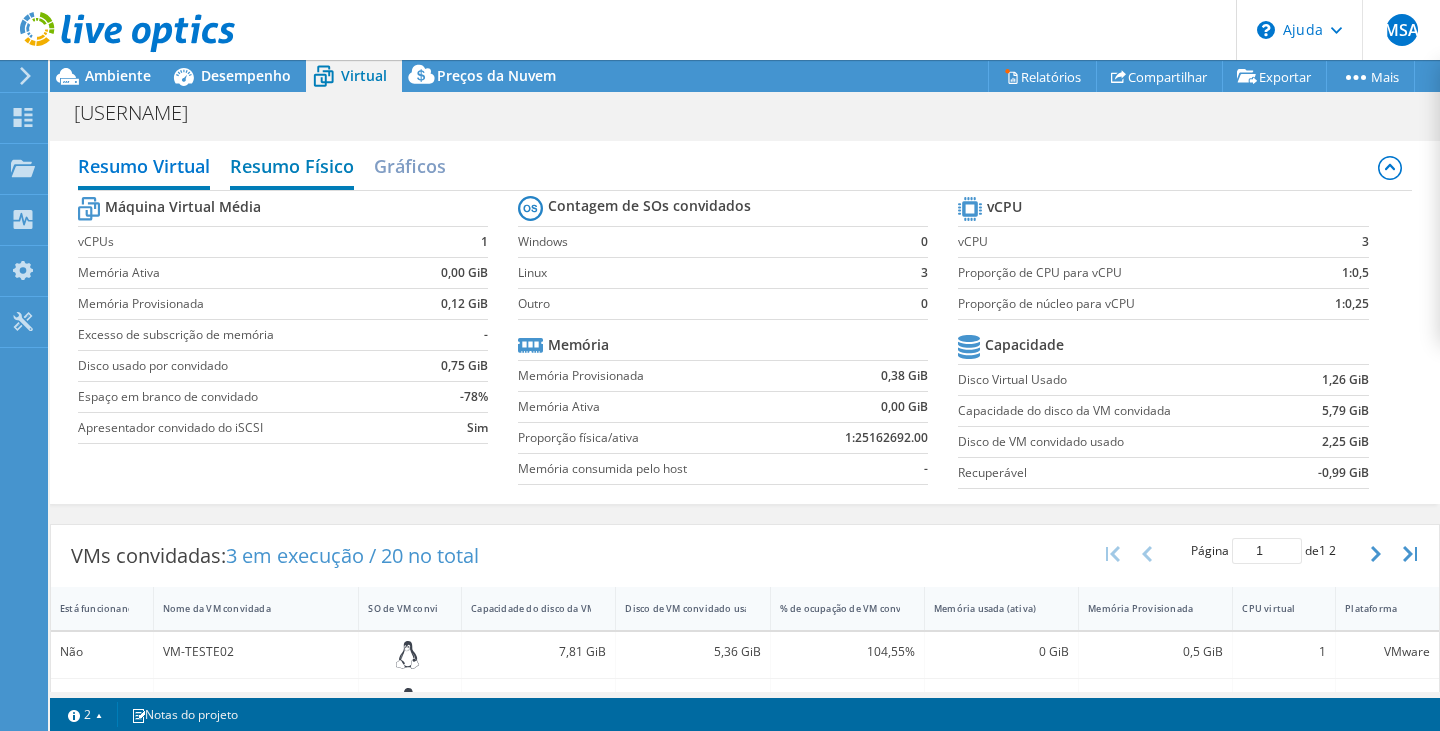 click on "Resumo Físico" at bounding box center (292, 166) 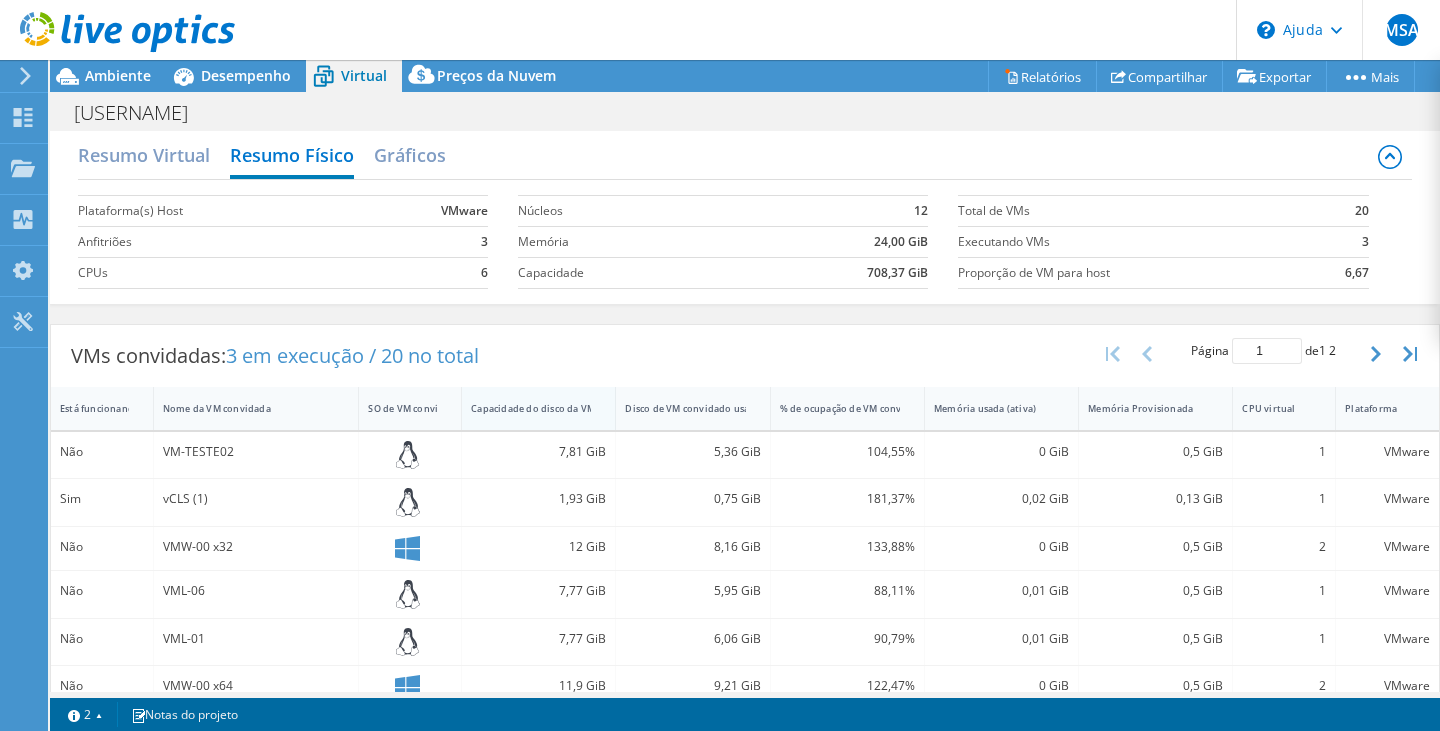 scroll, scrollTop: 0, scrollLeft: 0, axis: both 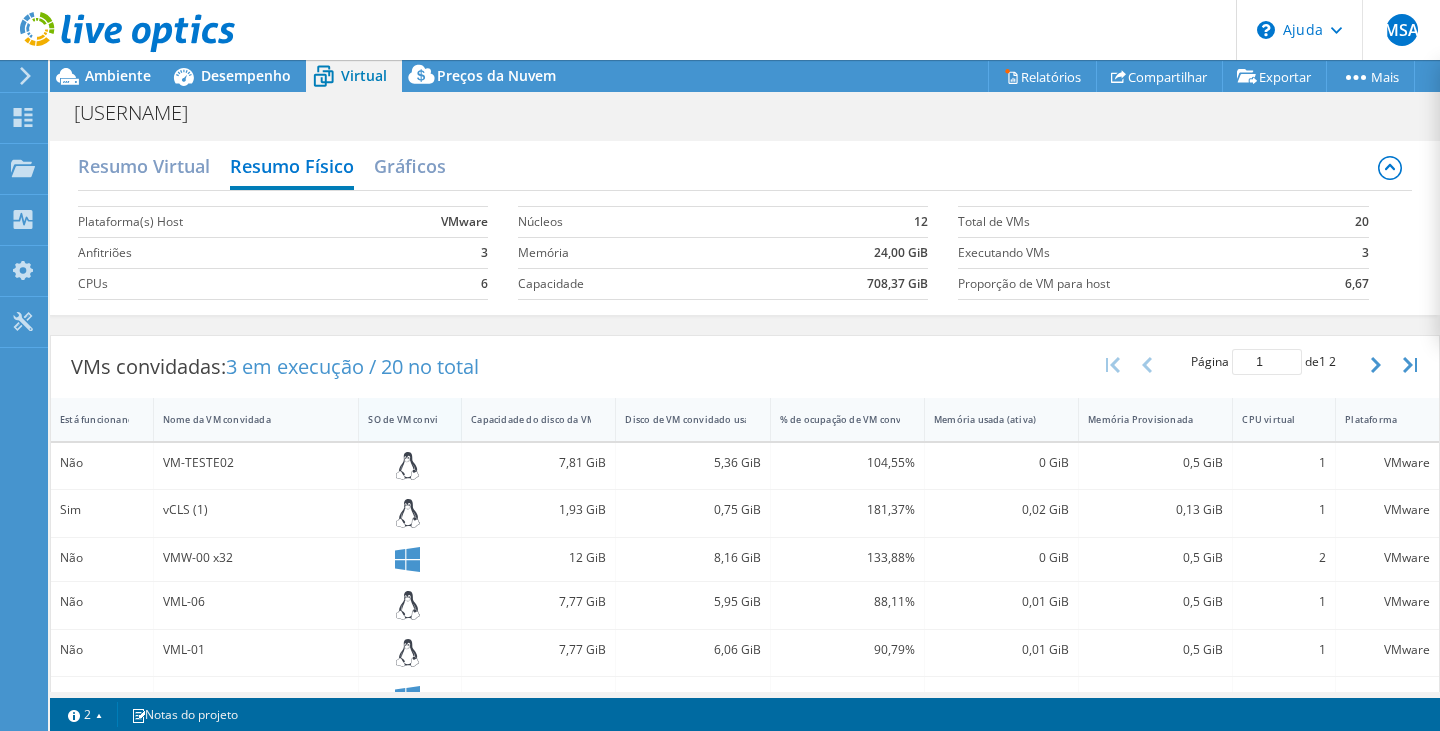 click on "SO de VM convidado" at bounding box center [415, 419] 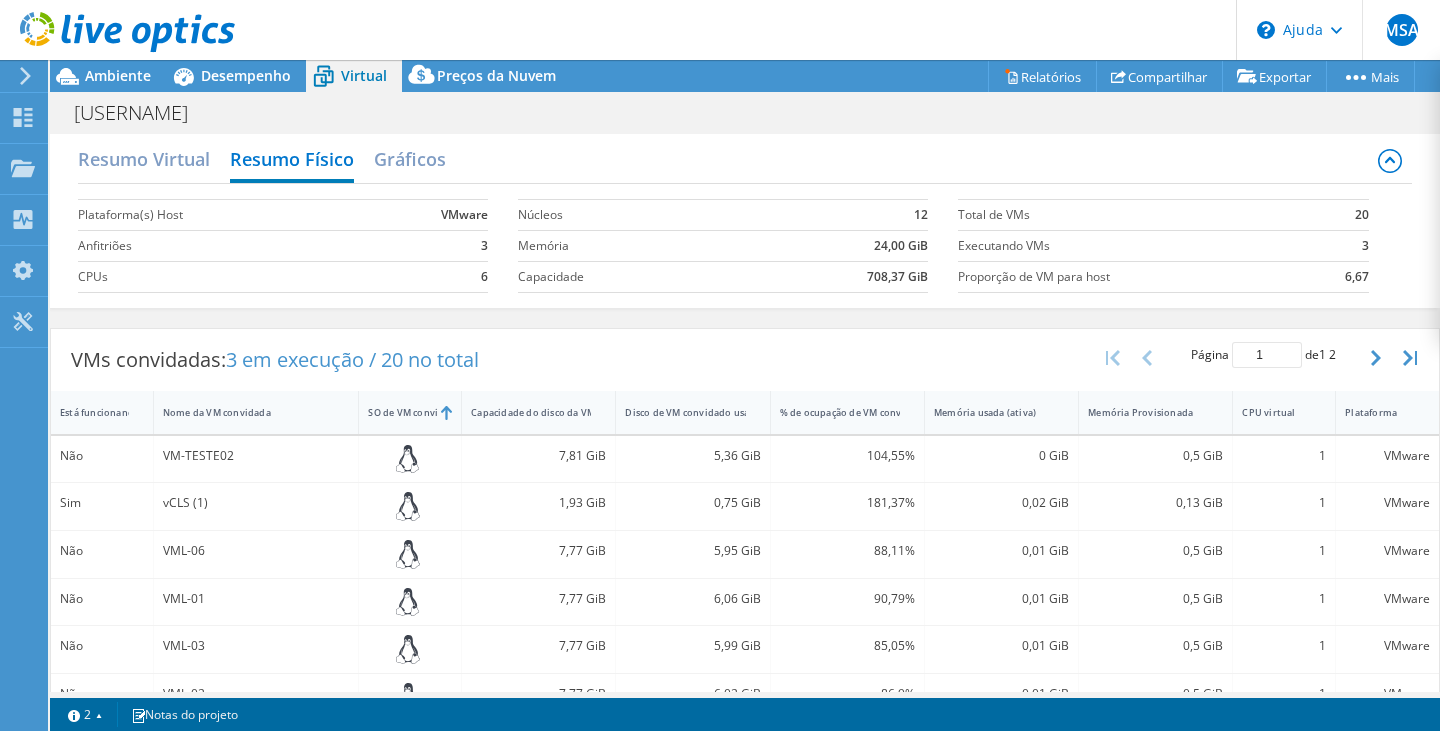 scroll, scrollTop: 0, scrollLeft: 0, axis: both 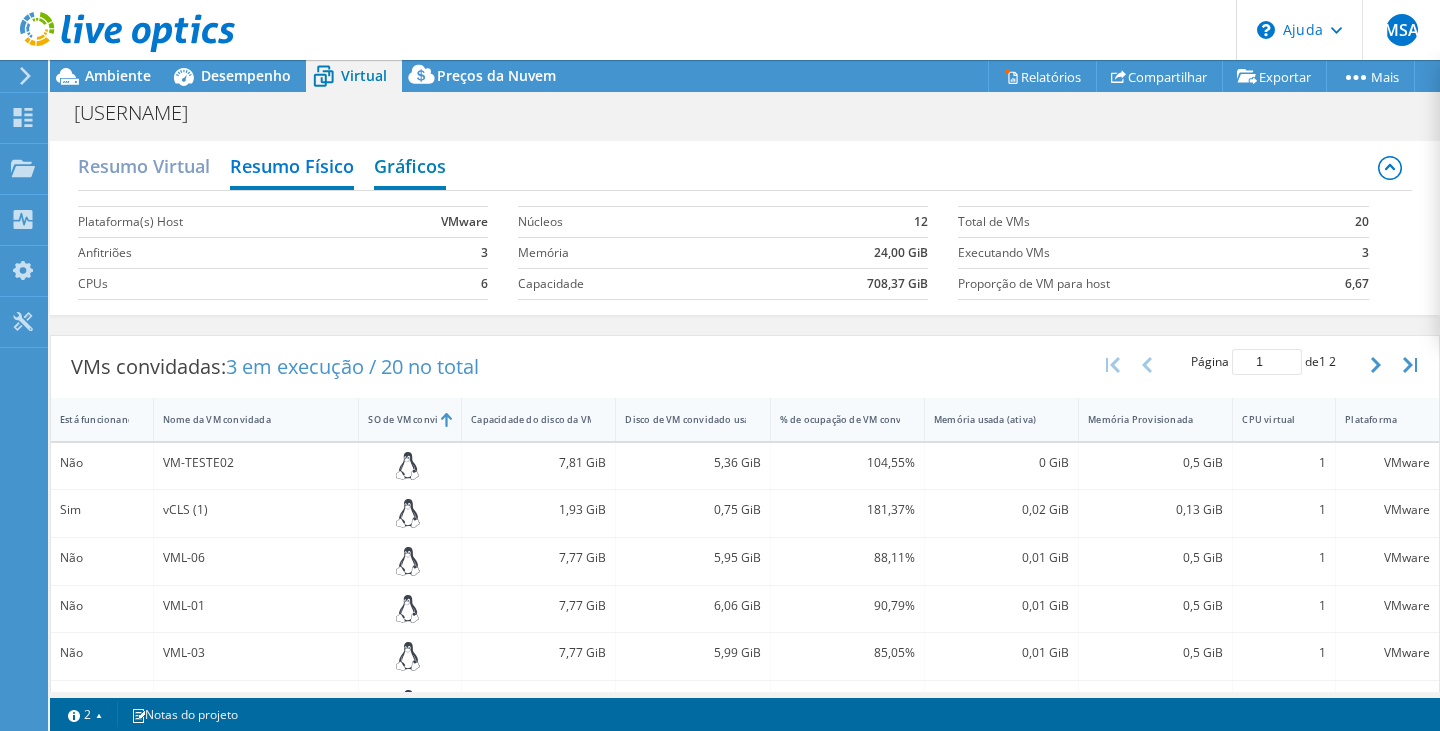 click on "Gráficos" at bounding box center [410, 166] 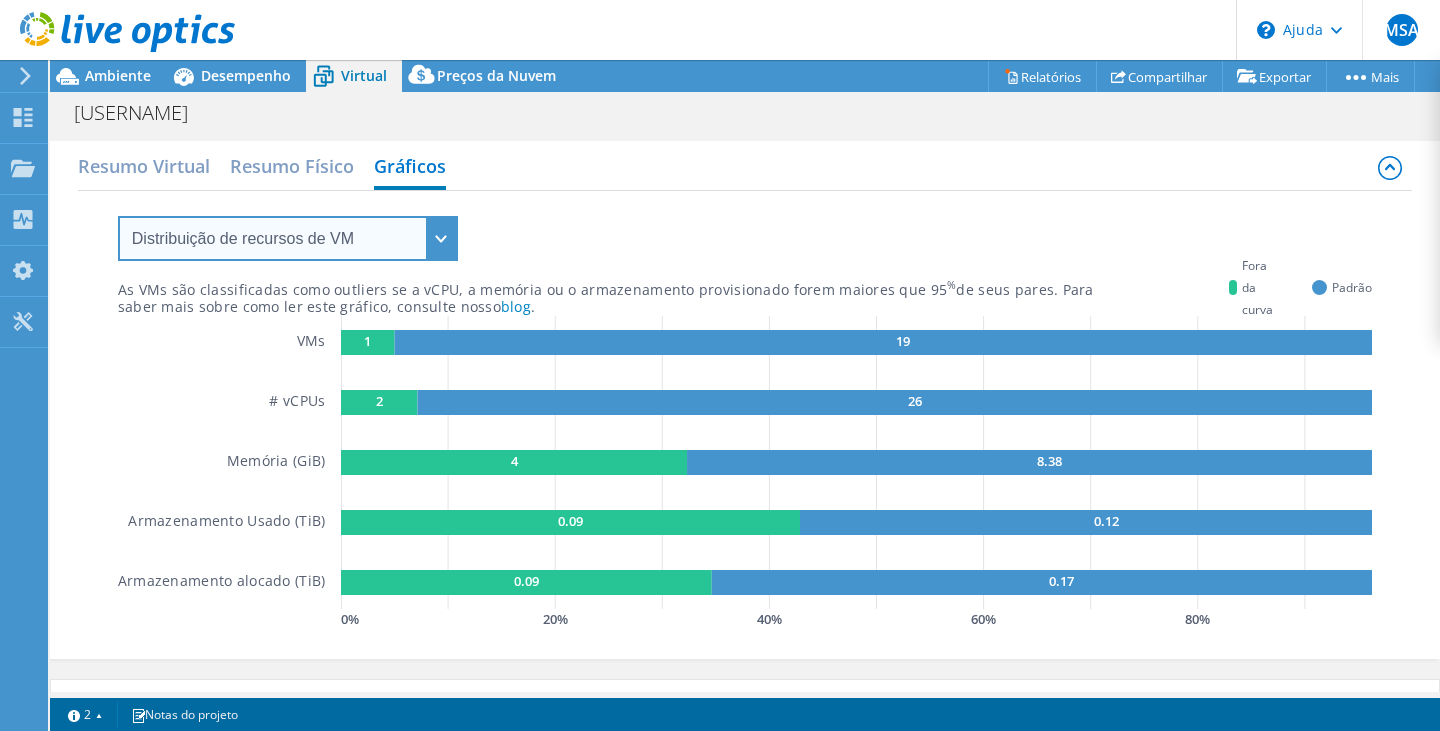 click on "Distribuição de recursos de VM Contraste de Provisionamento Sobreprovisionamento" at bounding box center [288, 238] 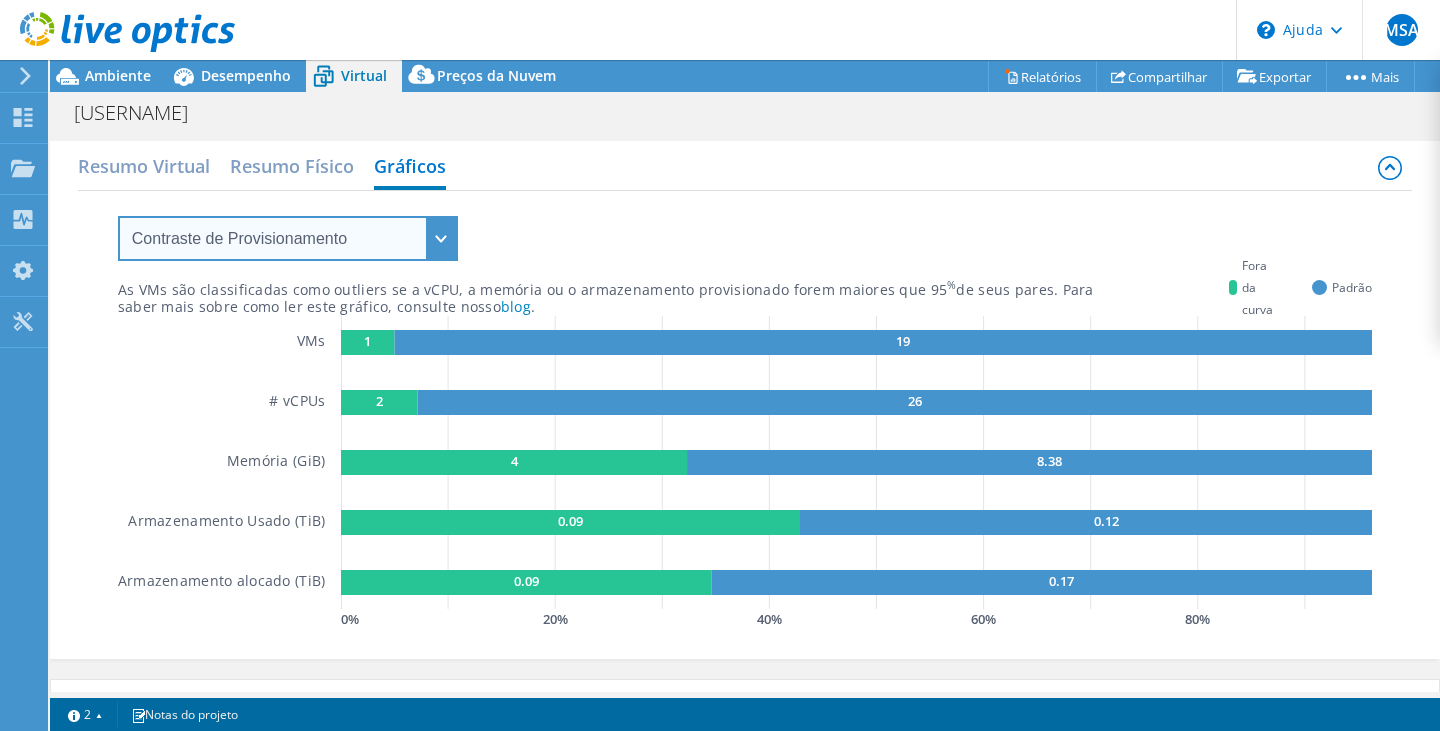 click on "Distribuição de recursos de VM Contraste de Provisionamento Sobreprovisionamento" at bounding box center (288, 238) 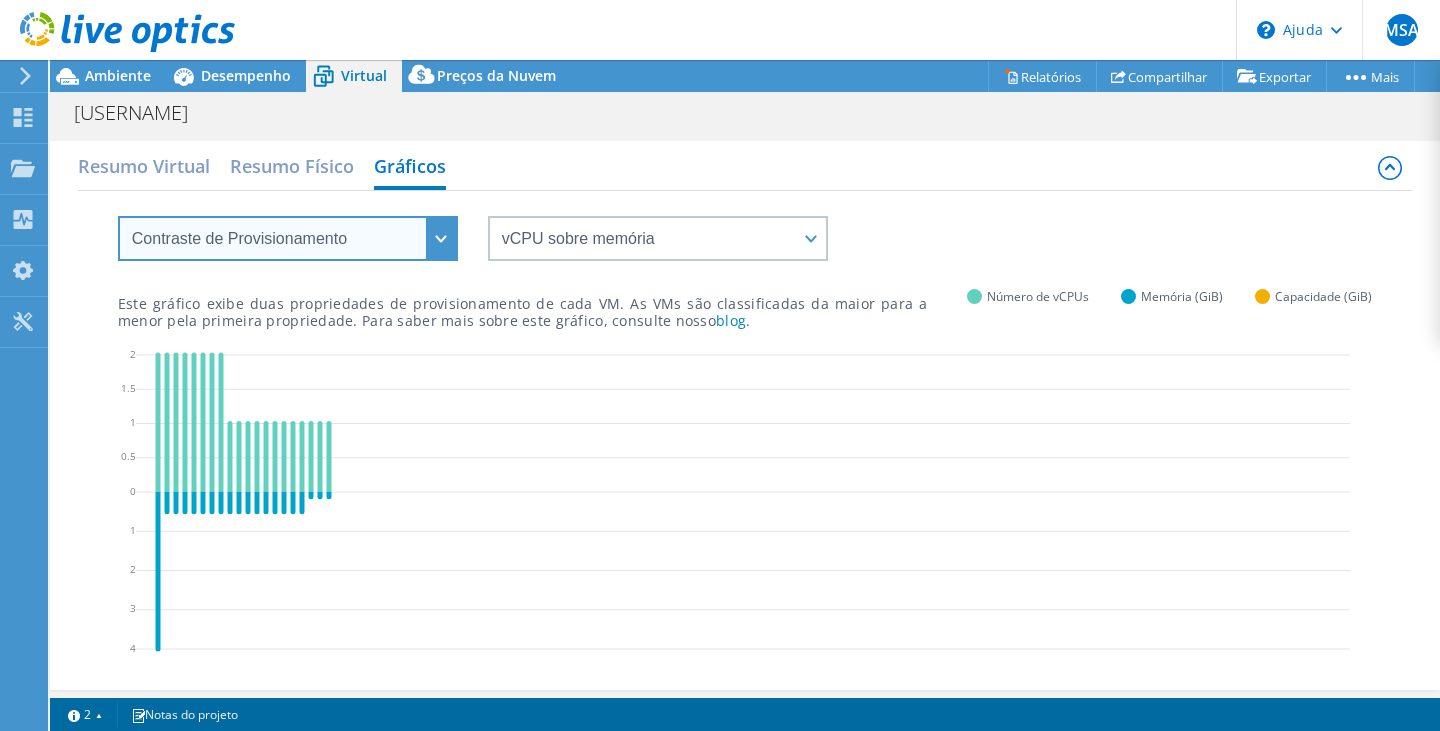 click on "Distribuição de recursos de VM Contraste de Provisionamento Sobreprovisionamento" at bounding box center (288, 238) 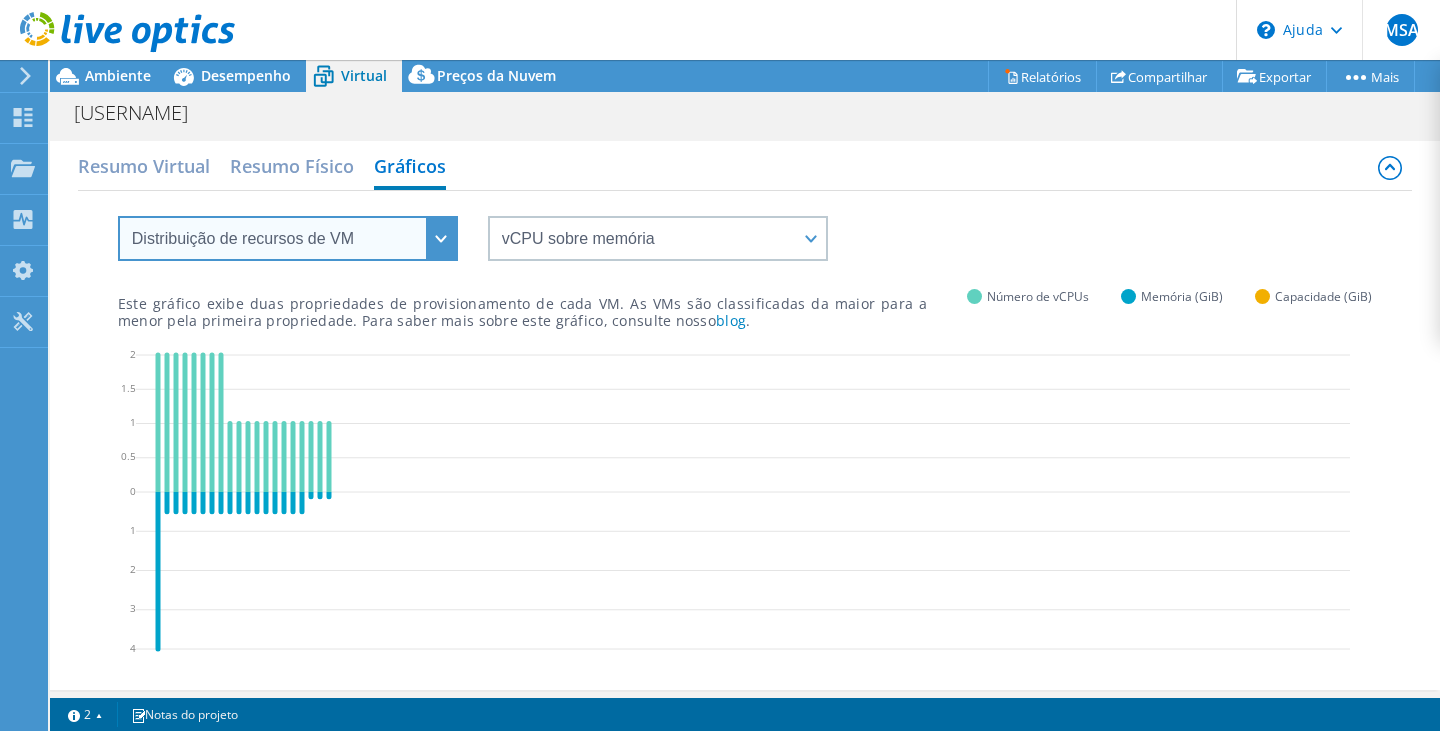 click on "Distribuição de recursos de VM Contraste de Provisionamento Sobreprovisionamento" at bounding box center [288, 238] 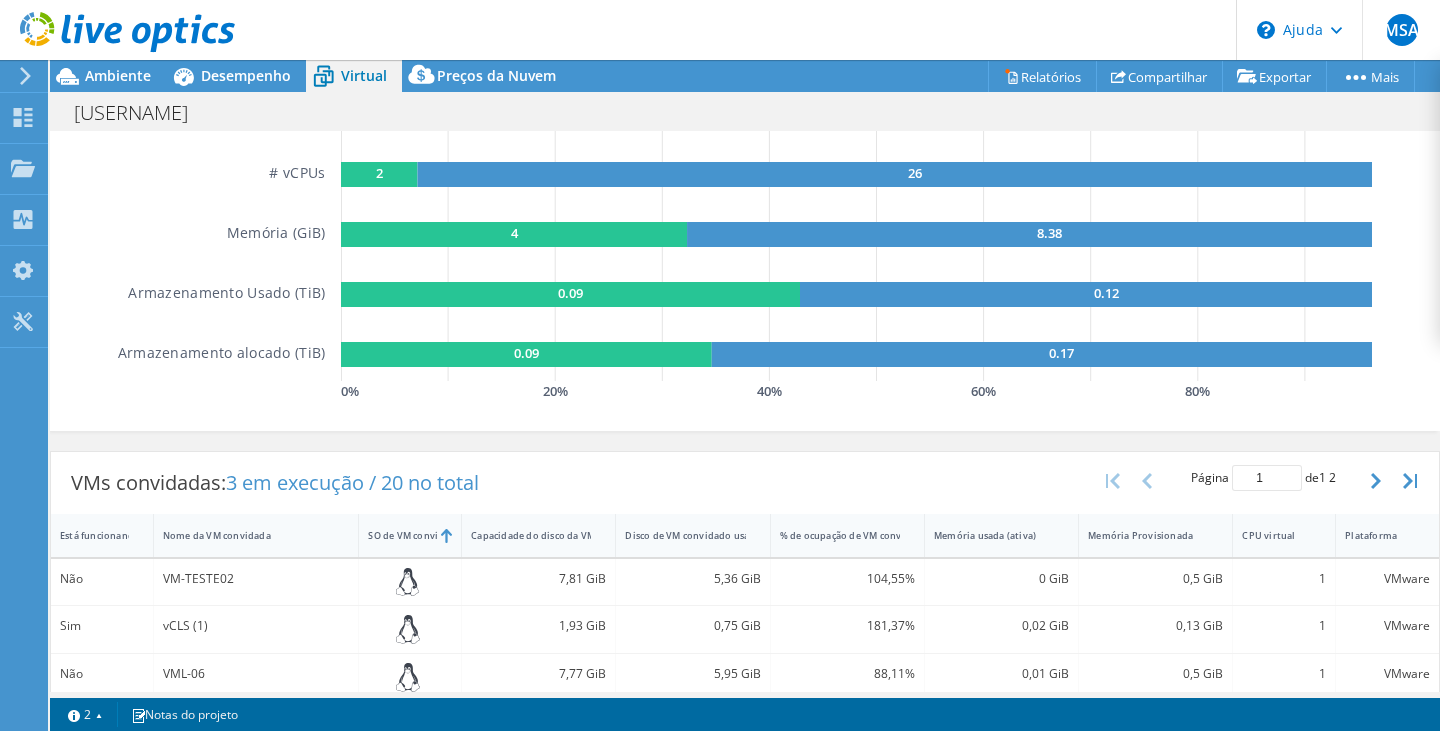 scroll, scrollTop: 209, scrollLeft: 0, axis: vertical 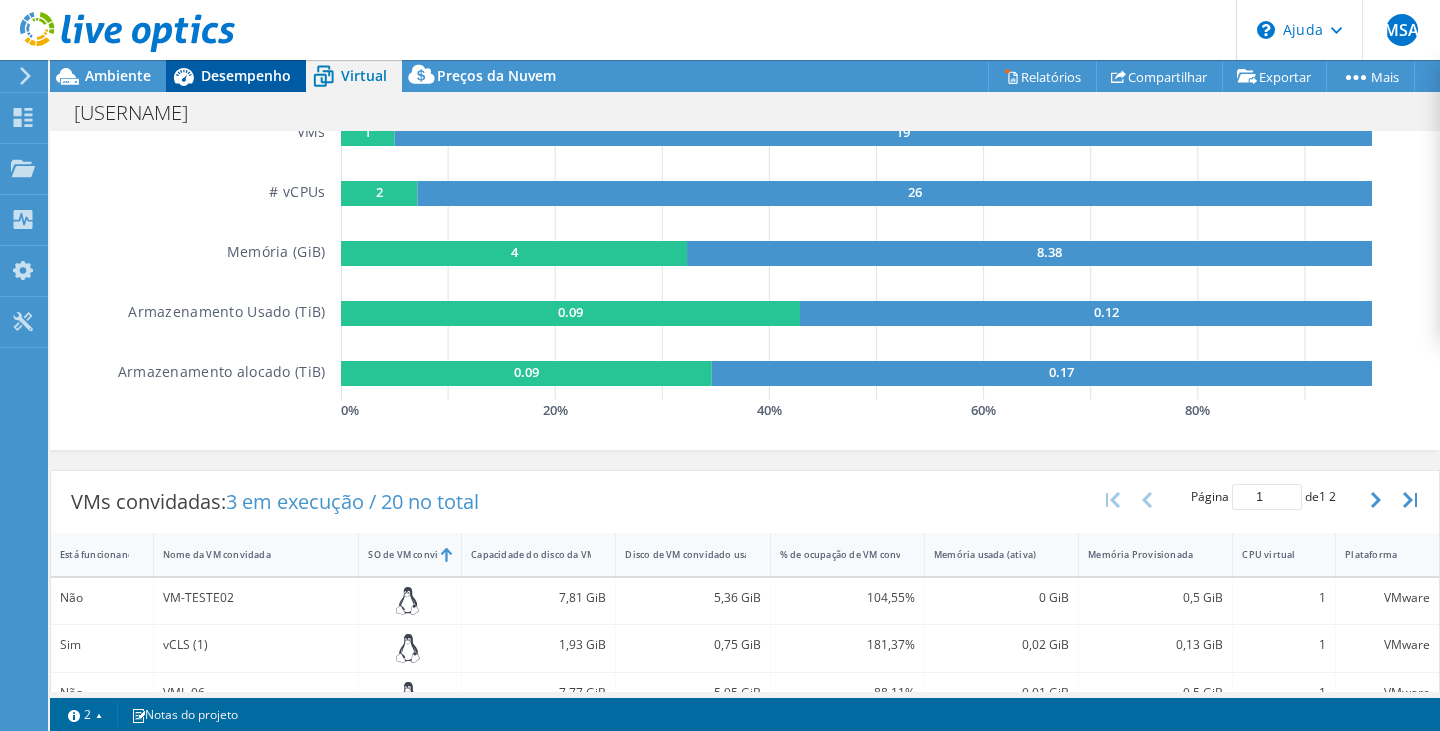 click on "Desempenho" at bounding box center (246, 75) 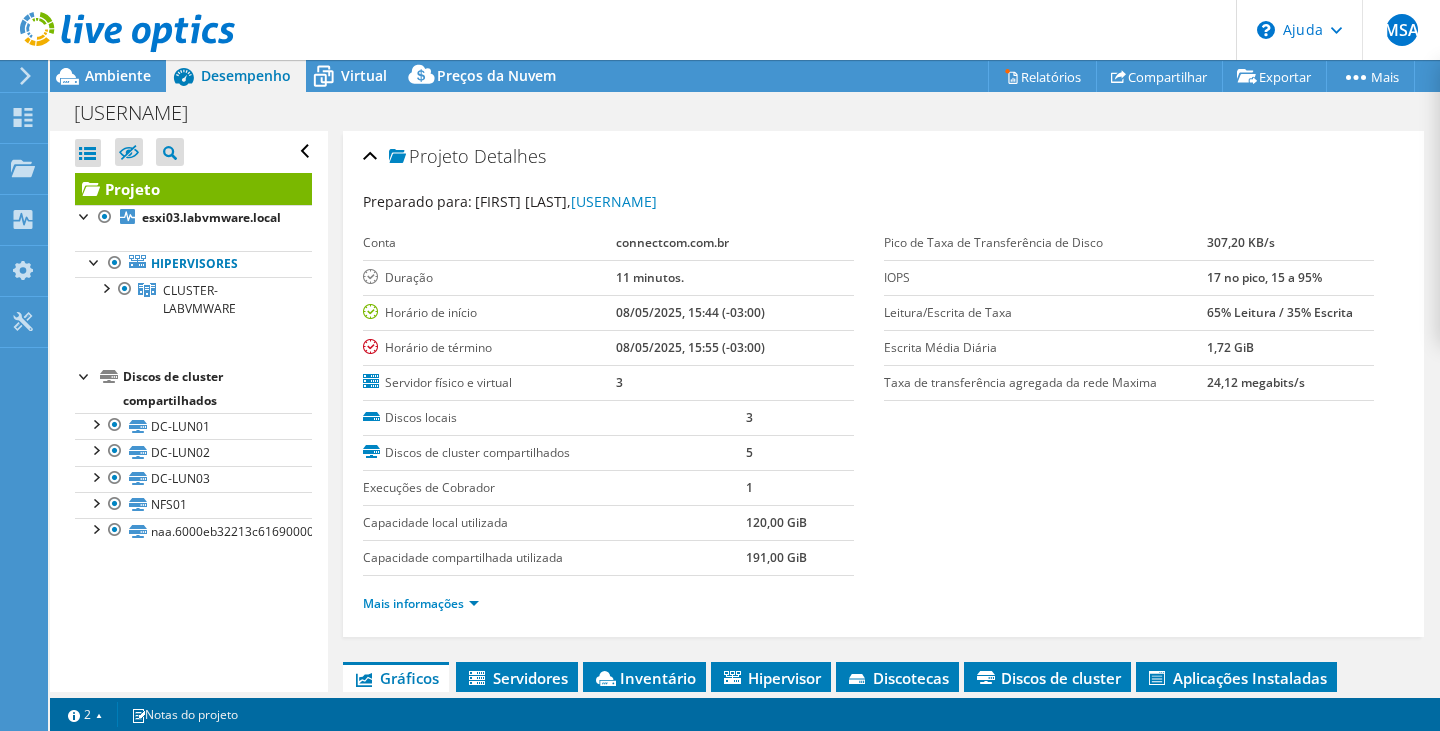 scroll, scrollTop: 0, scrollLeft: 0, axis: both 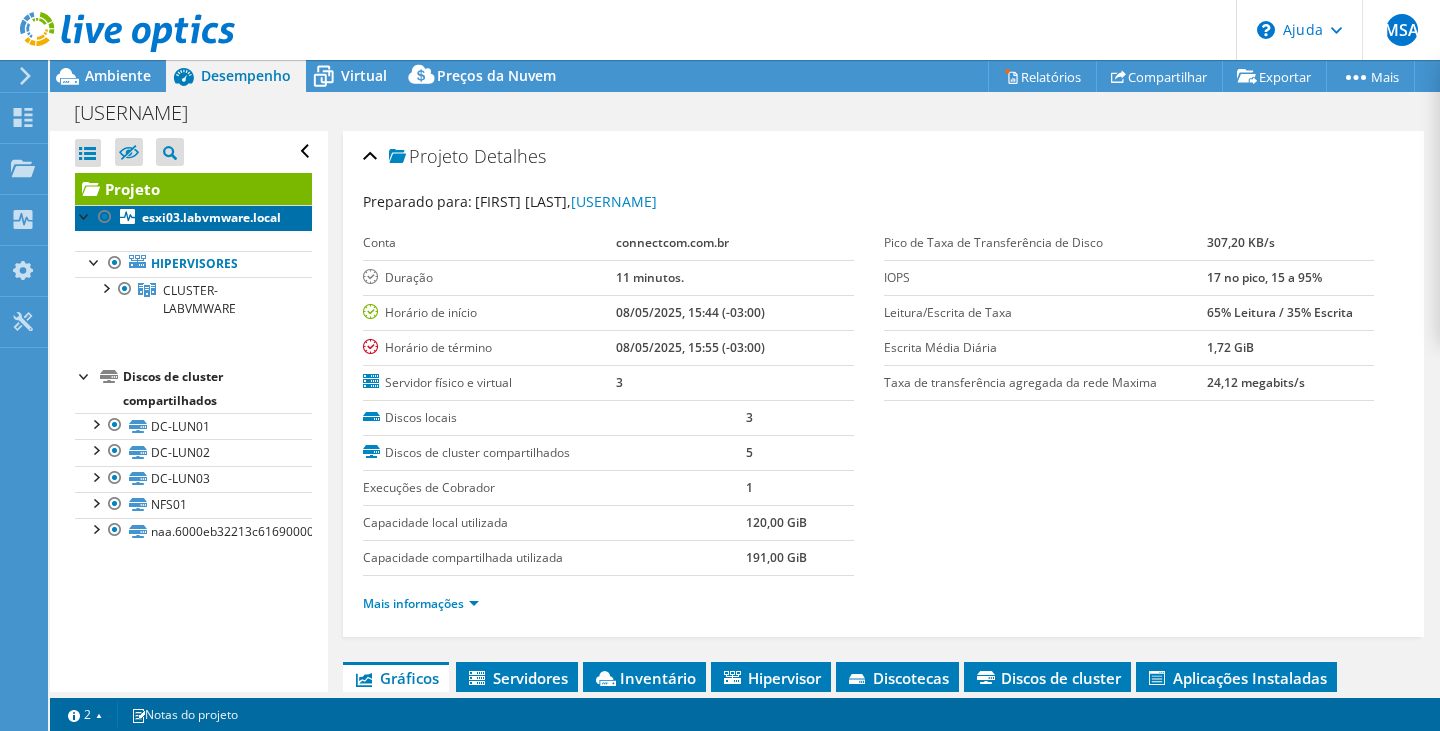 click on "esxi03.labvmware.local" at bounding box center [211, 217] 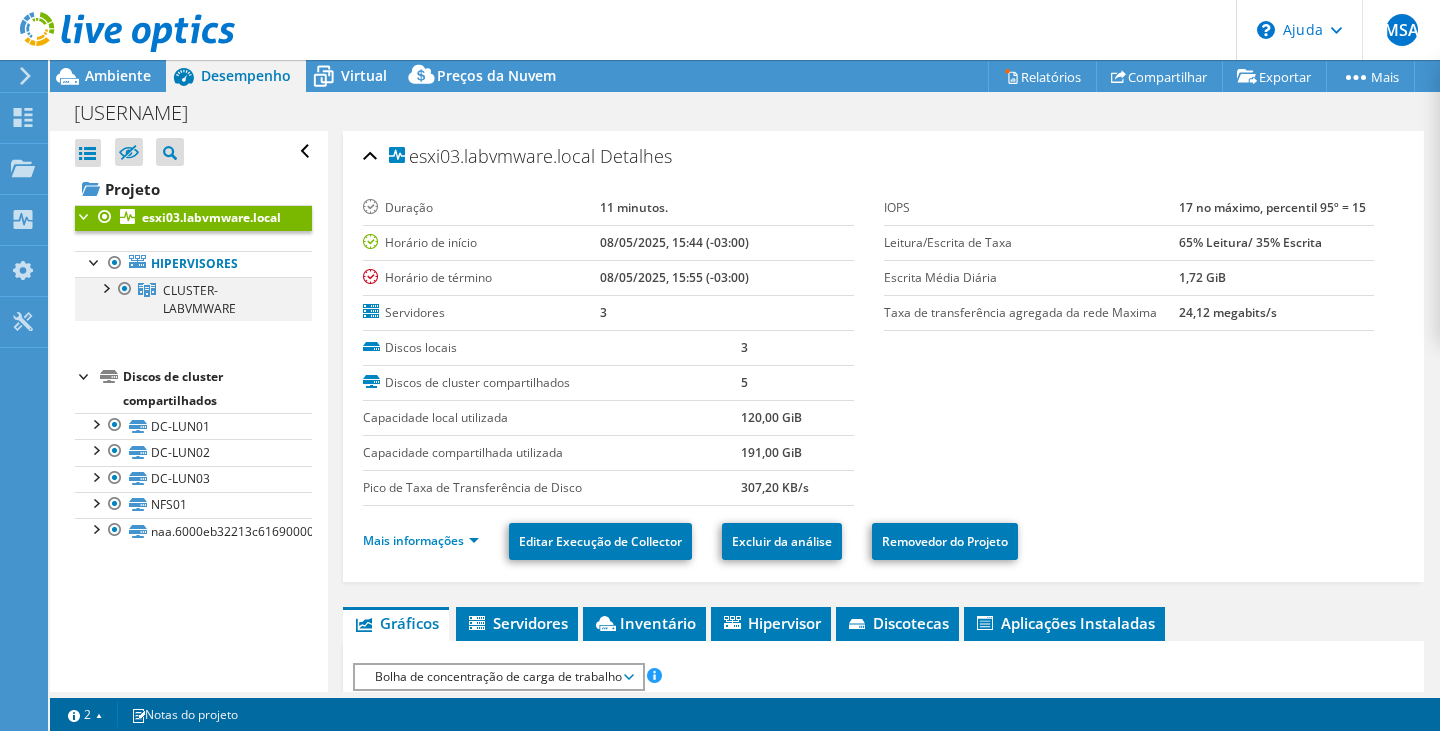 click at bounding box center [105, 287] 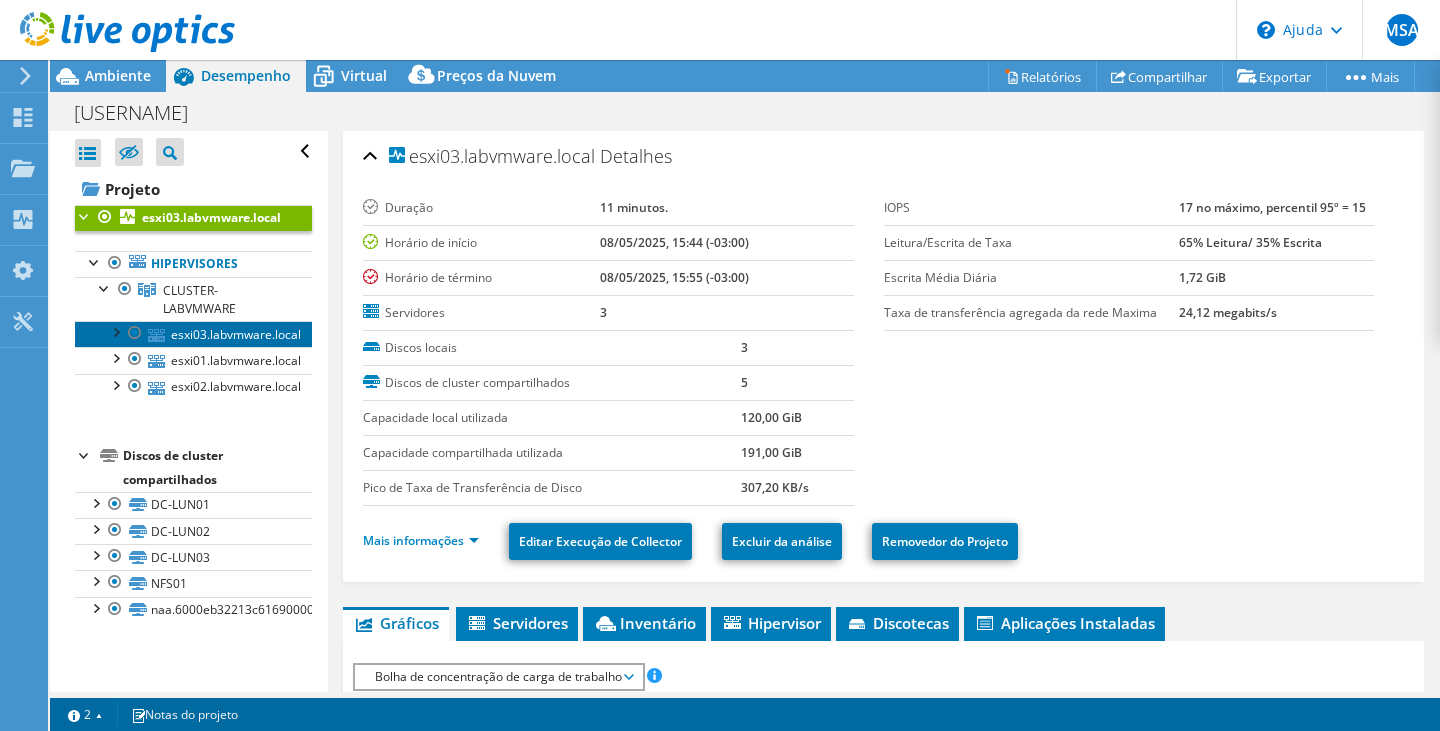 click on "esxi03.labvmware.local" at bounding box center [236, 334] 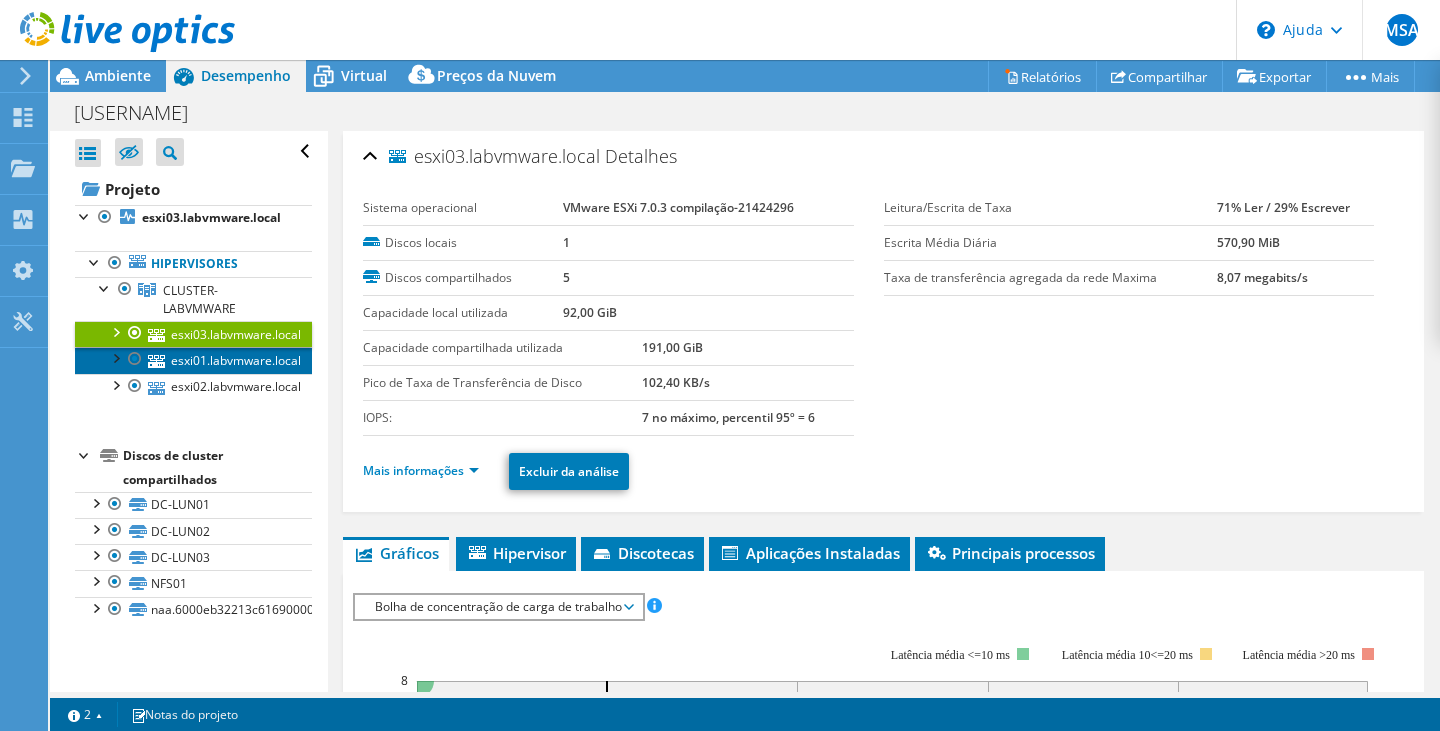 click on "esxi01.labvmware.local" at bounding box center (236, 360) 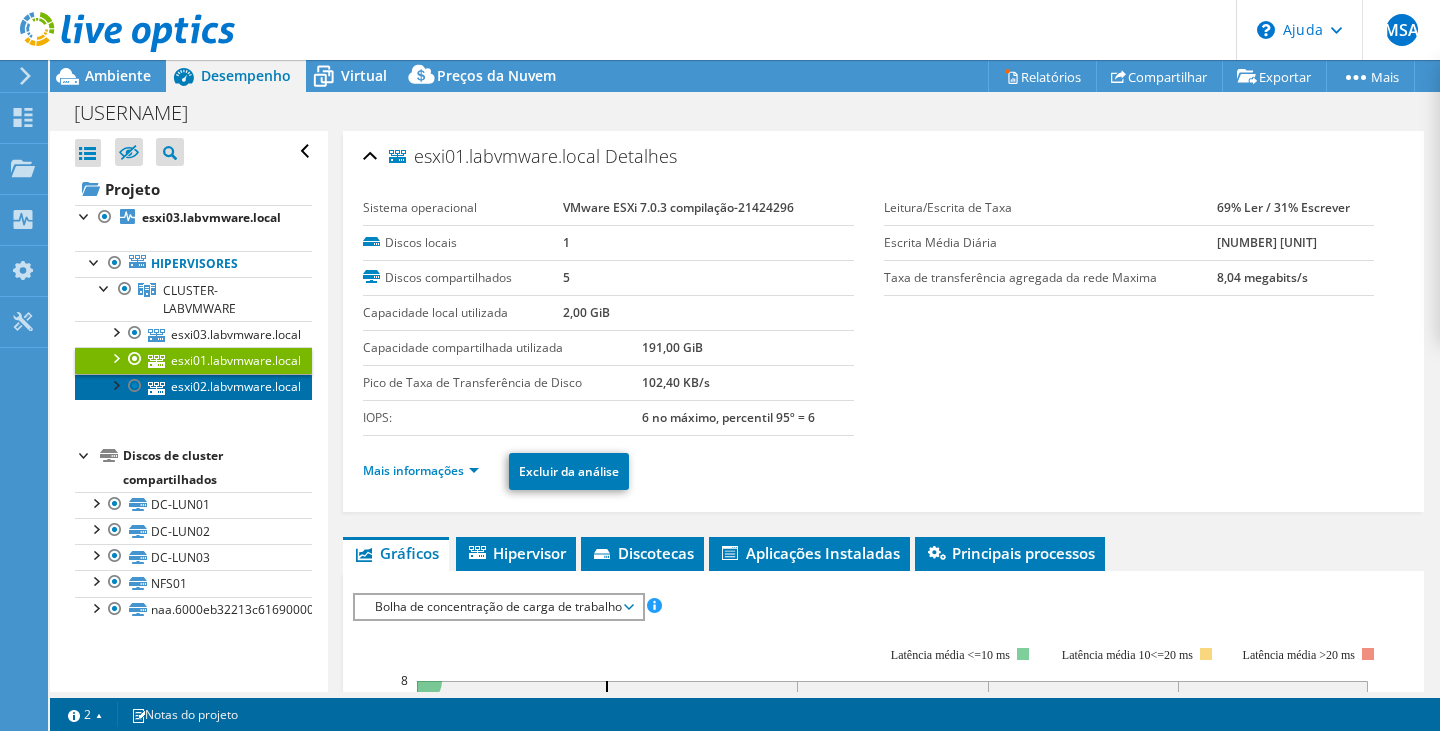 click on "esxi02.labvmware.local" at bounding box center (236, 386) 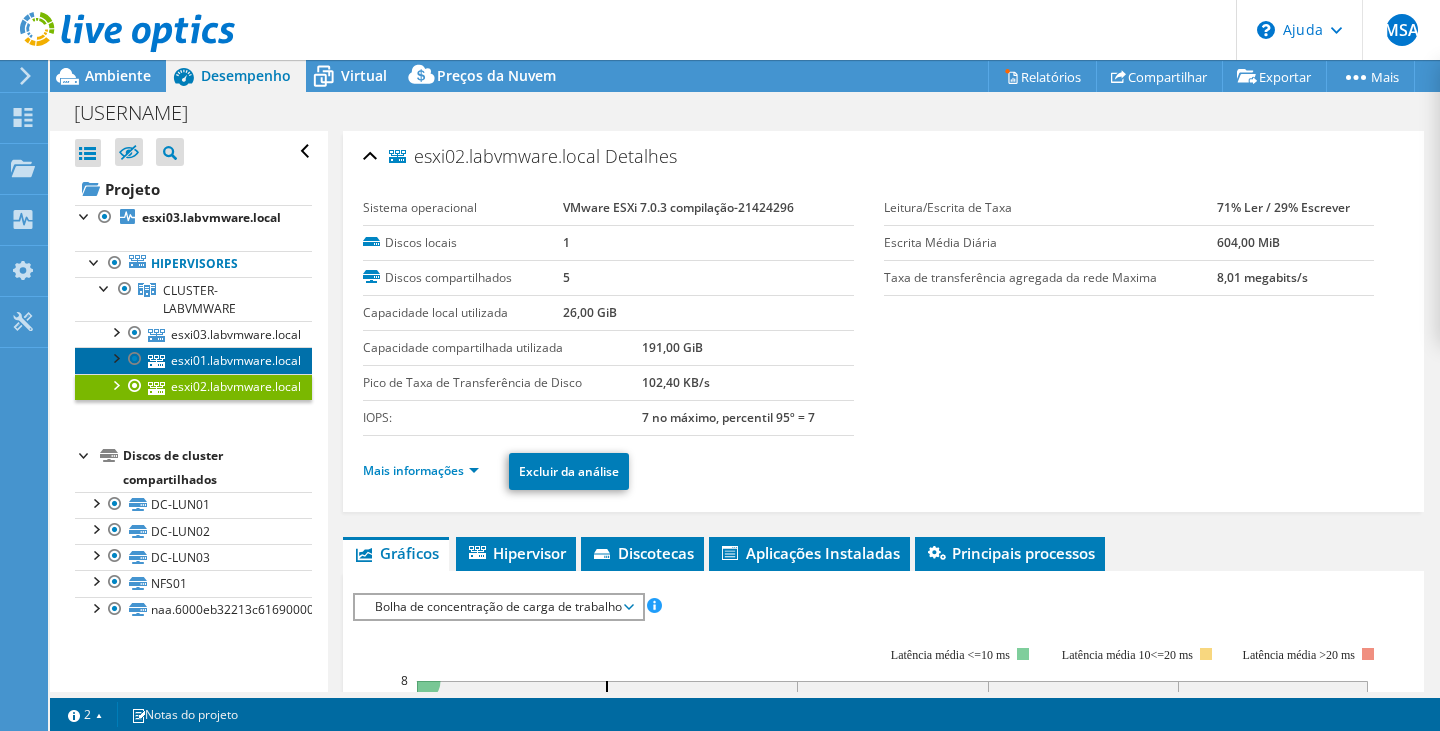 click on "esxi01.labvmware.local" at bounding box center [236, 360] 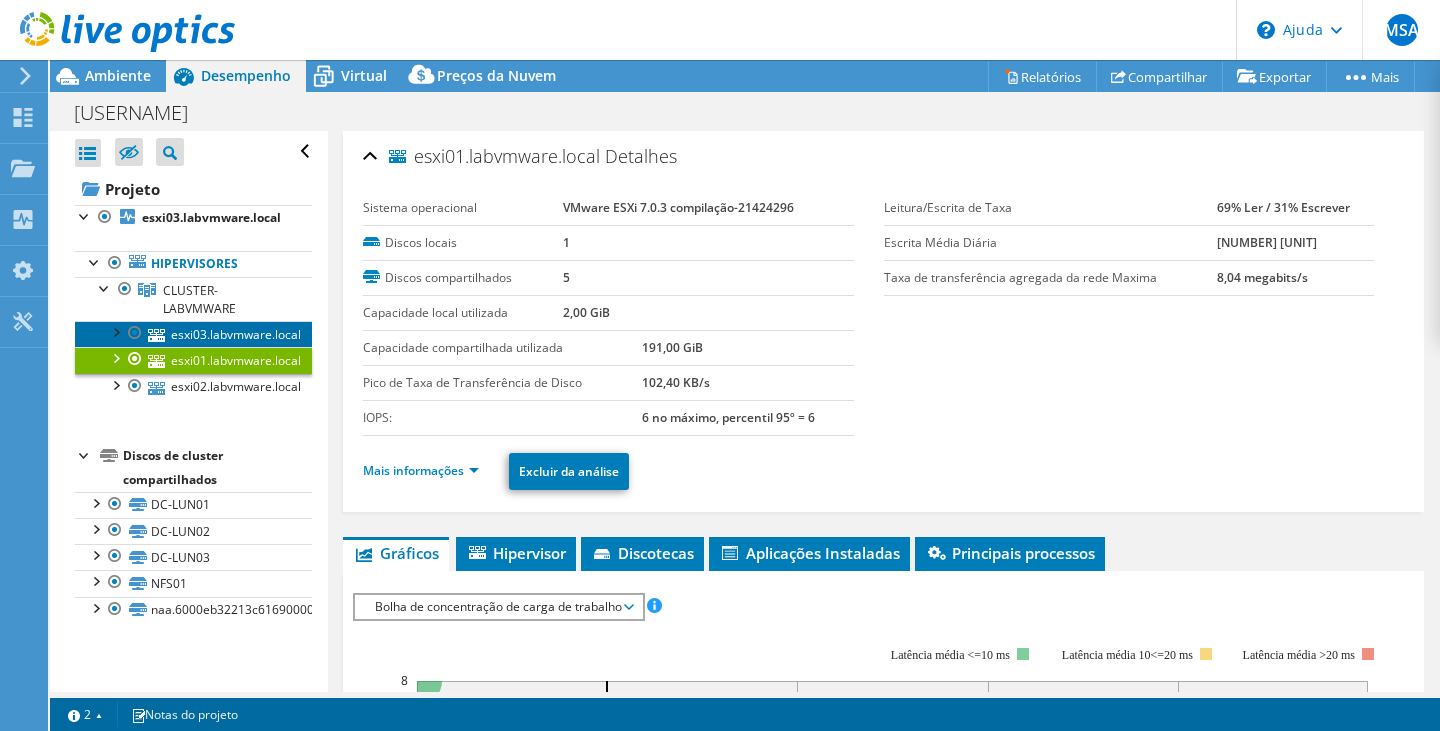 click on "esxi03.labvmware.local" at bounding box center (236, 334) 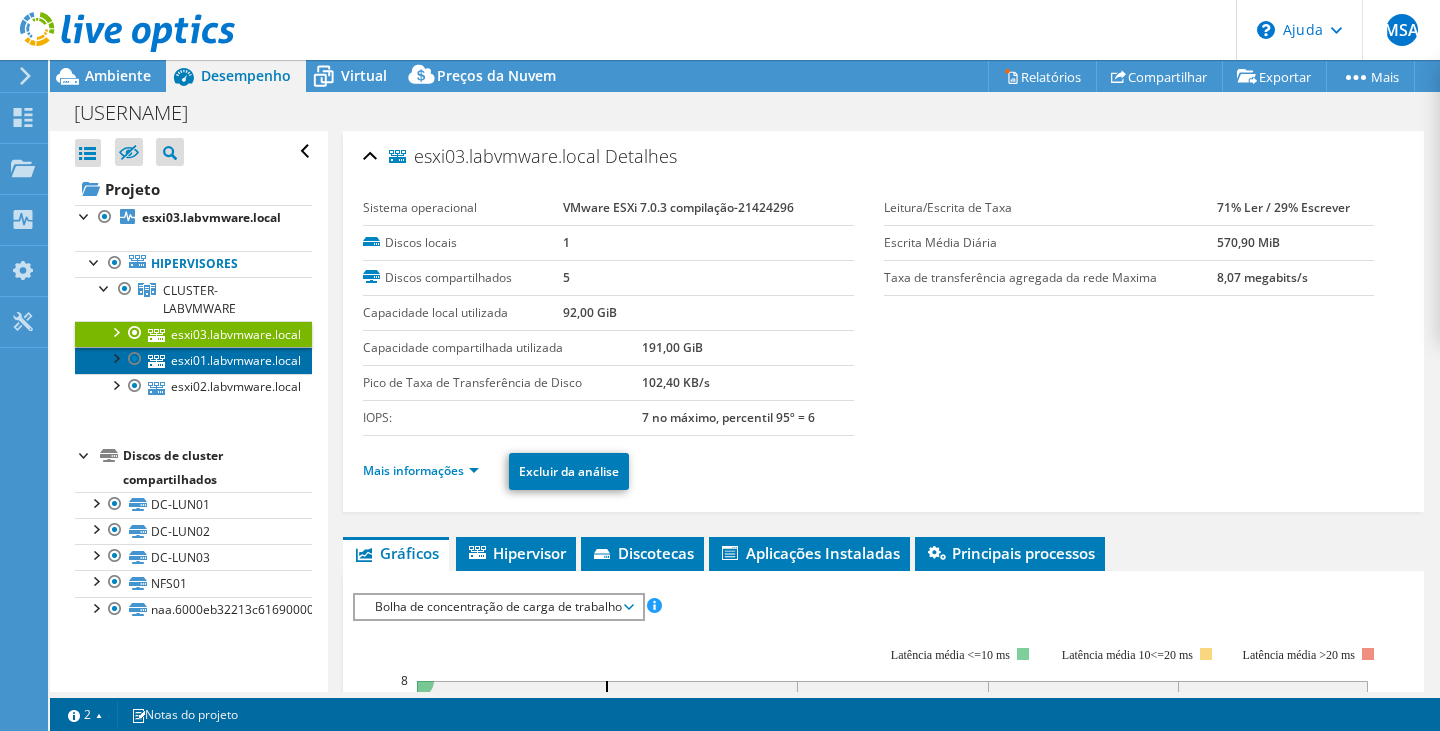 click on "esxi01.labvmware.local" at bounding box center [236, 360] 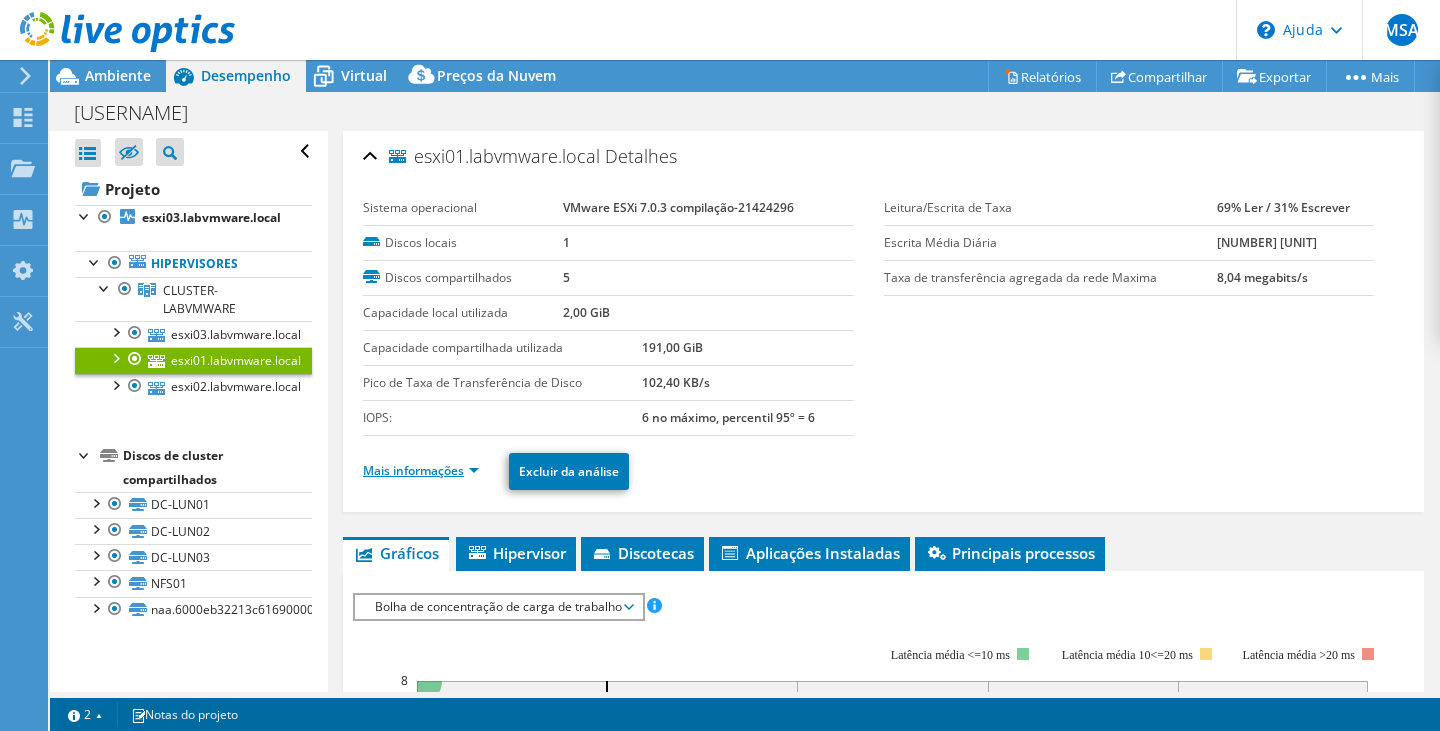 click on "Mais informações" at bounding box center (413, 470) 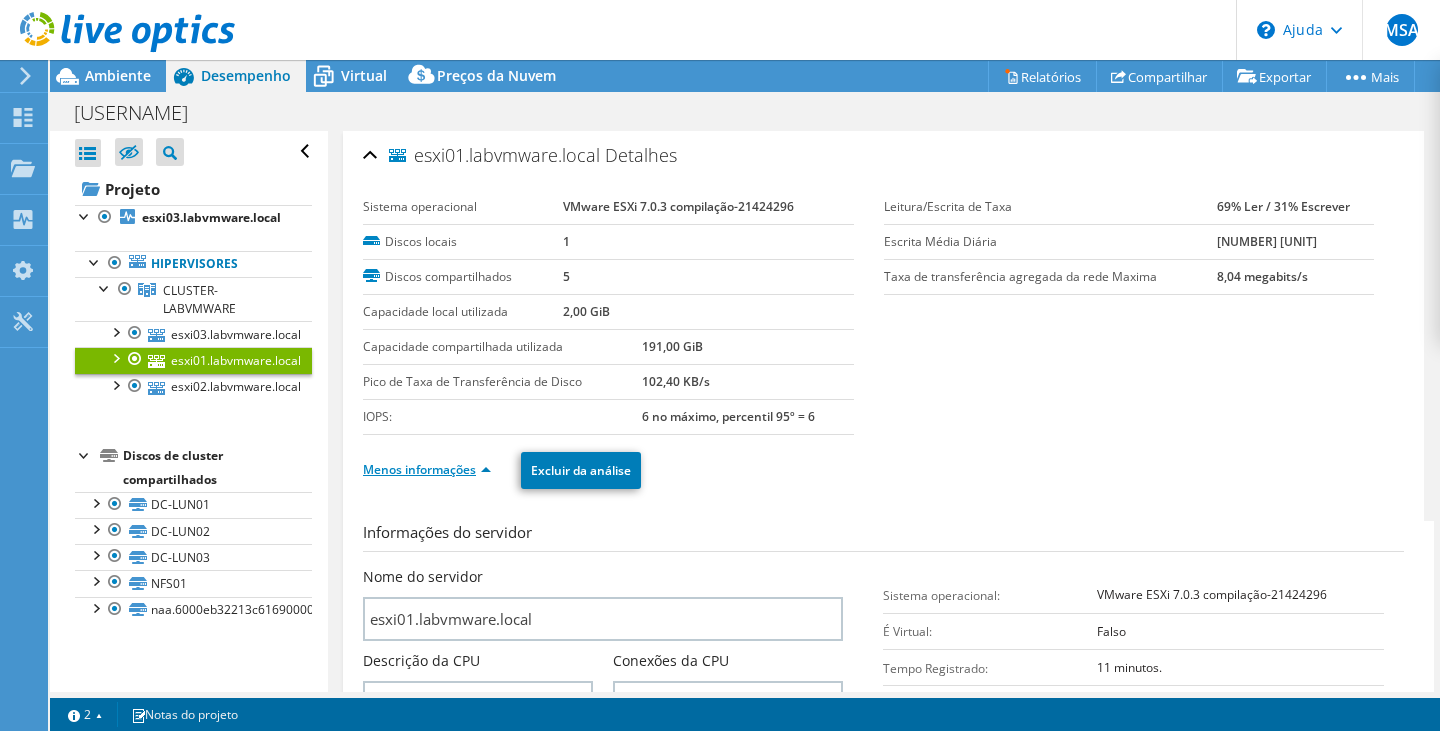scroll, scrollTop: 0, scrollLeft: 0, axis: both 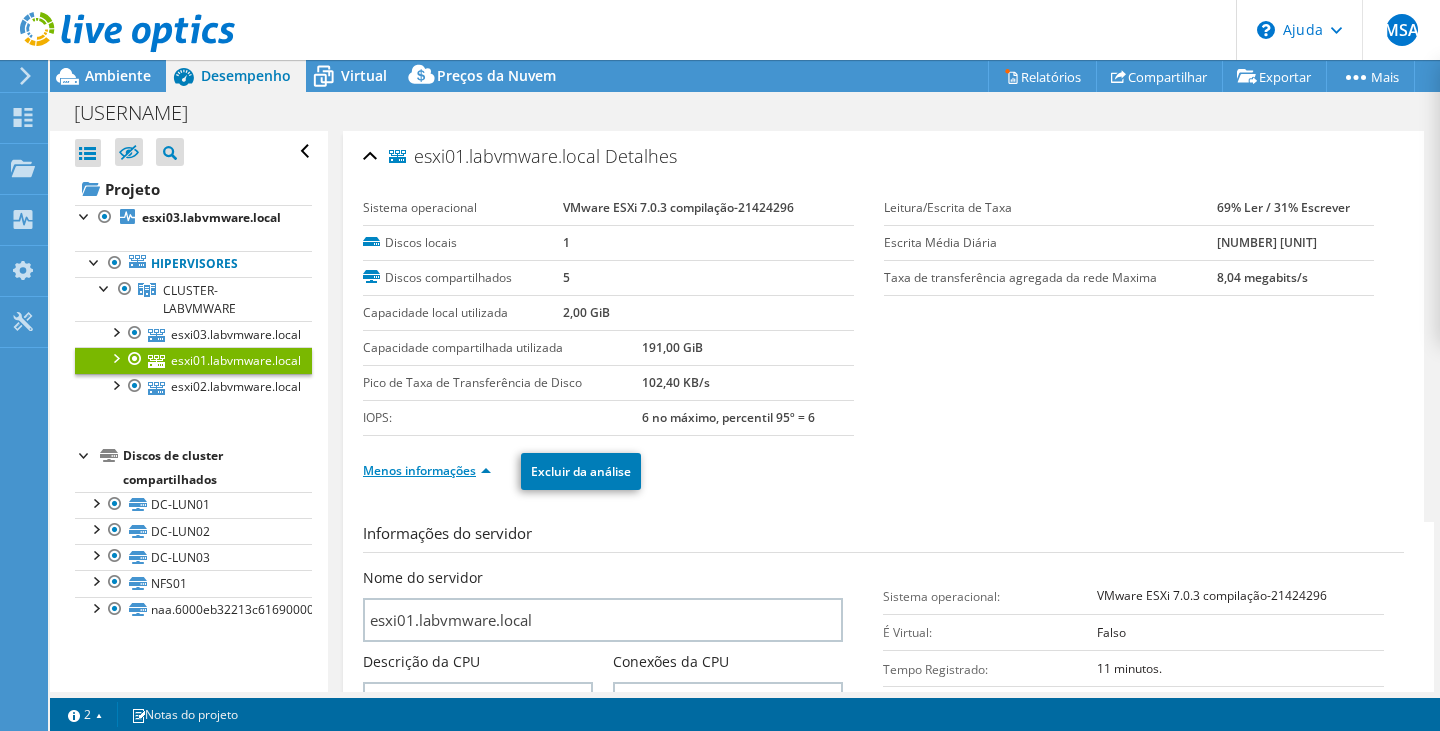 click on "Menos informações" at bounding box center (419, 470) 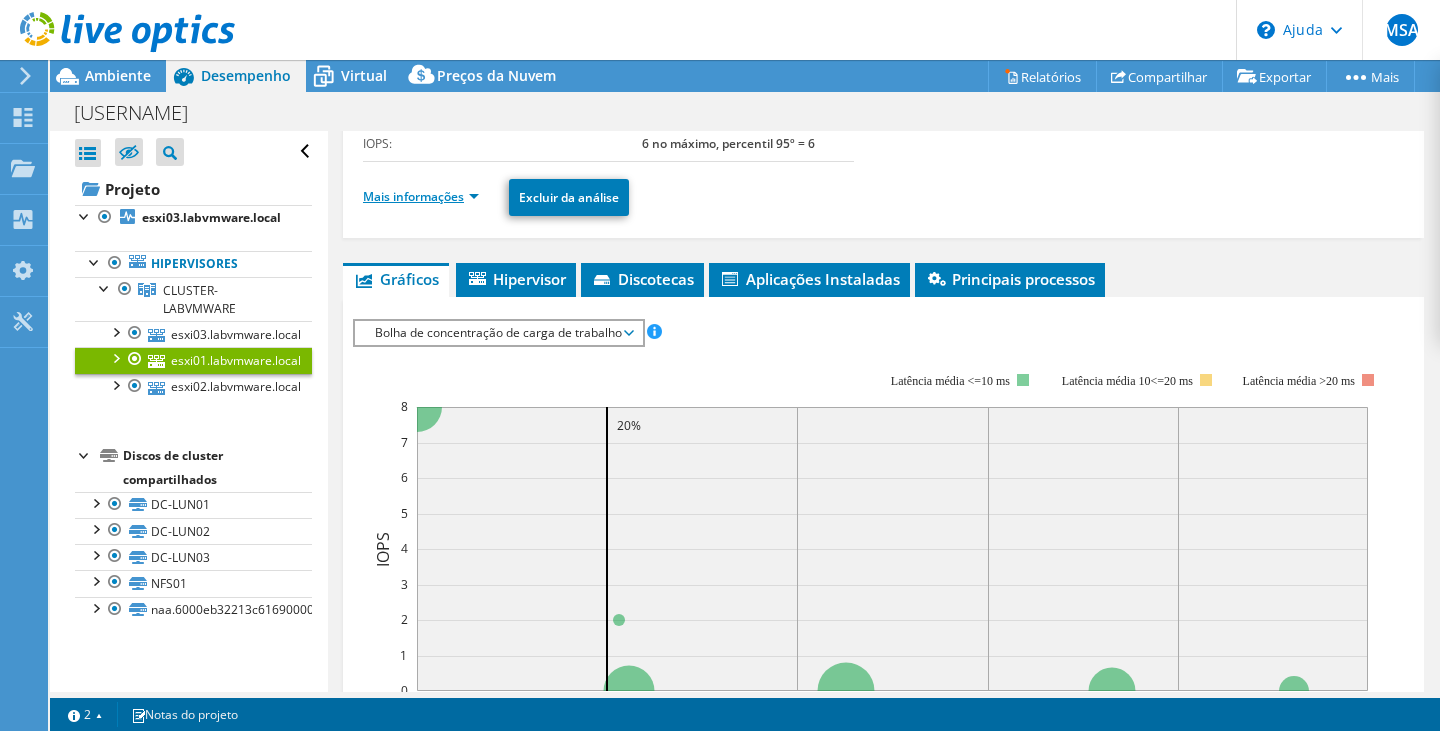 scroll, scrollTop: 300, scrollLeft: 0, axis: vertical 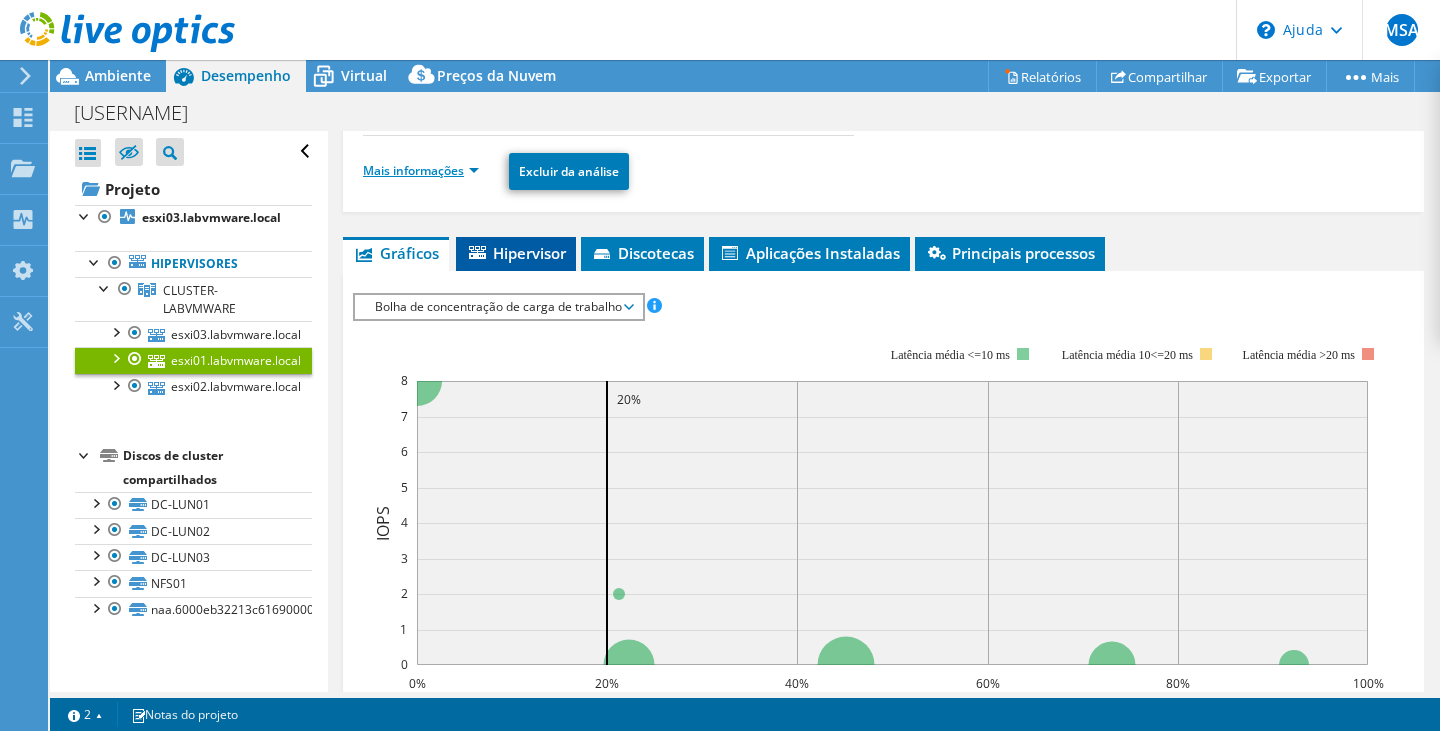 click on "Hipervisor" at bounding box center [529, 253] 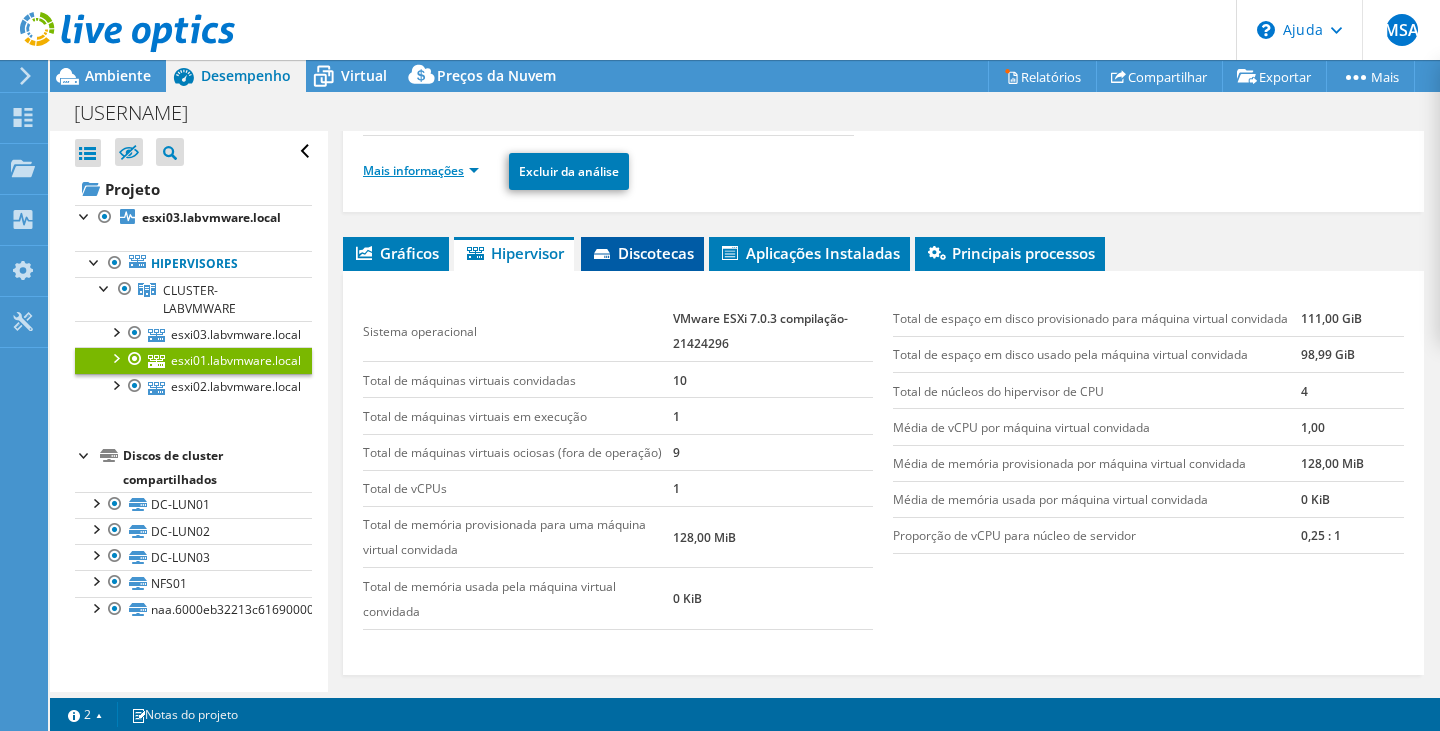 click on "Discotecas" at bounding box center (656, 253) 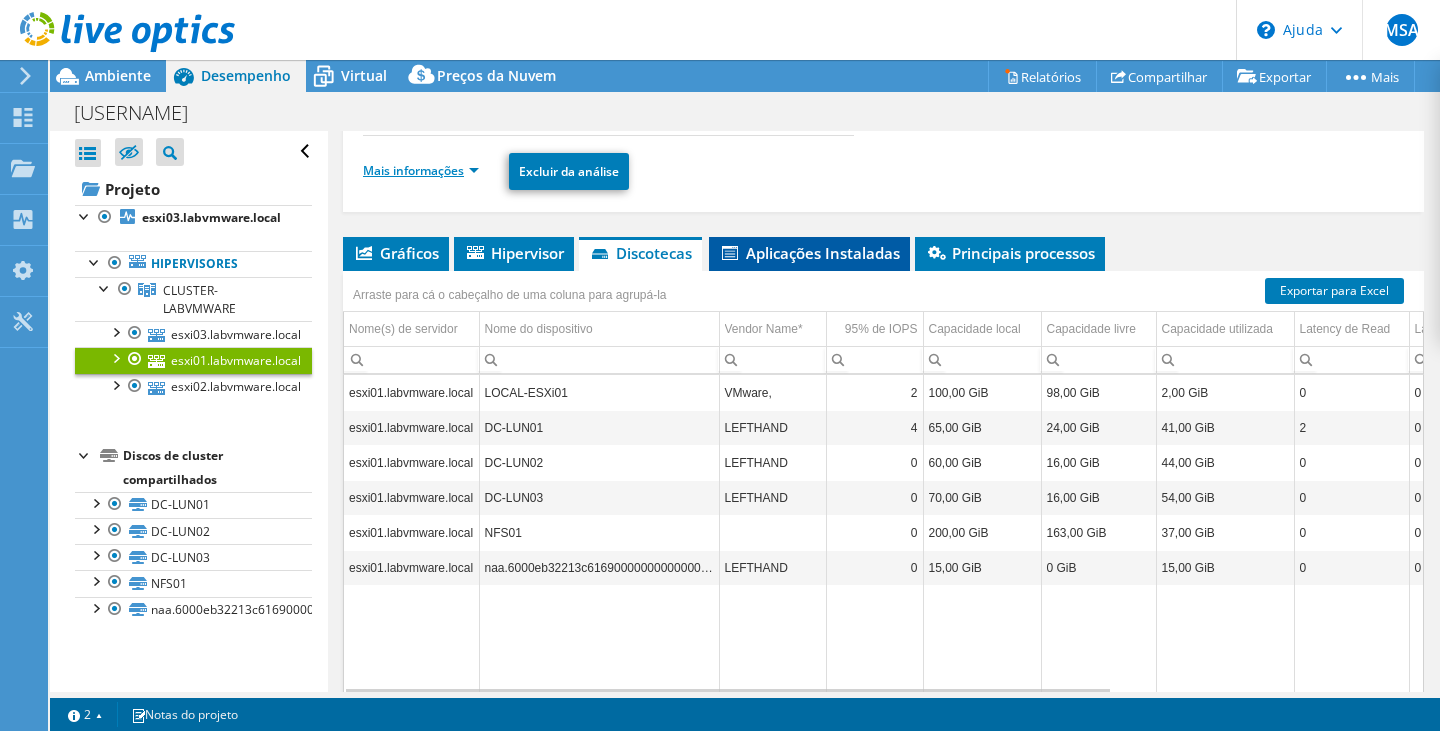click on "Aplicações Instaladas" at bounding box center [823, 253] 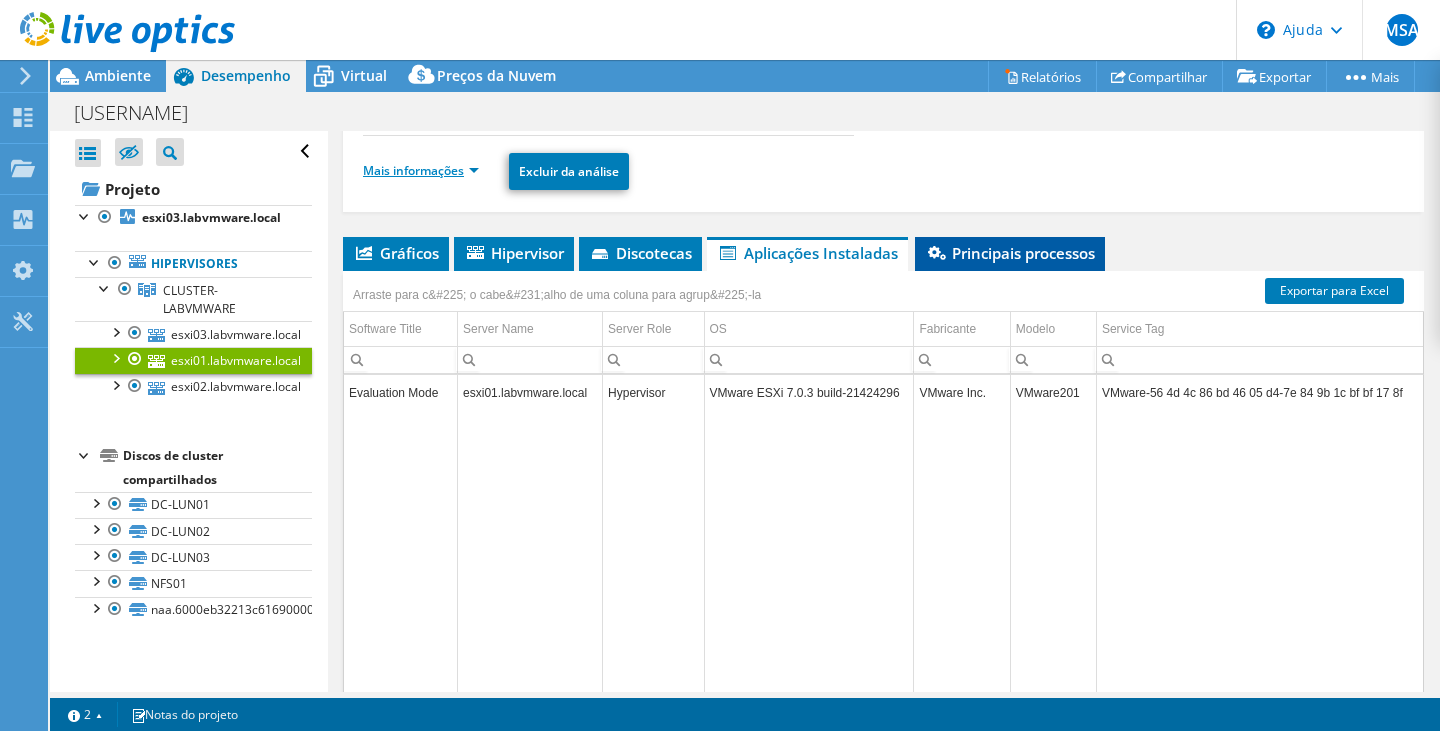 click on "Principais processos" at bounding box center [1023, 253] 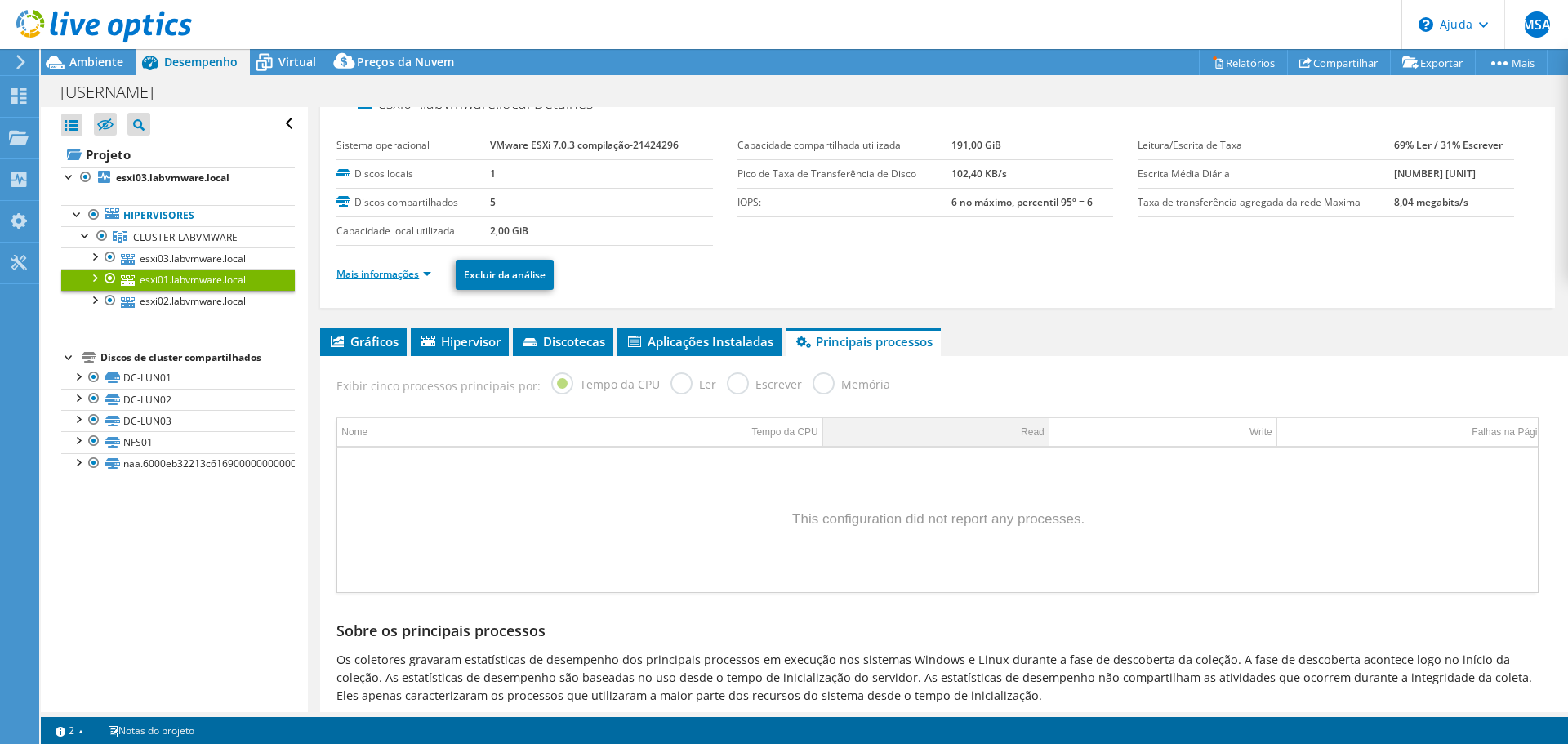 scroll, scrollTop: 0, scrollLeft: 0, axis: both 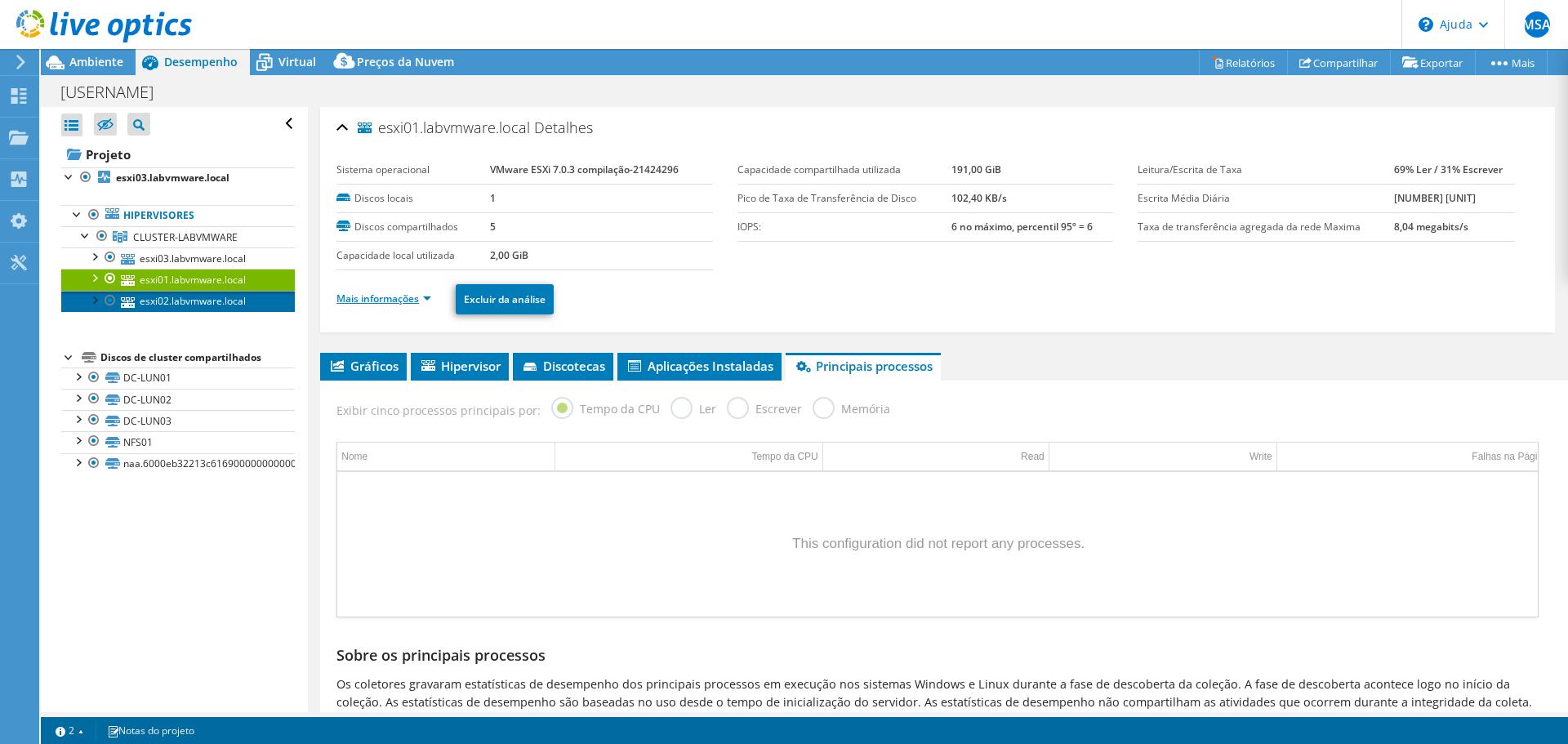 click on "esxi02.labvmware.local" at bounding box center (193, 301) 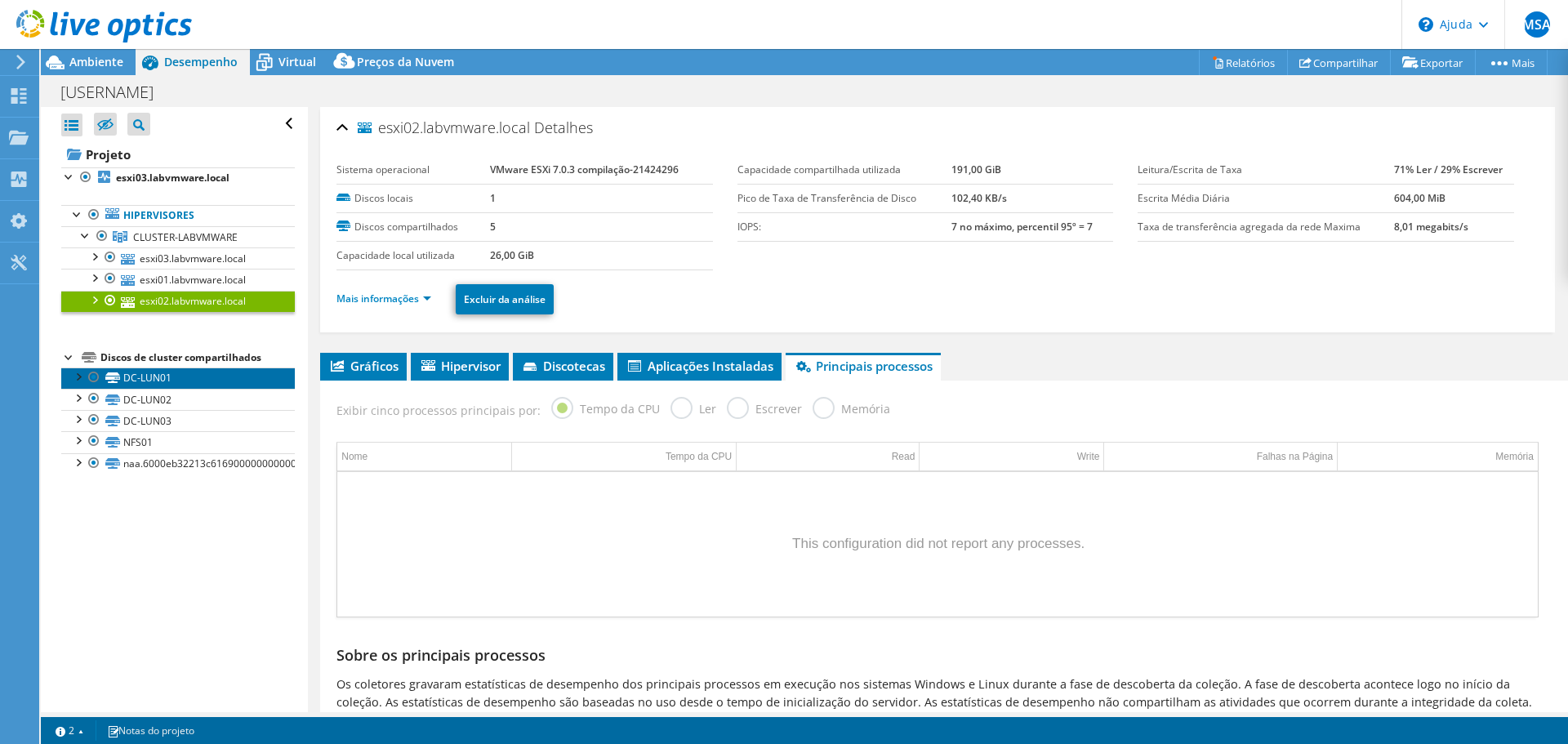 click on "DC-LUN01" at bounding box center (147, 377) 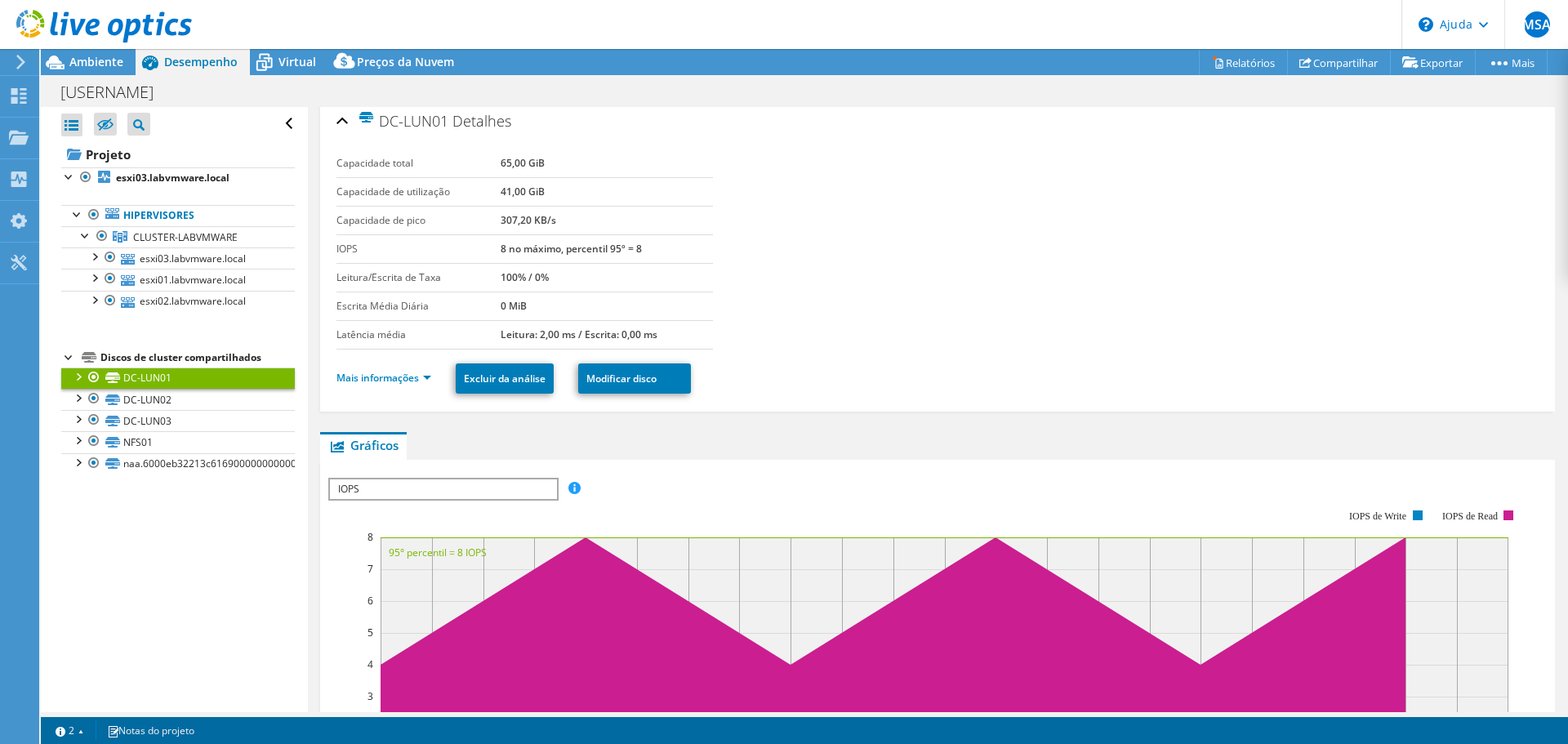 scroll, scrollTop: 0, scrollLeft: 0, axis: both 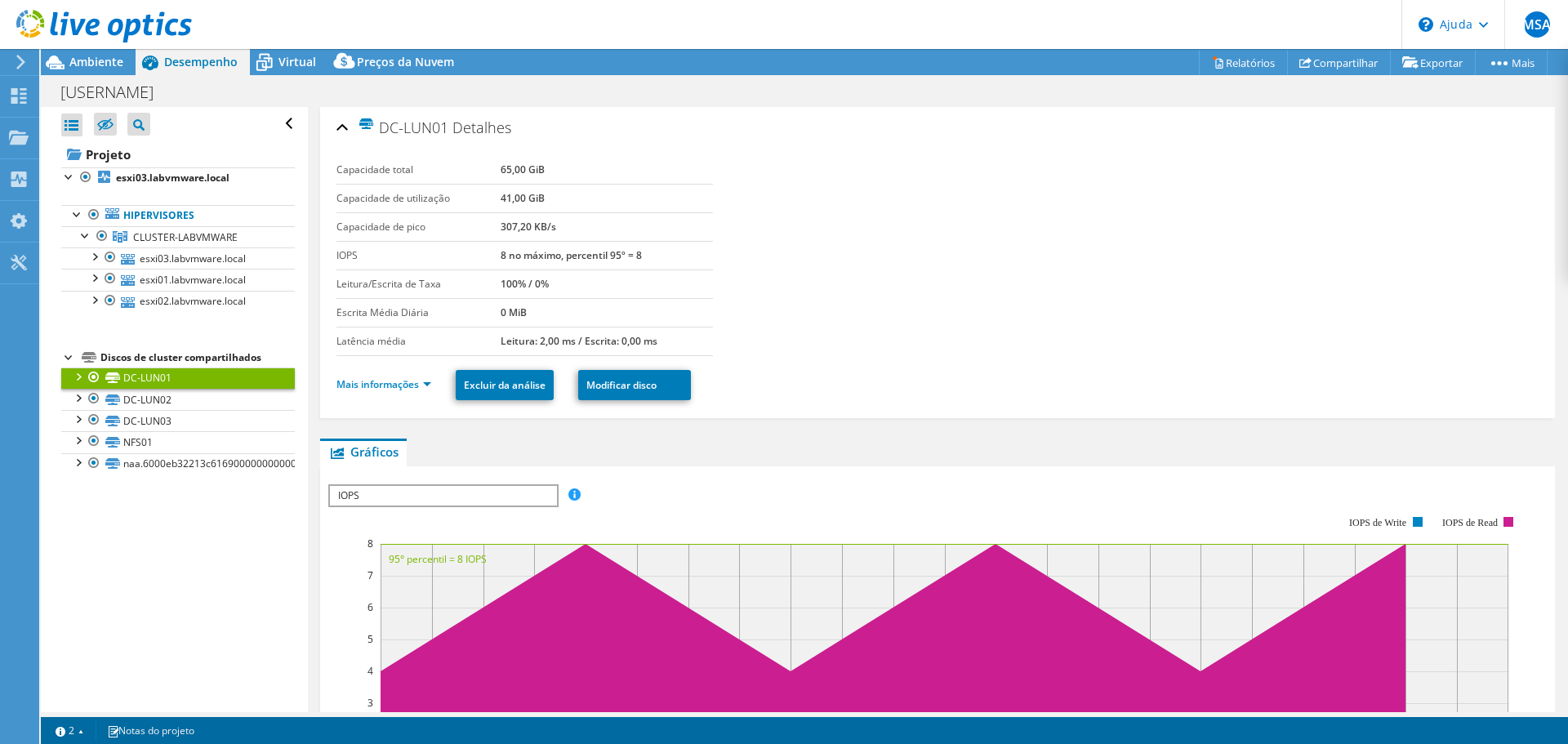 click at bounding box center [78, 376] 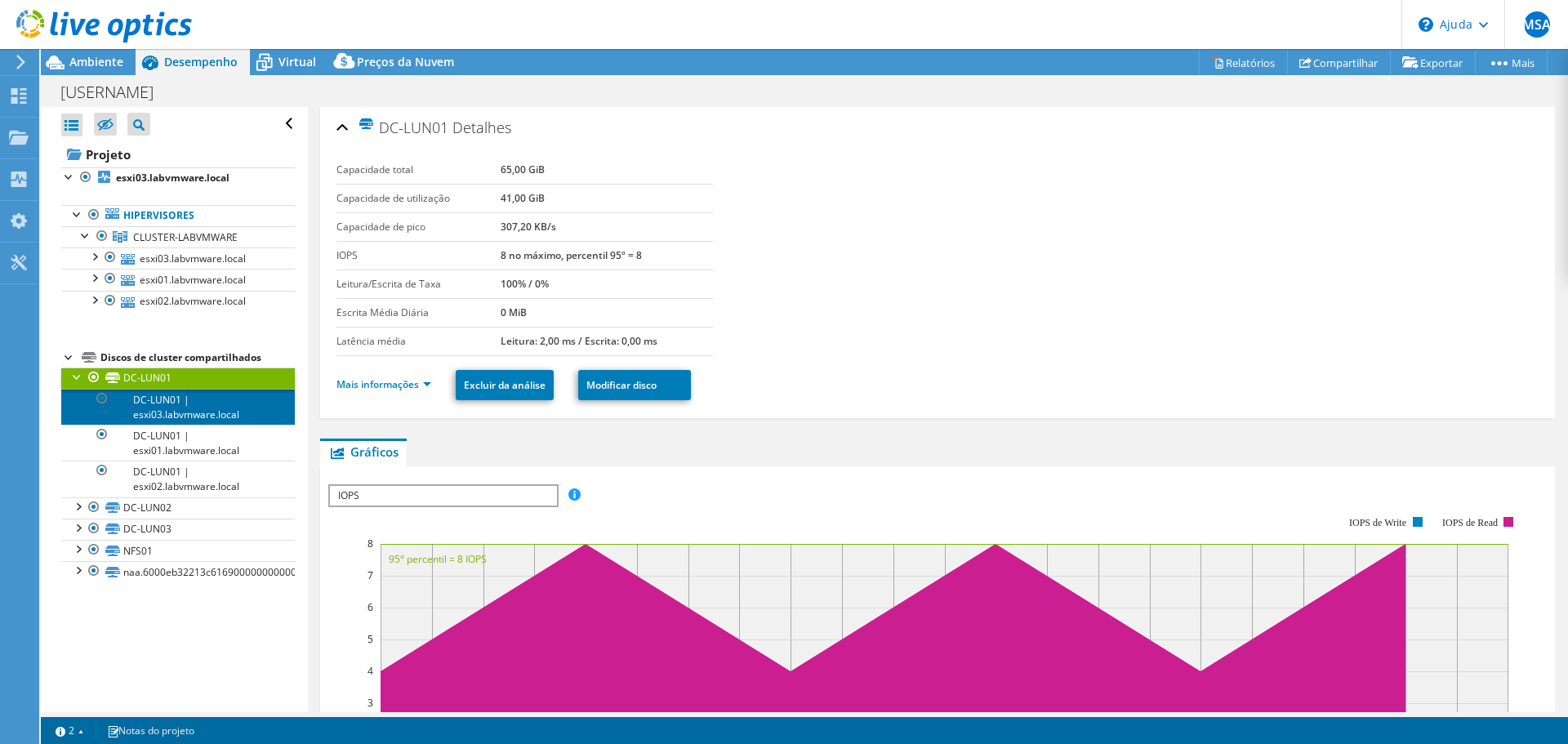 click on "DC-LUN01 | esxi03.labvmware.local" at bounding box center (186, 407) 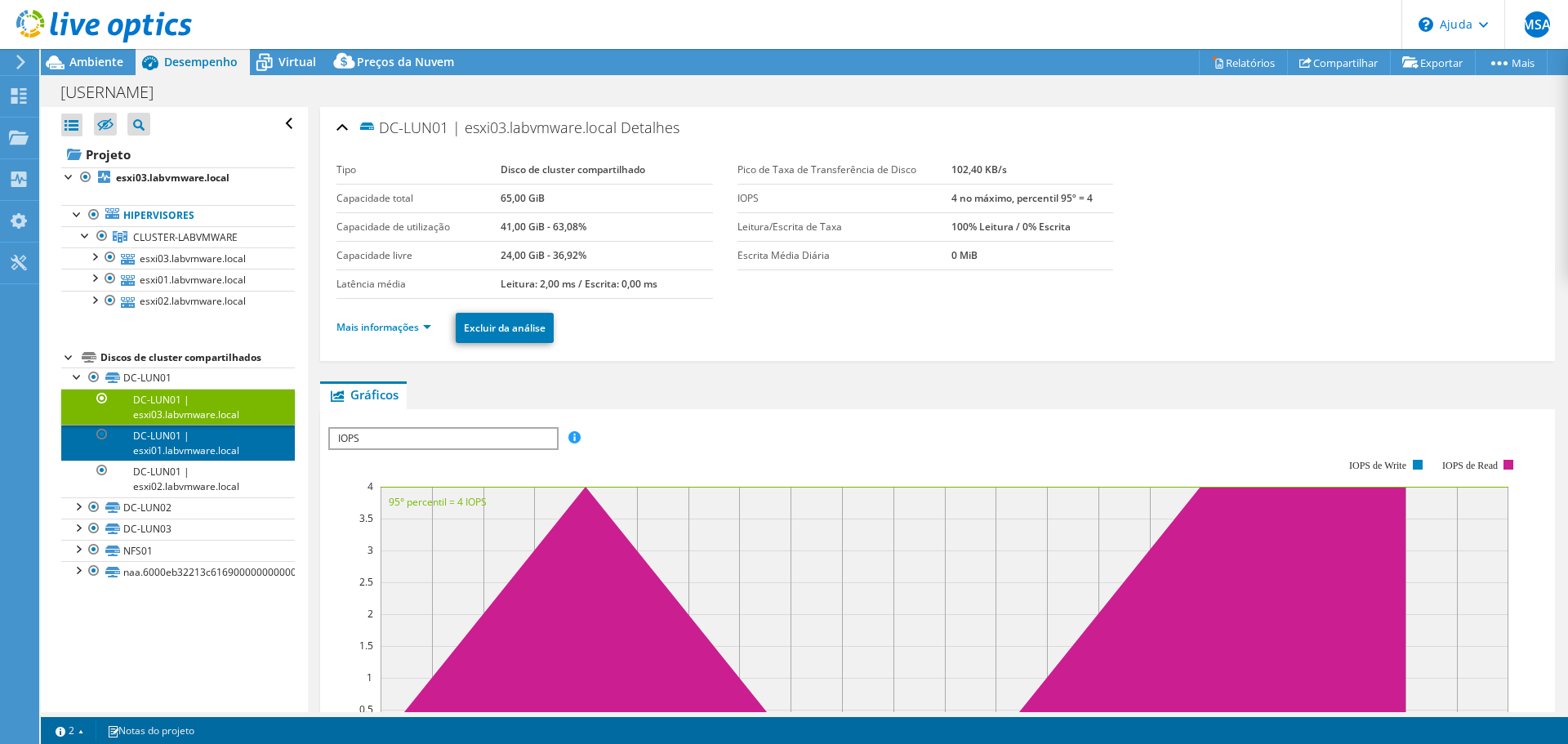 click on "DC-LUN01 | esxi01.labvmware.local" at bounding box center [186, 443] 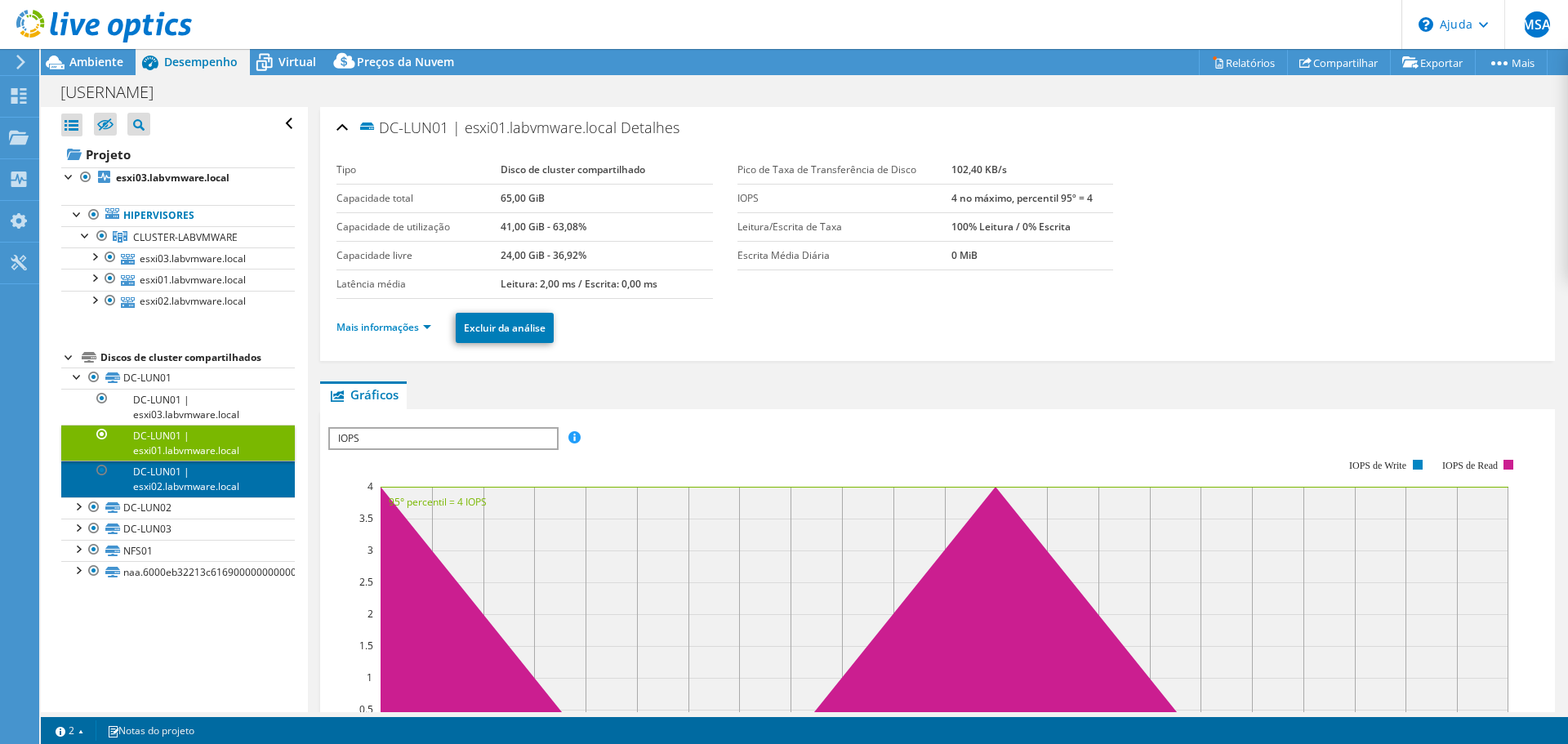 click on "DC-LUN01 | esxi02.labvmware.local" at bounding box center [186, 479] 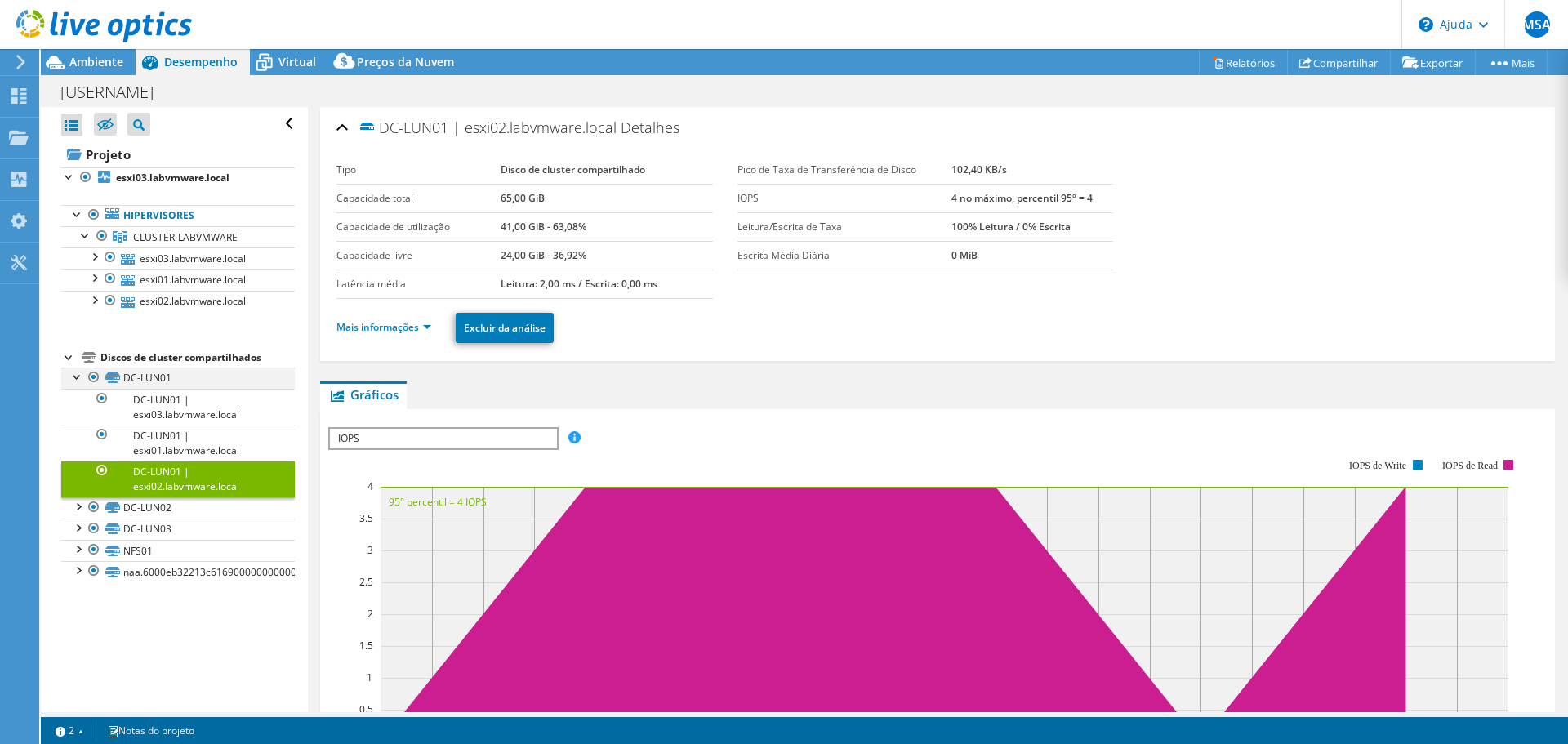 click at bounding box center (78, 376) 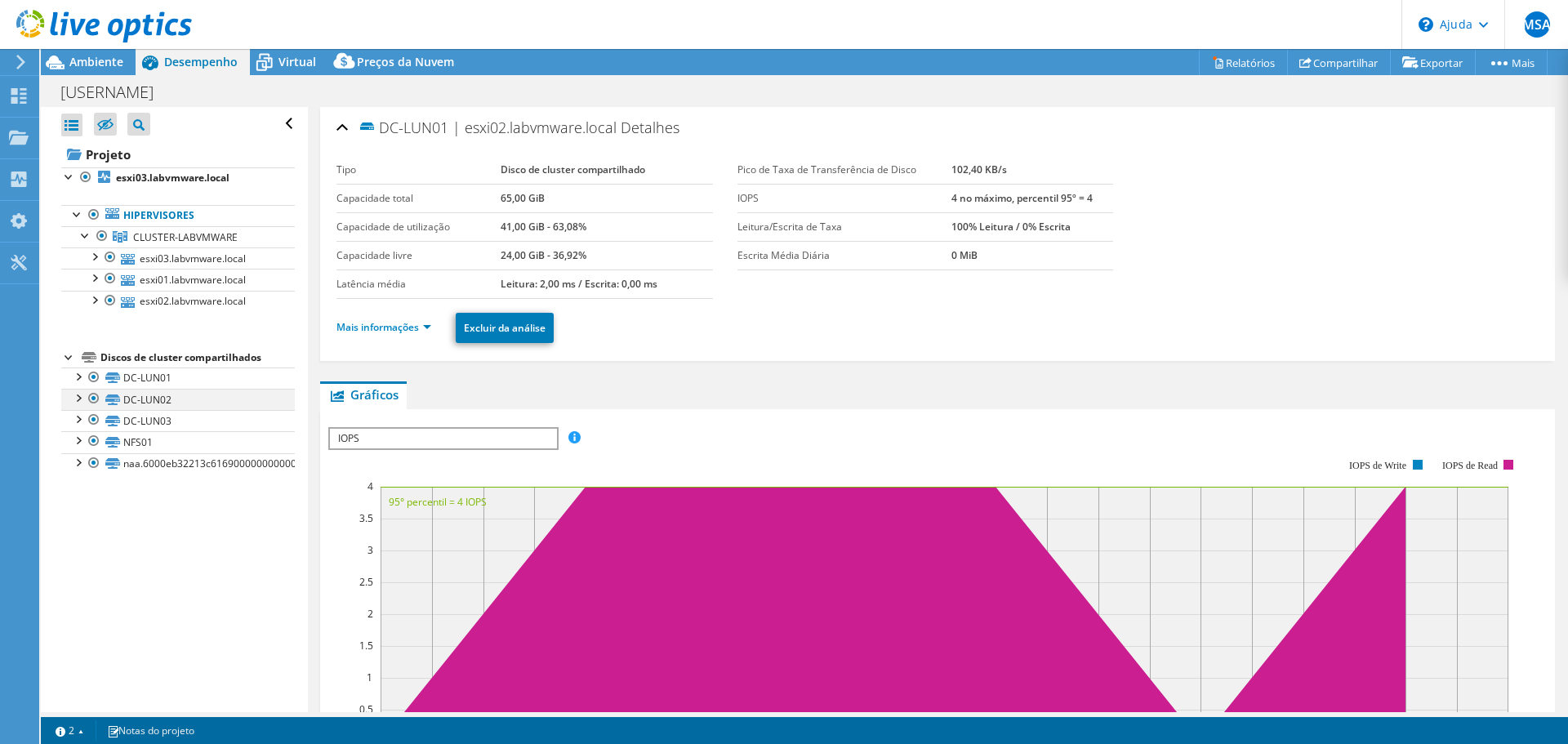 click at bounding box center (78, 397) 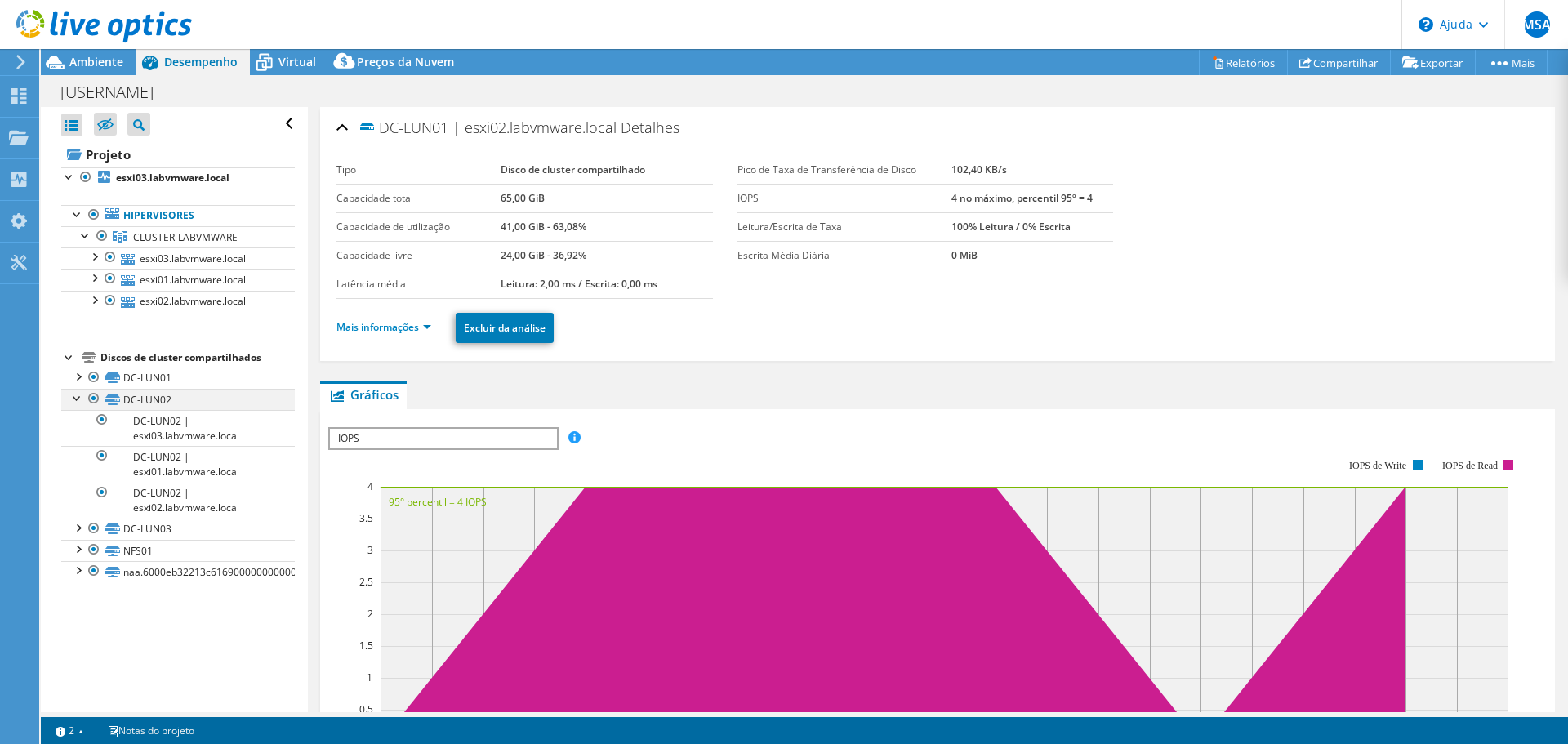 click at bounding box center (78, 397) 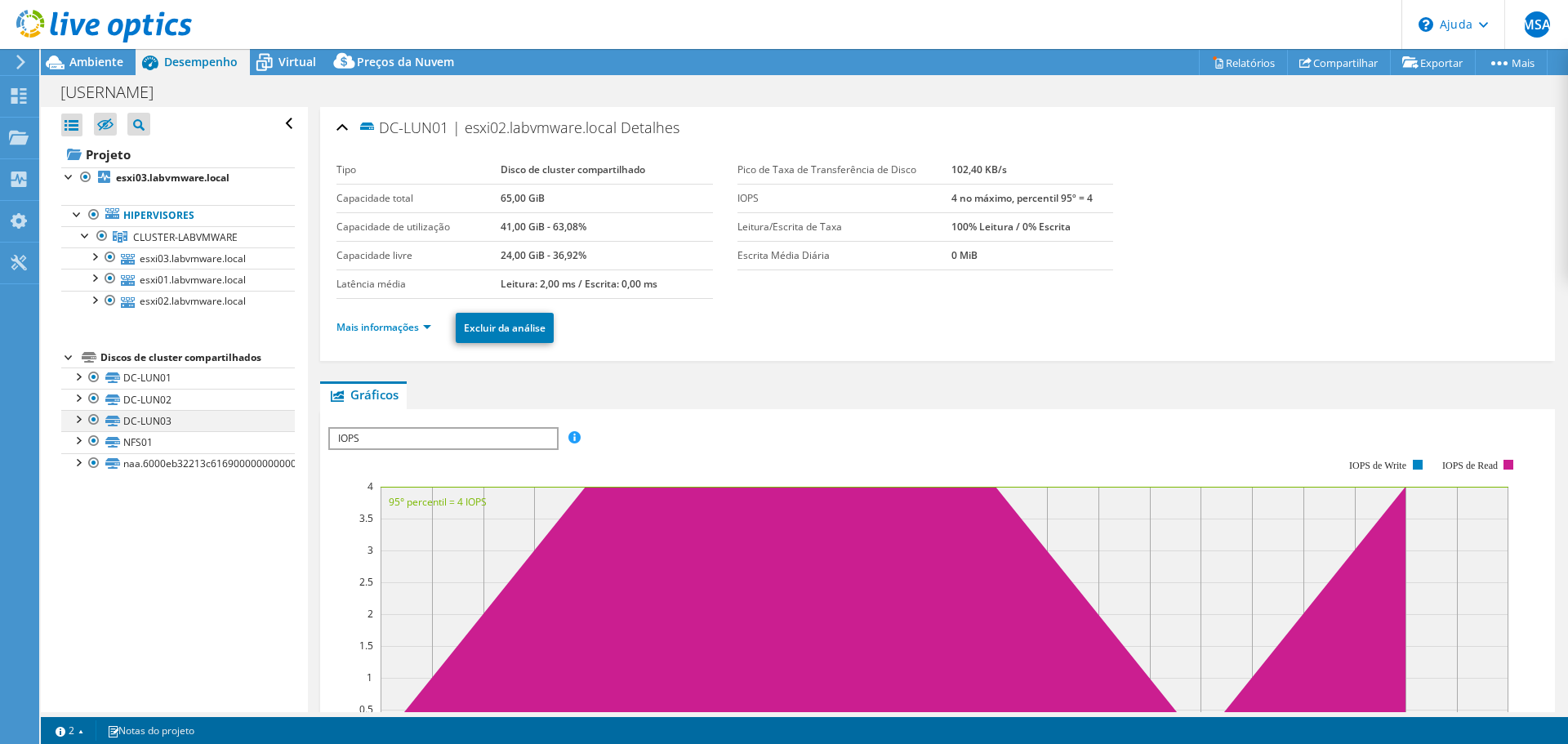 click at bounding box center (78, 418) 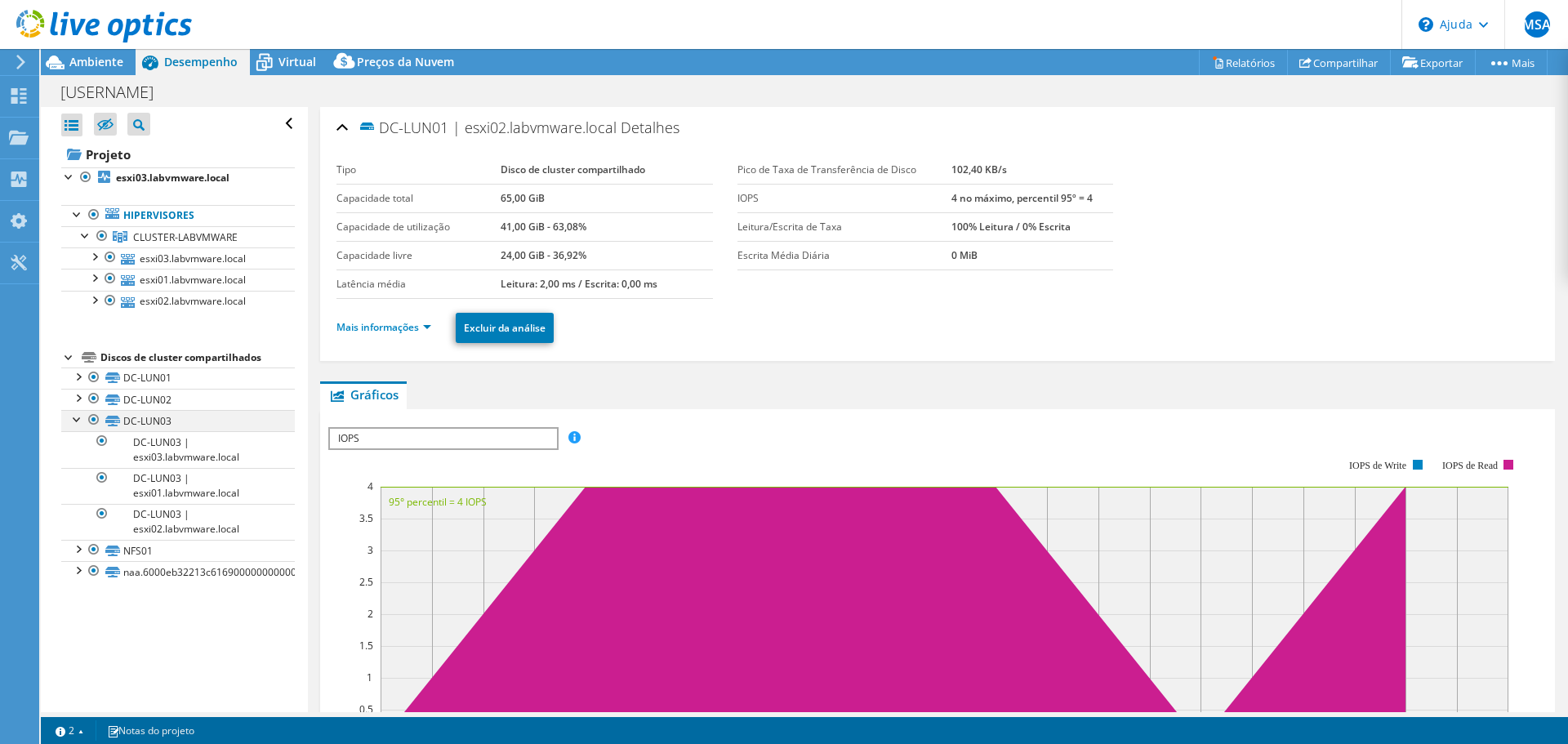 click at bounding box center (78, 418) 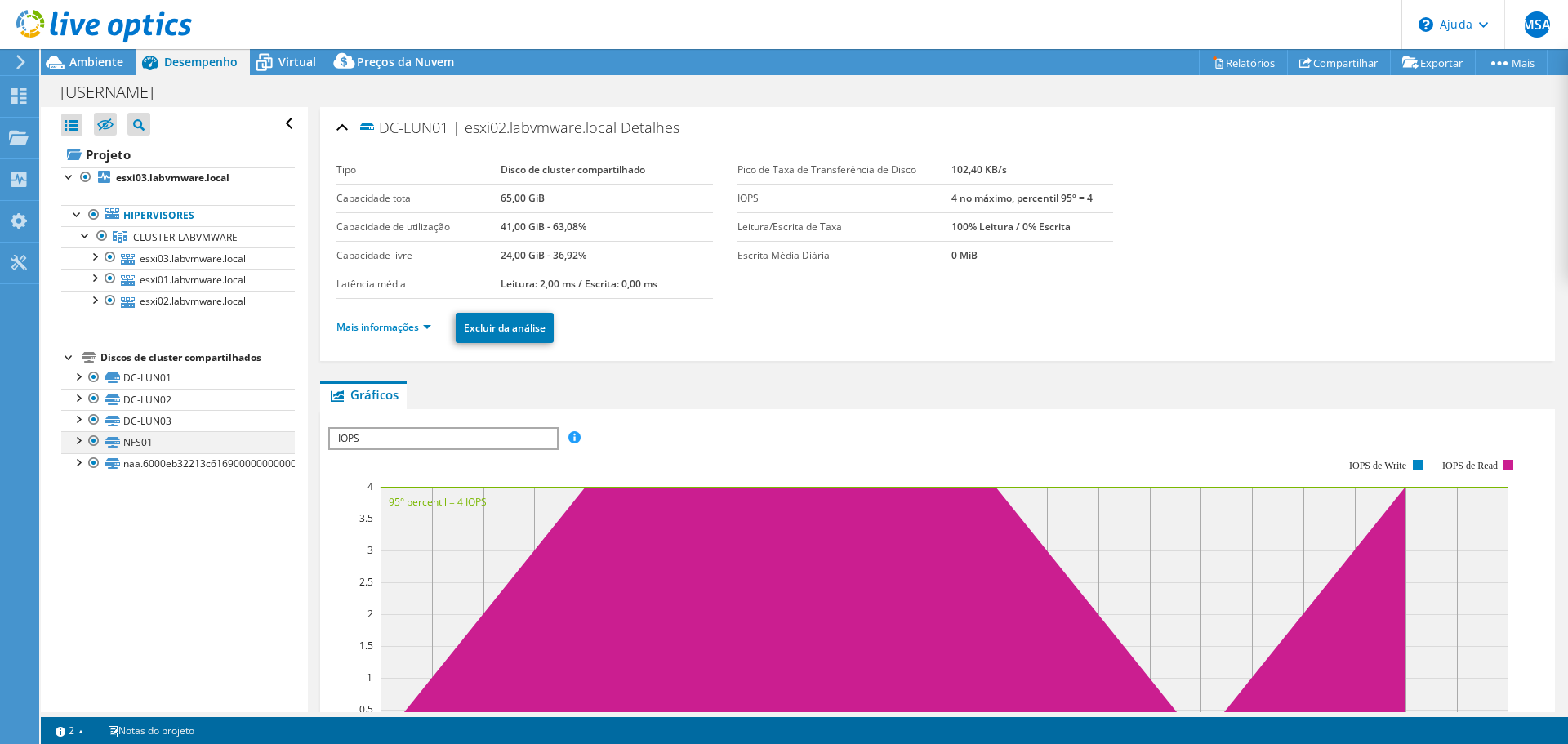 click at bounding box center (78, 439) 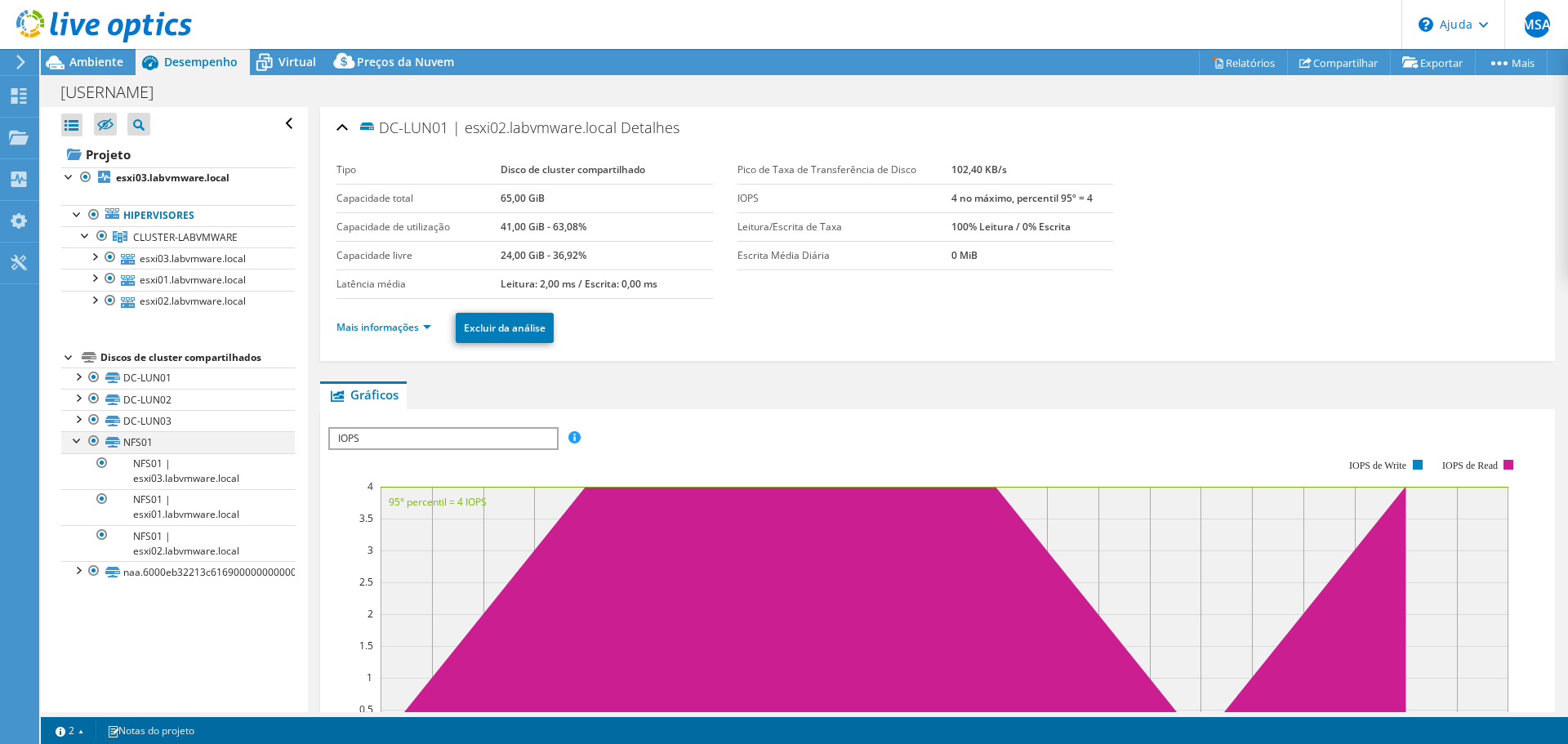 click at bounding box center (78, 439) 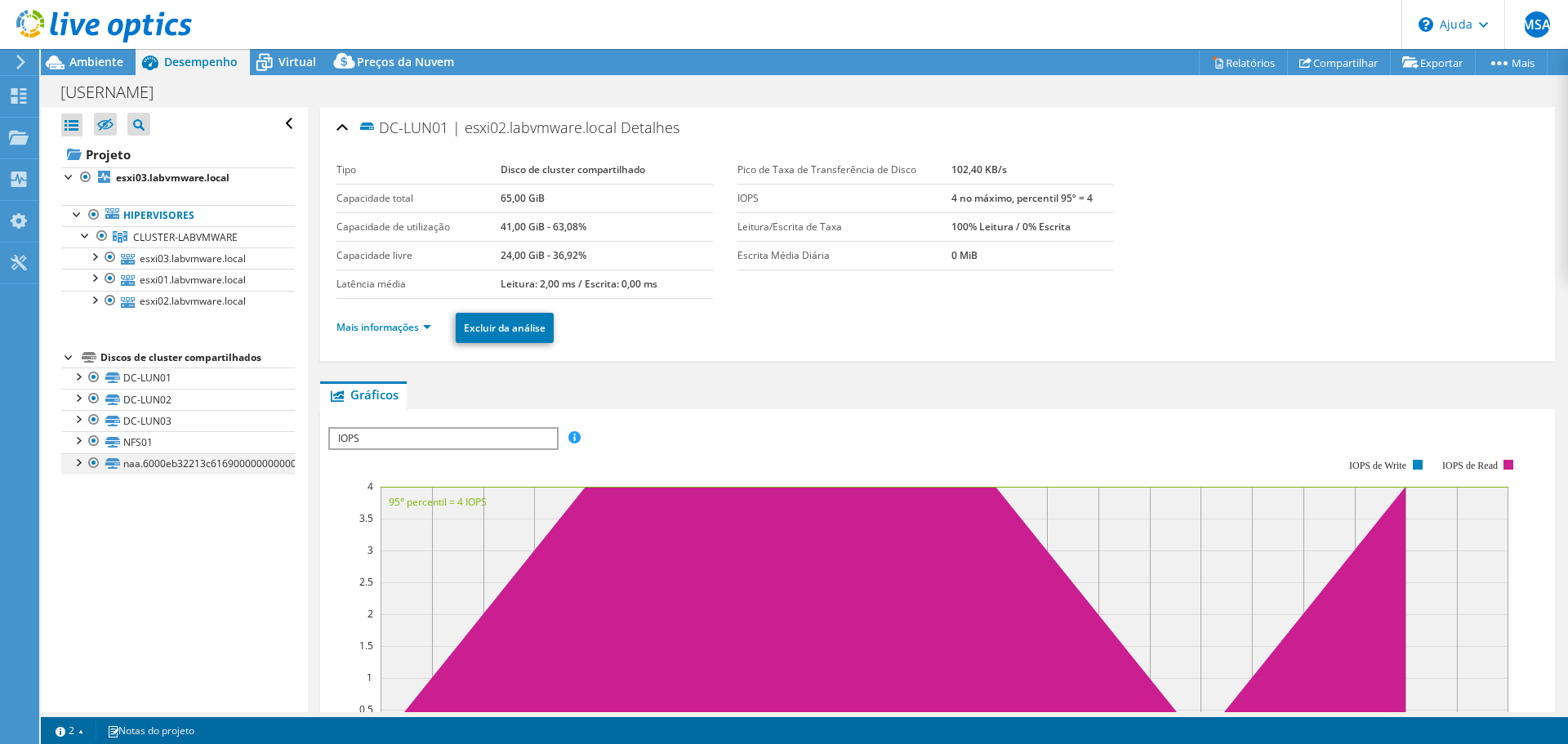 click at bounding box center [78, 461] 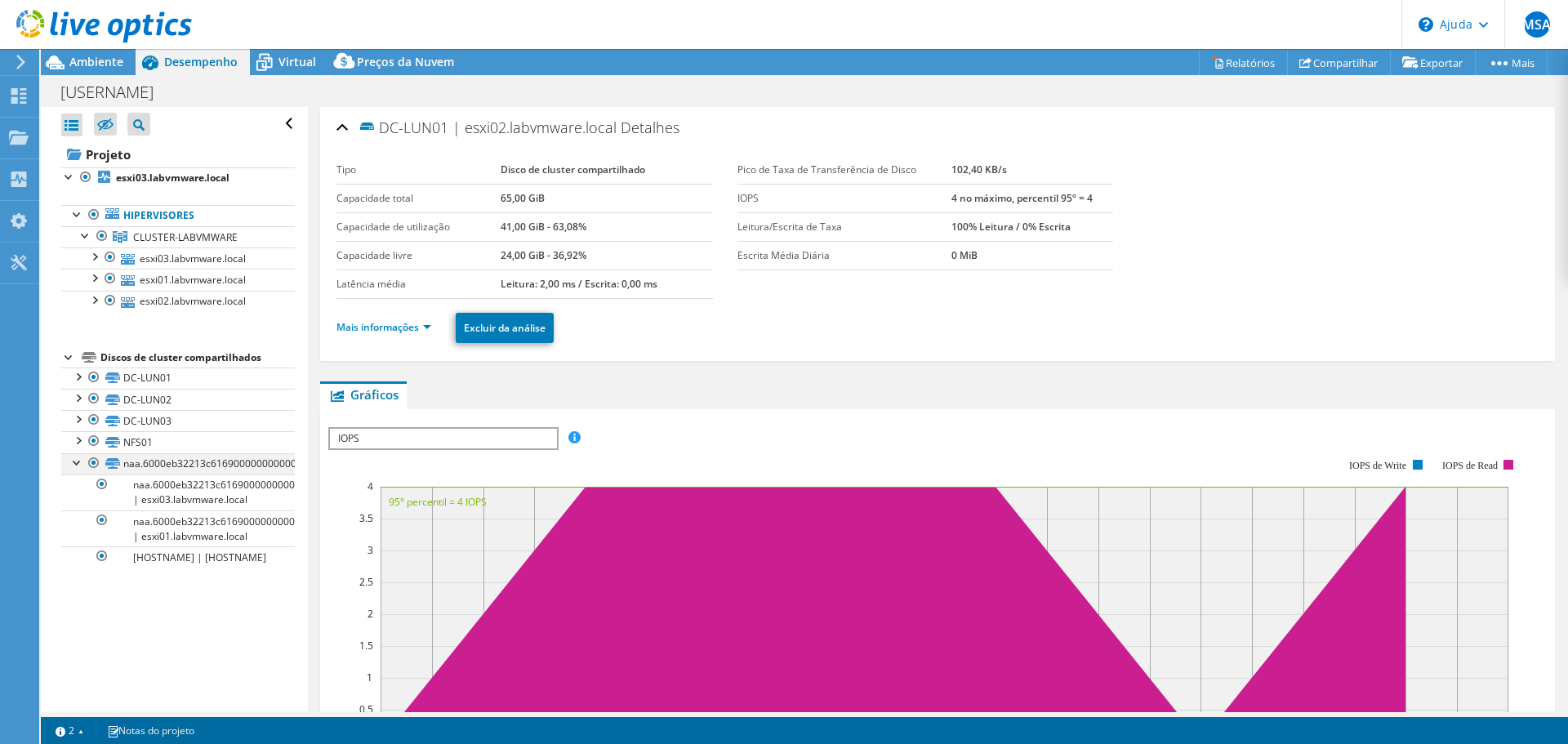 click at bounding box center (78, 461) 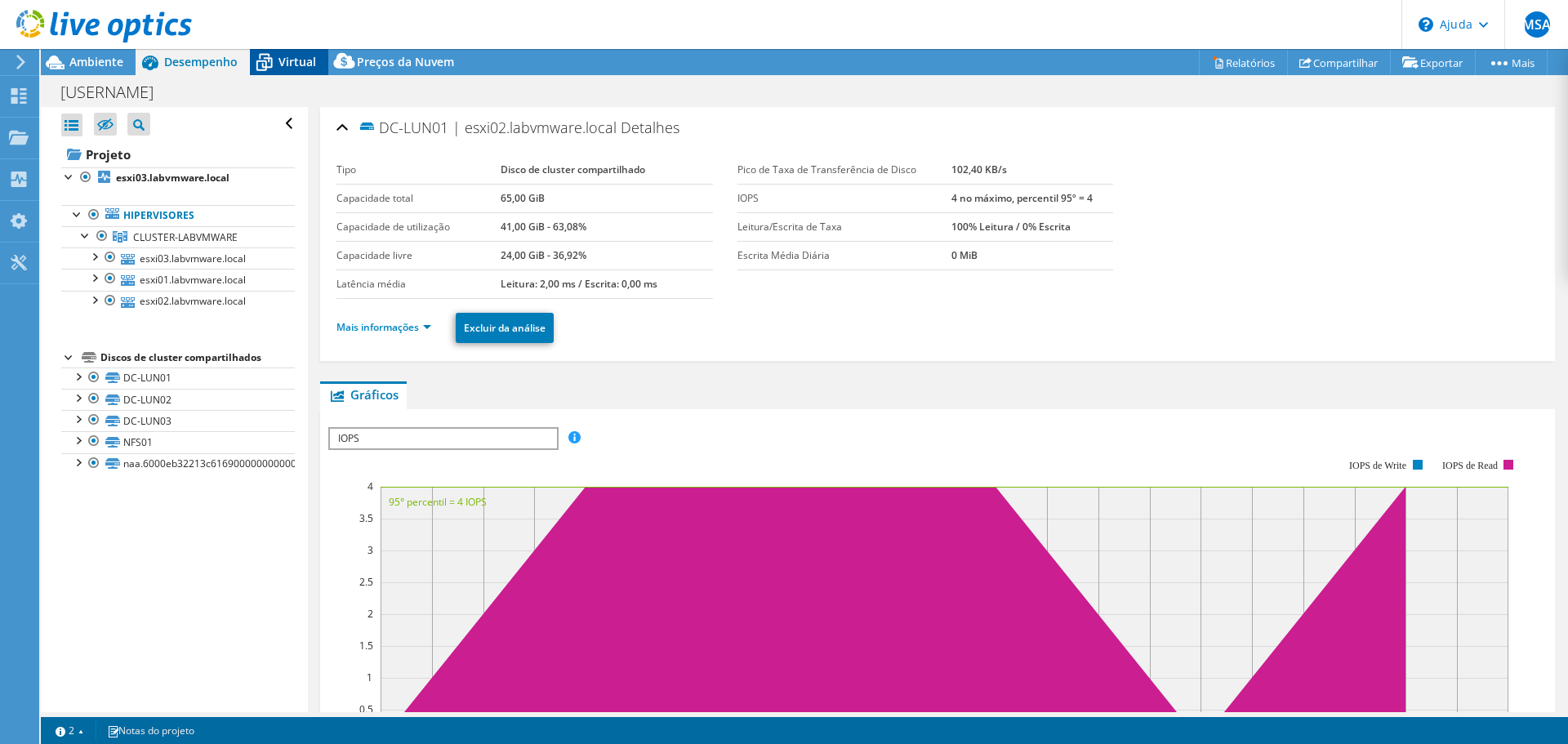 click 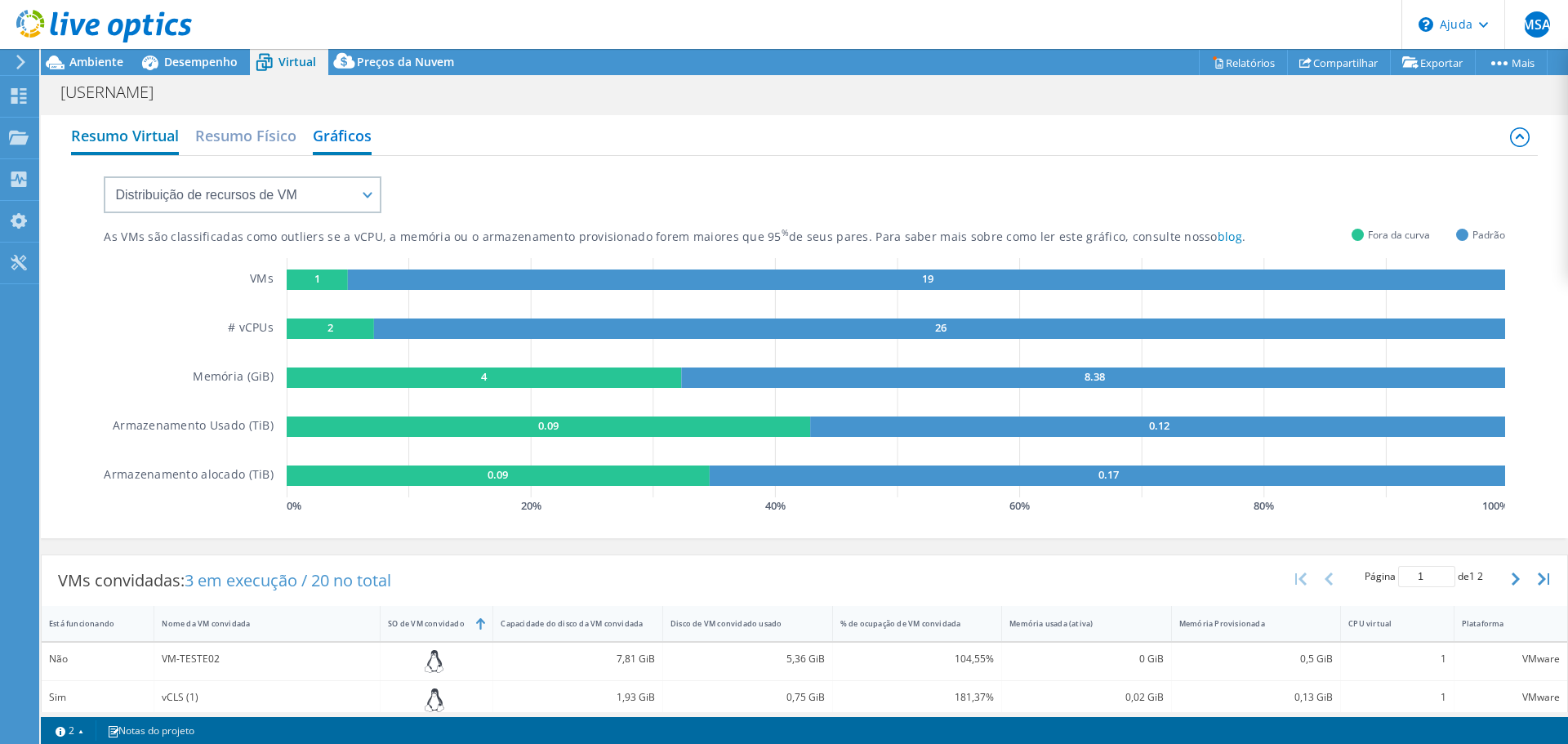 click on "Resumo Virtual" at bounding box center (125, 136) 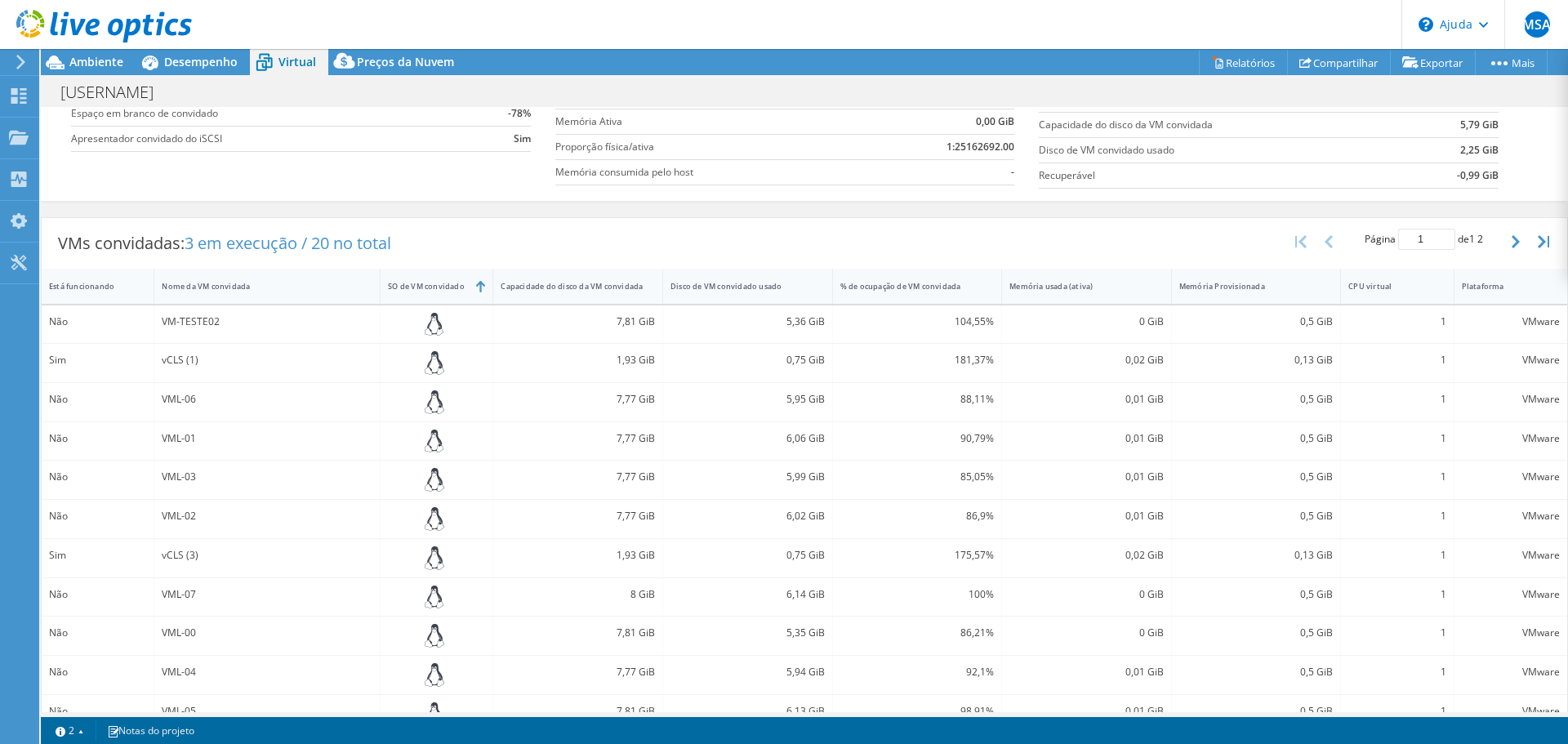 scroll, scrollTop: 142, scrollLeft: 0, axis: vertical 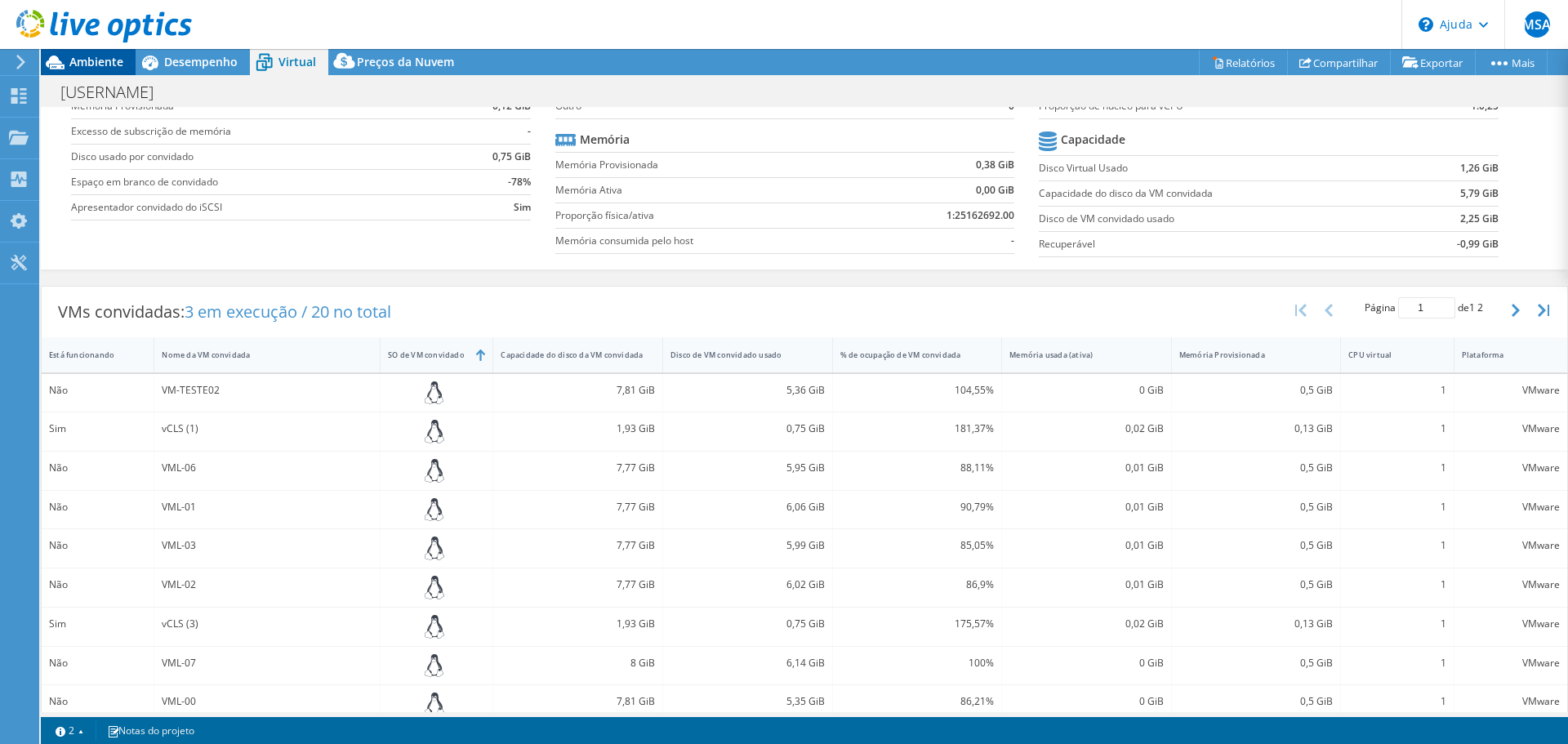 click on "Ambiente" at bounding box center (88, 62) 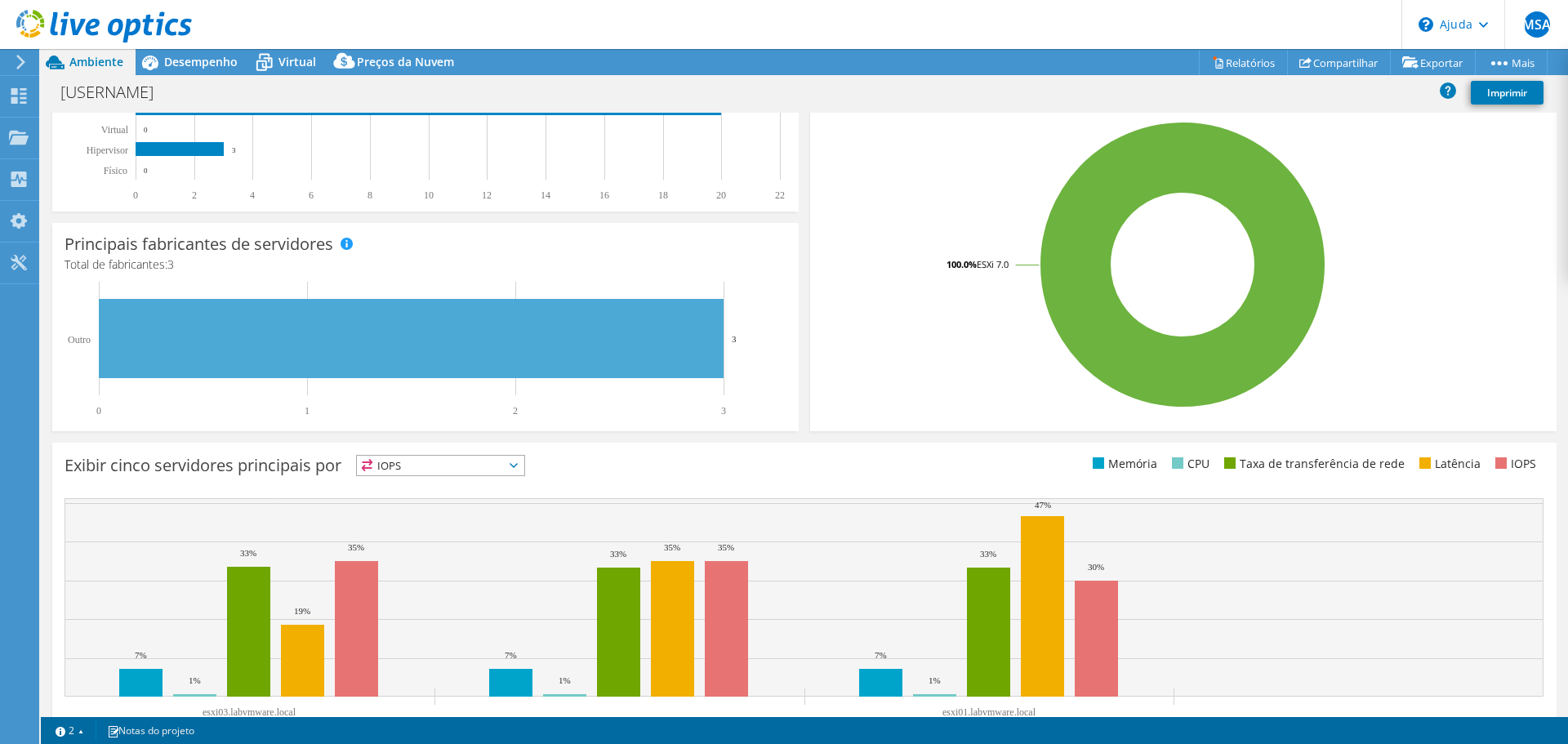 scroll, scrollTop: 305, scrollLeft: 0, axis: vertical 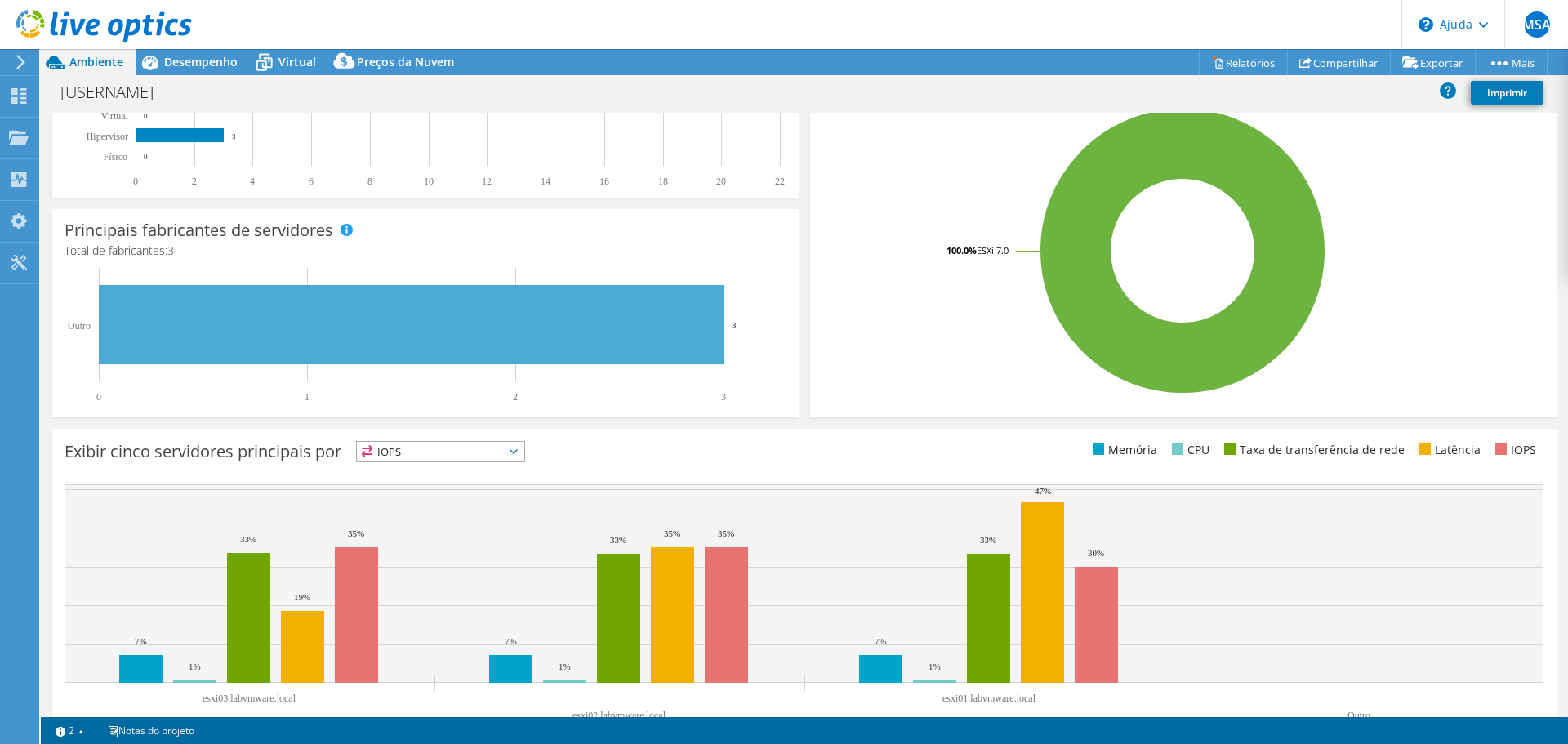 click on "IOPS" at bounding box center (440, 452) 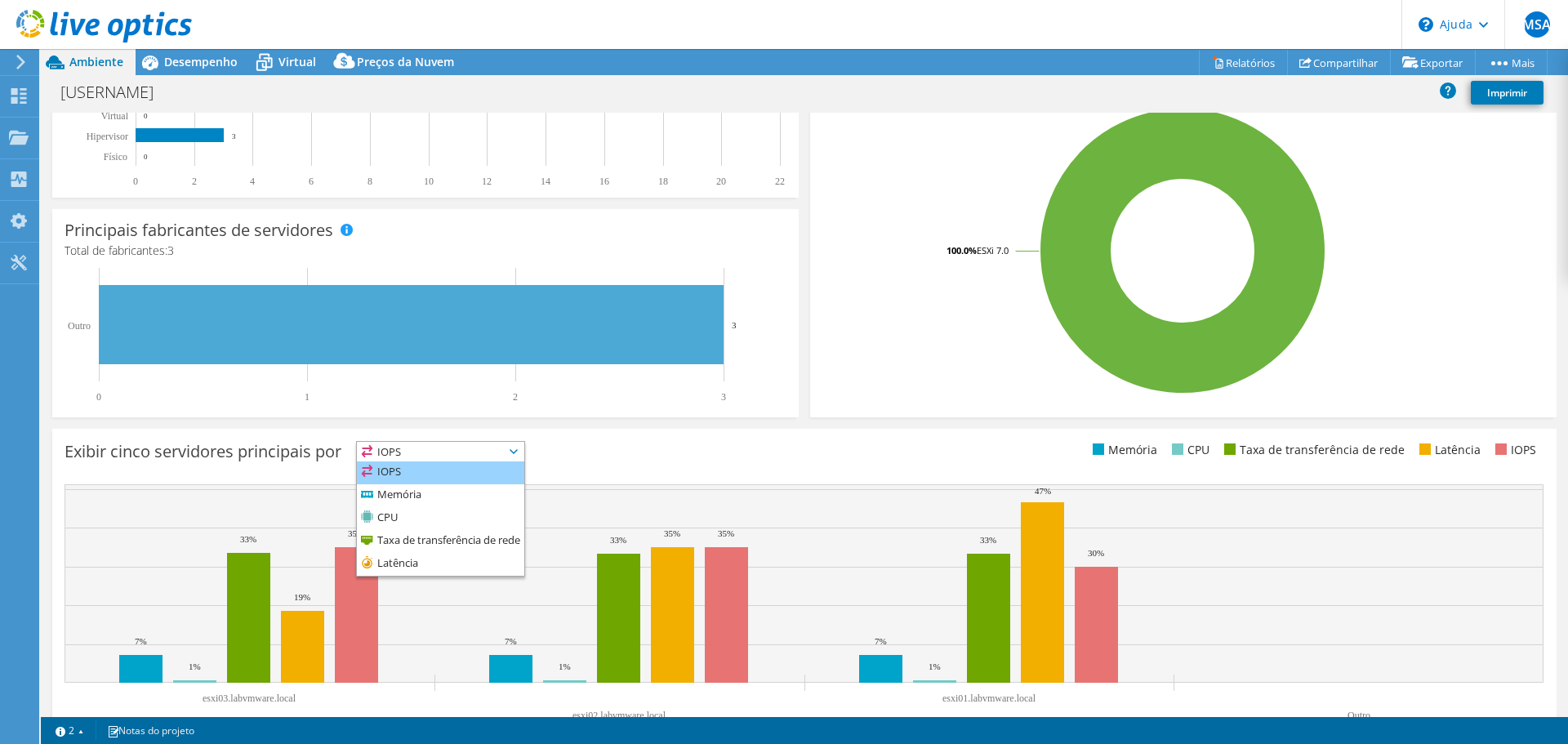 click on "IOPS" at bounding box center (440, 473) 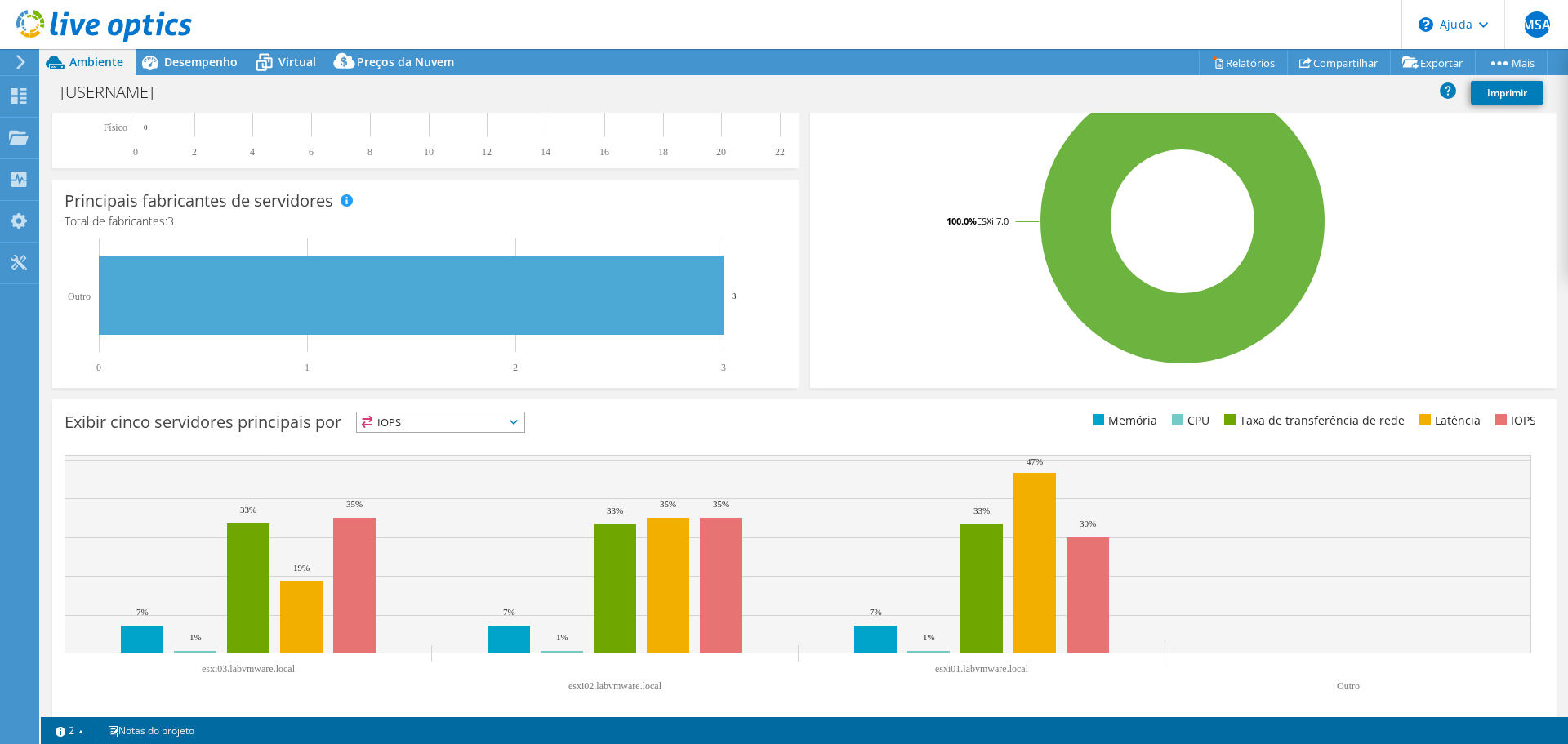 scroll, scrollTop: 346, scrollLeft: 0, axis: vertical 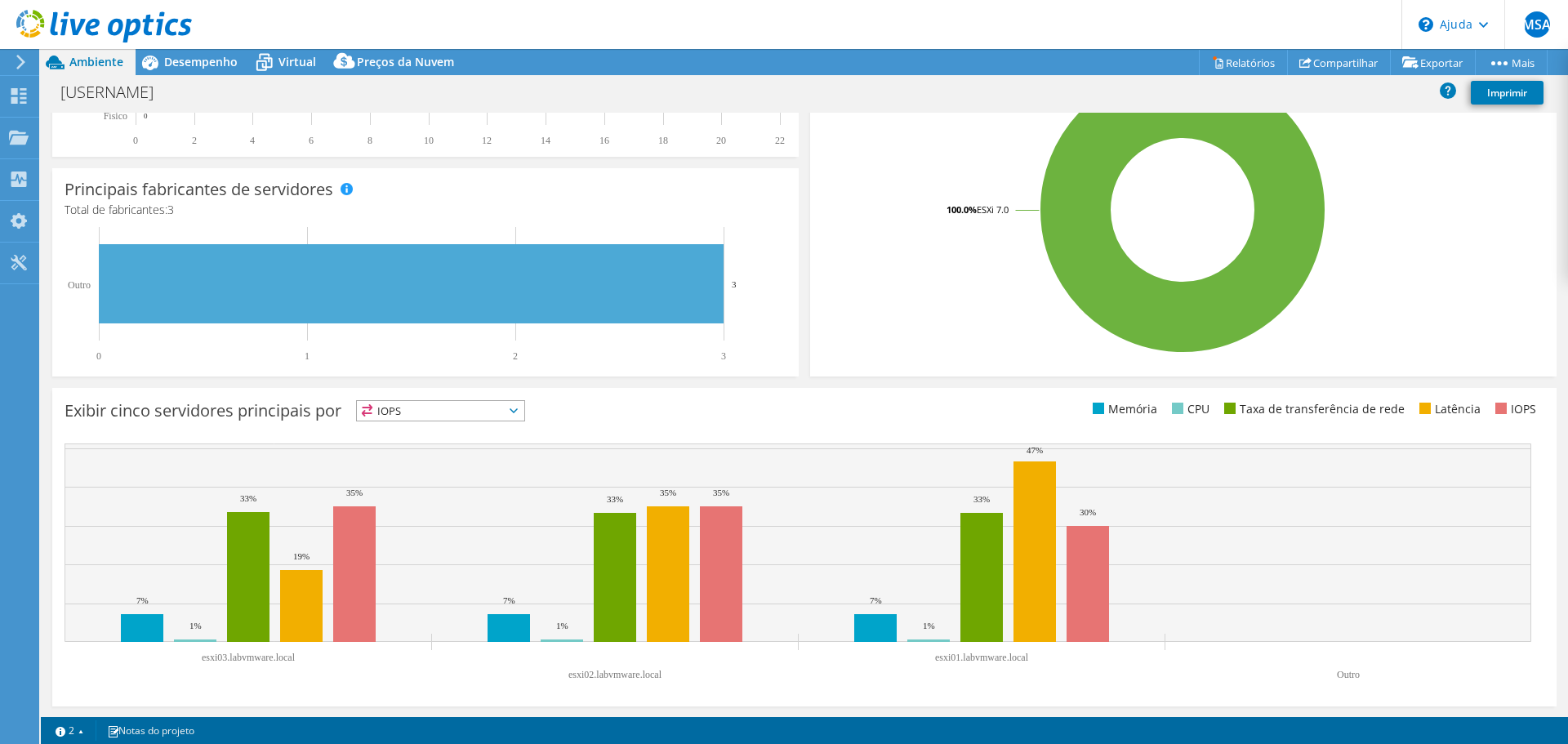 click on "IOPS" at bounding box center [430, 411] 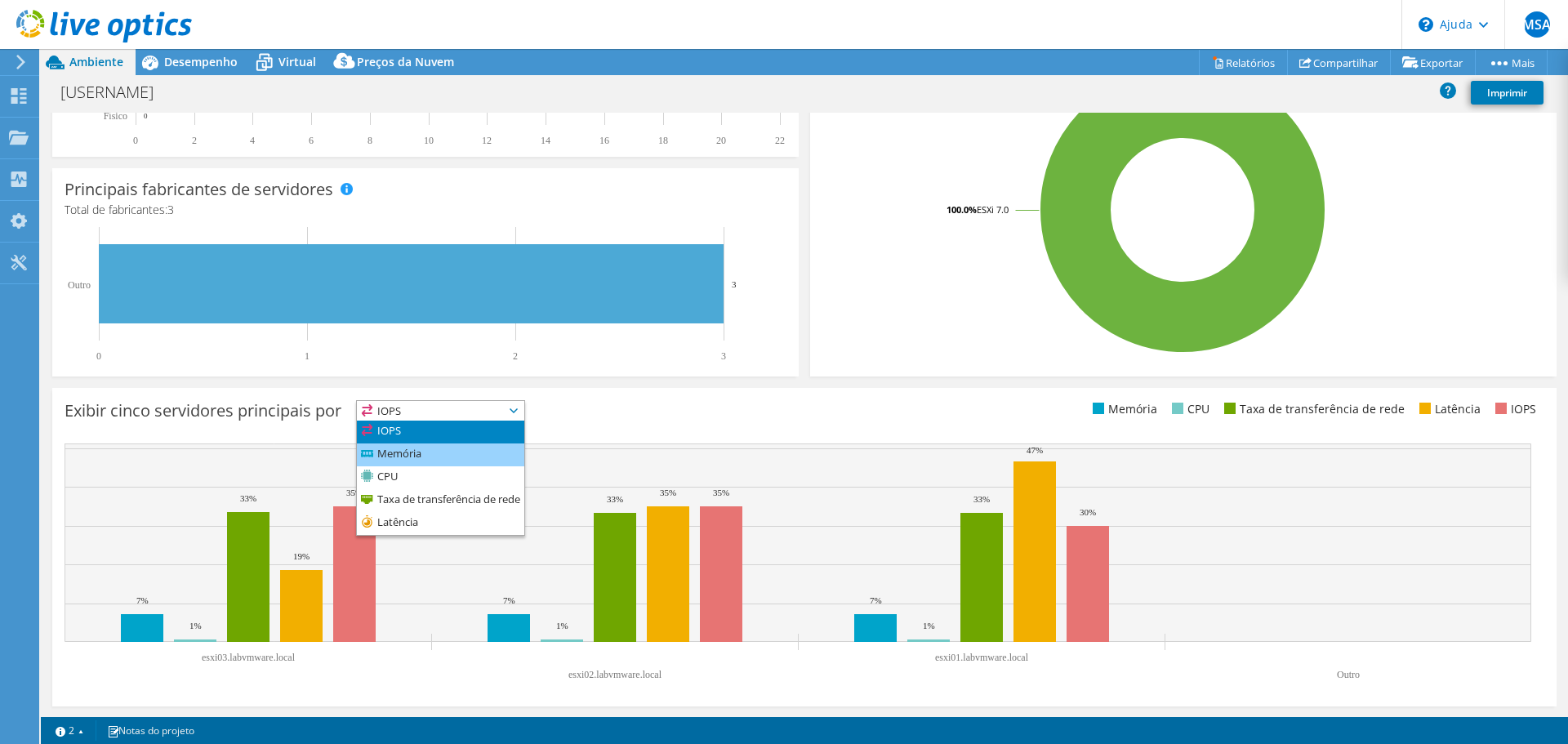 click on "Memória" at bounding box center (440, 455) 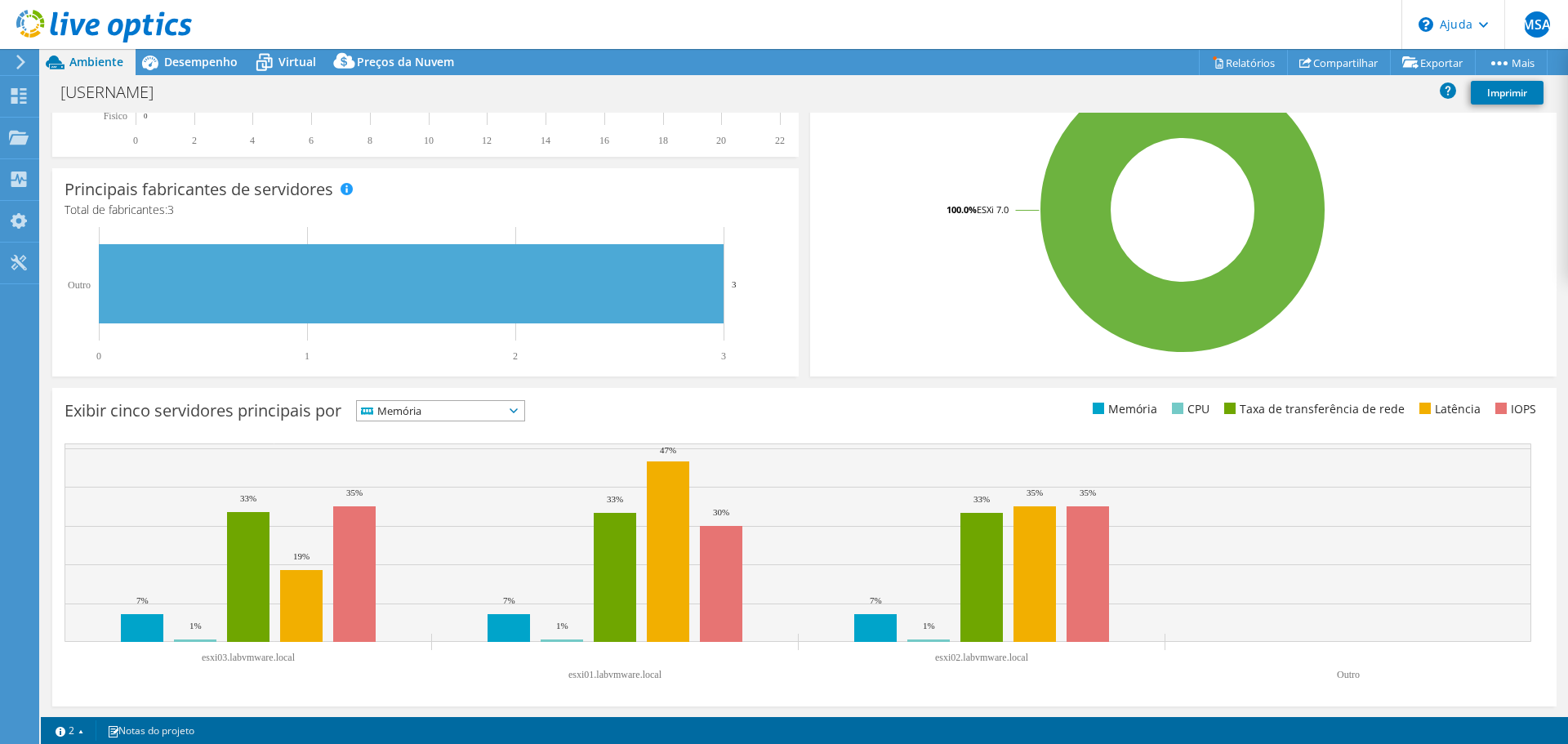 click on "Memória" at bounding box center [430, 411] 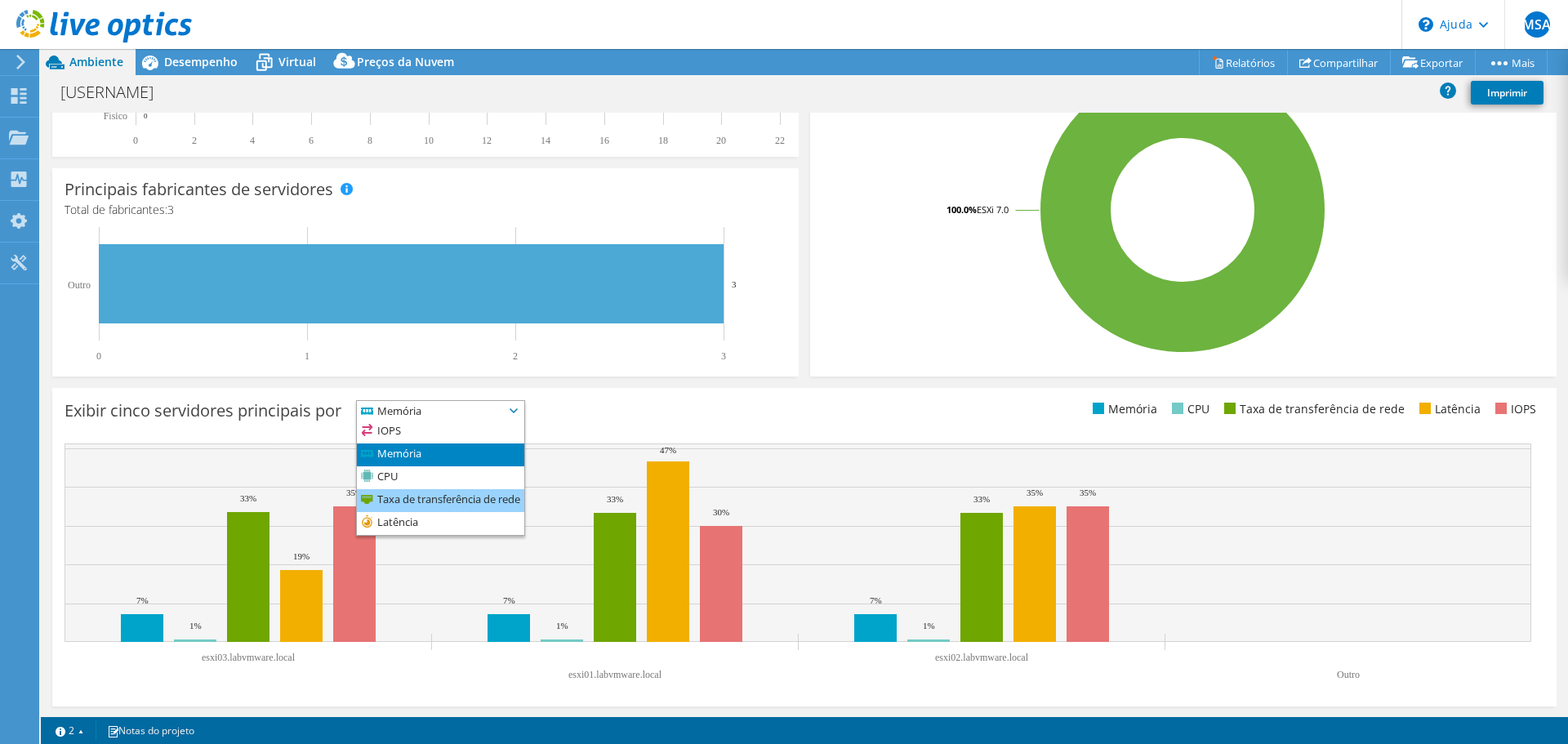click on "Taxa de transferência de rede" at bounding box center [448, 499] 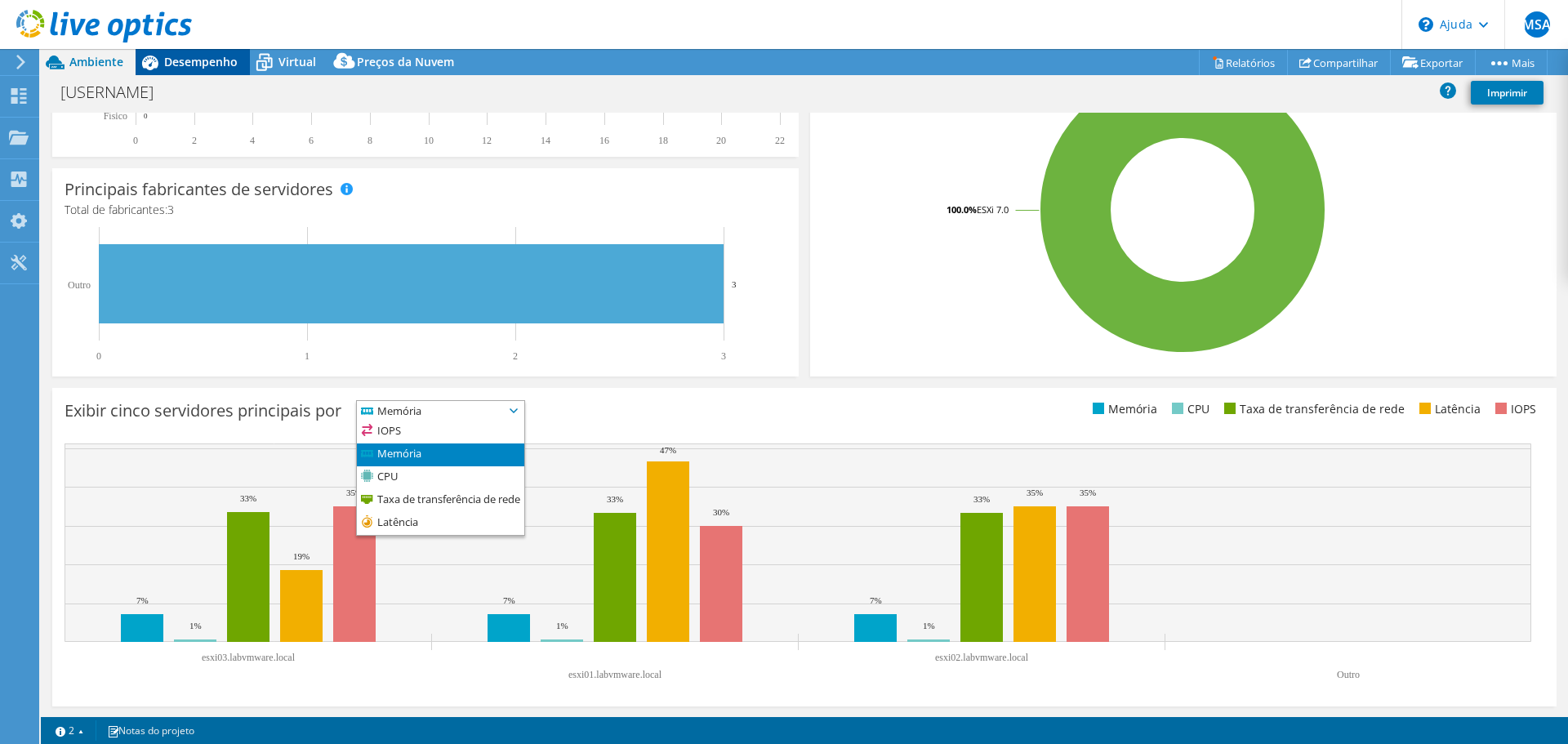click on "Desempenho" at bounding box center [201, 61] 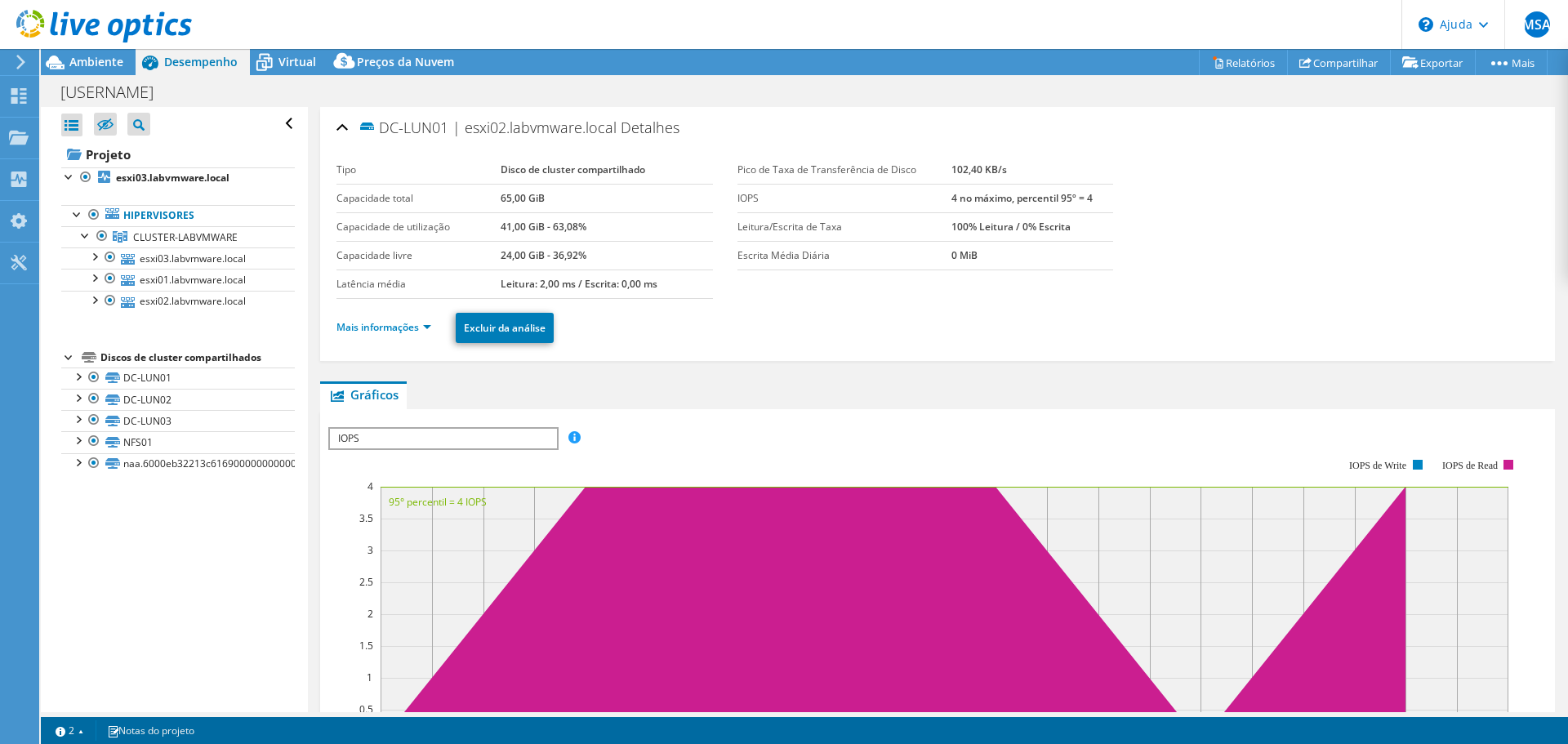 scroll, scrollTop: 0, scrollLeft: 0, axis: both 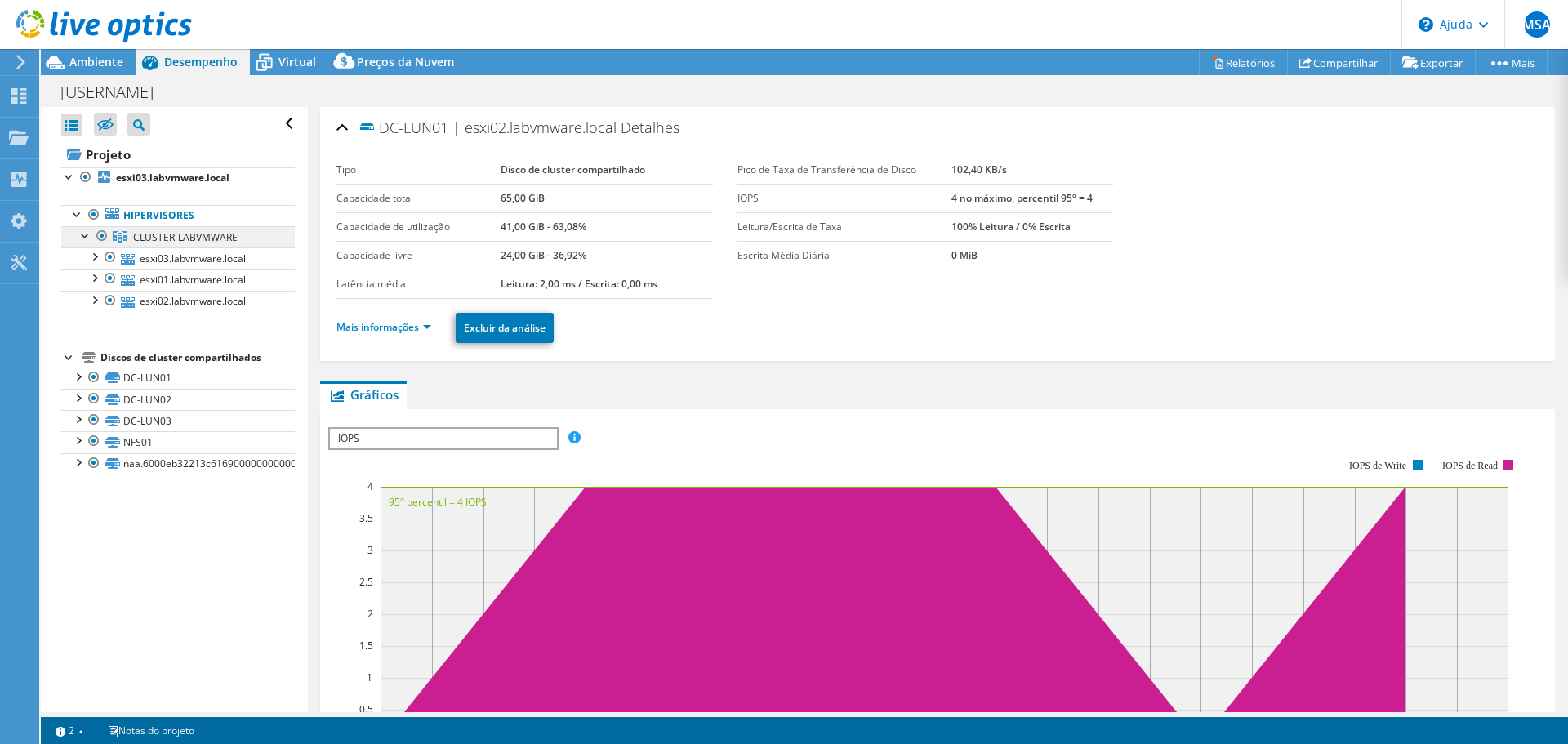 click on "CLUSTER-LABVMWARE" at bounding box center (185, 237) 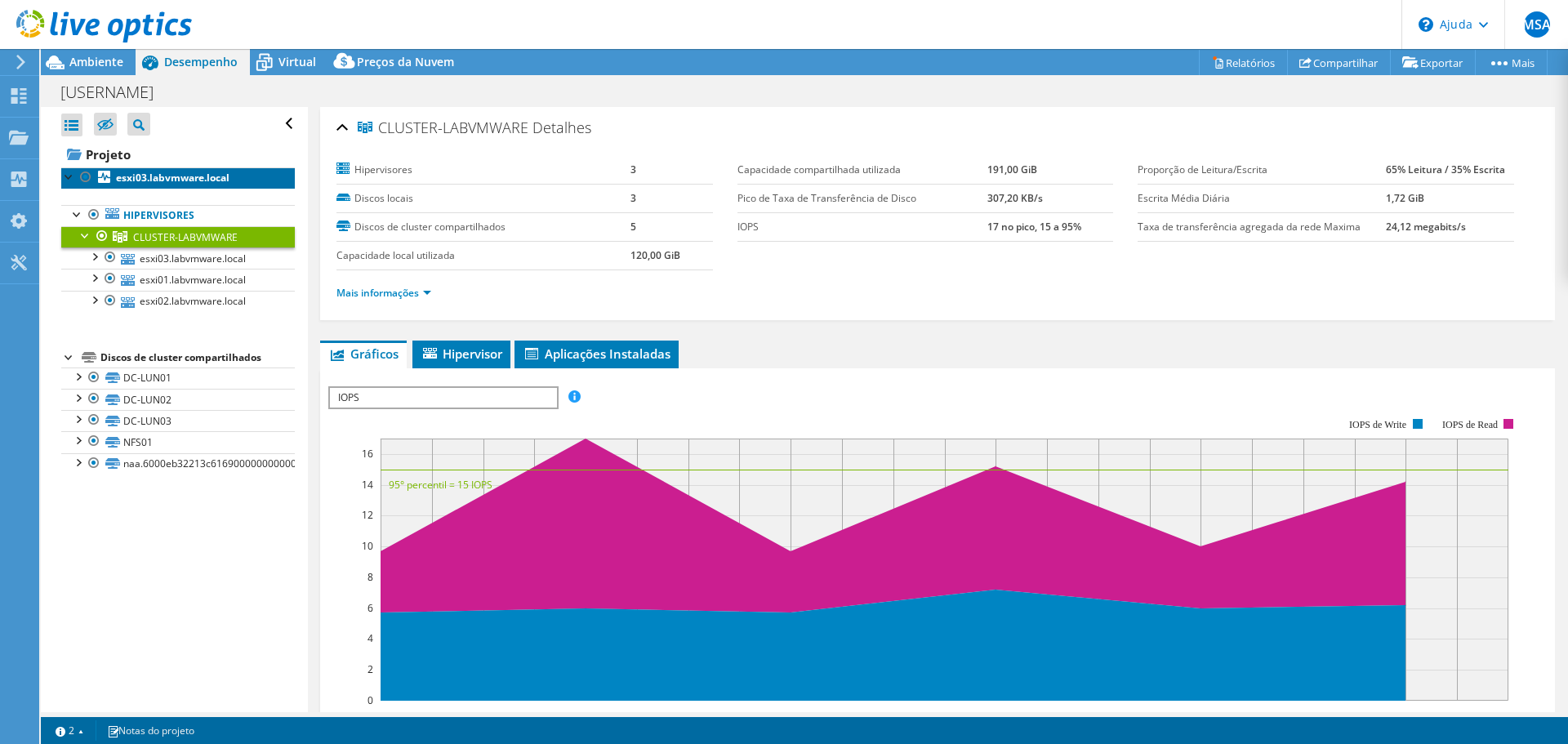click on "esxi03.labvmware.local" at bounding box center [172, 177] 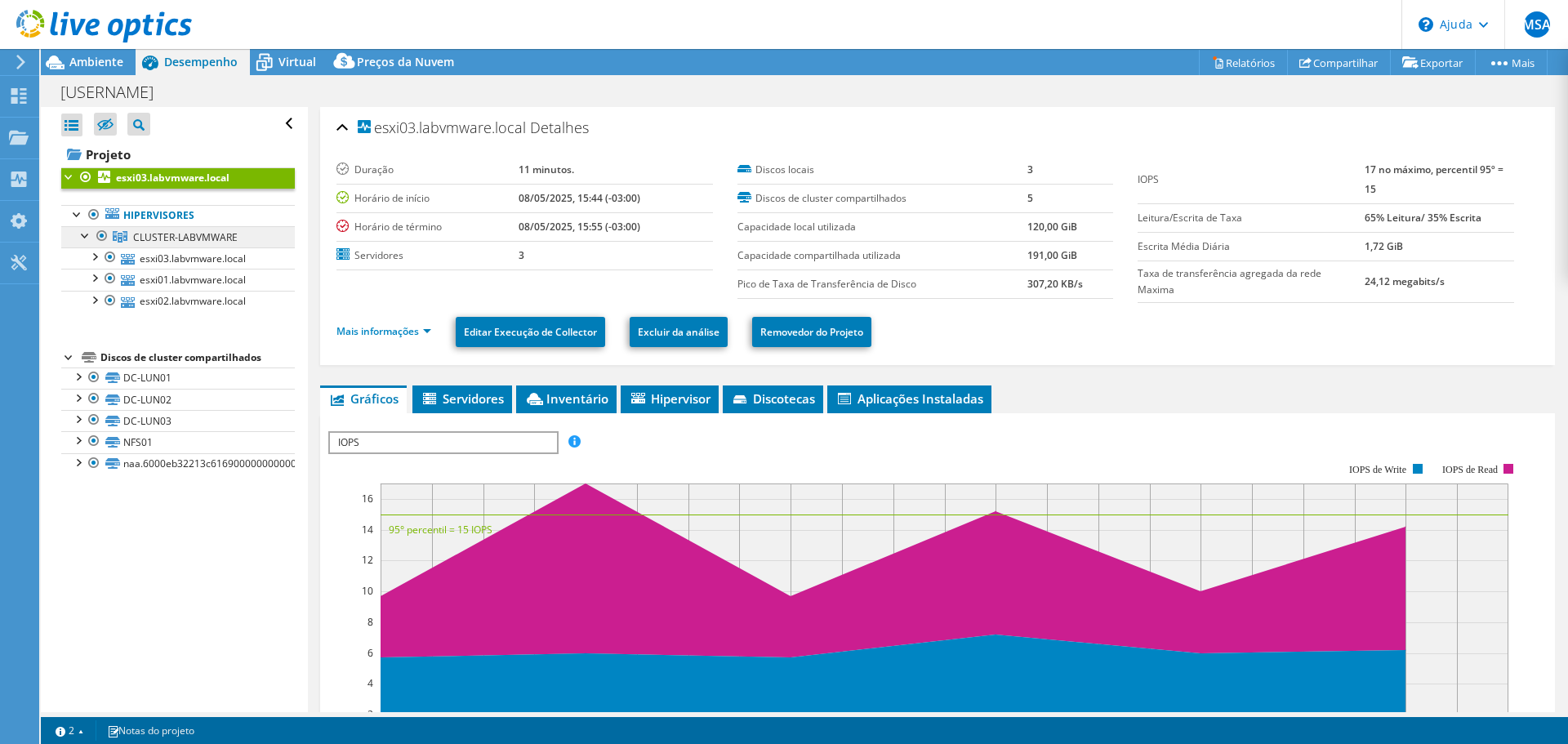 click on "CLUSTER-LABVMWARE" at bounding box center [185, 237] 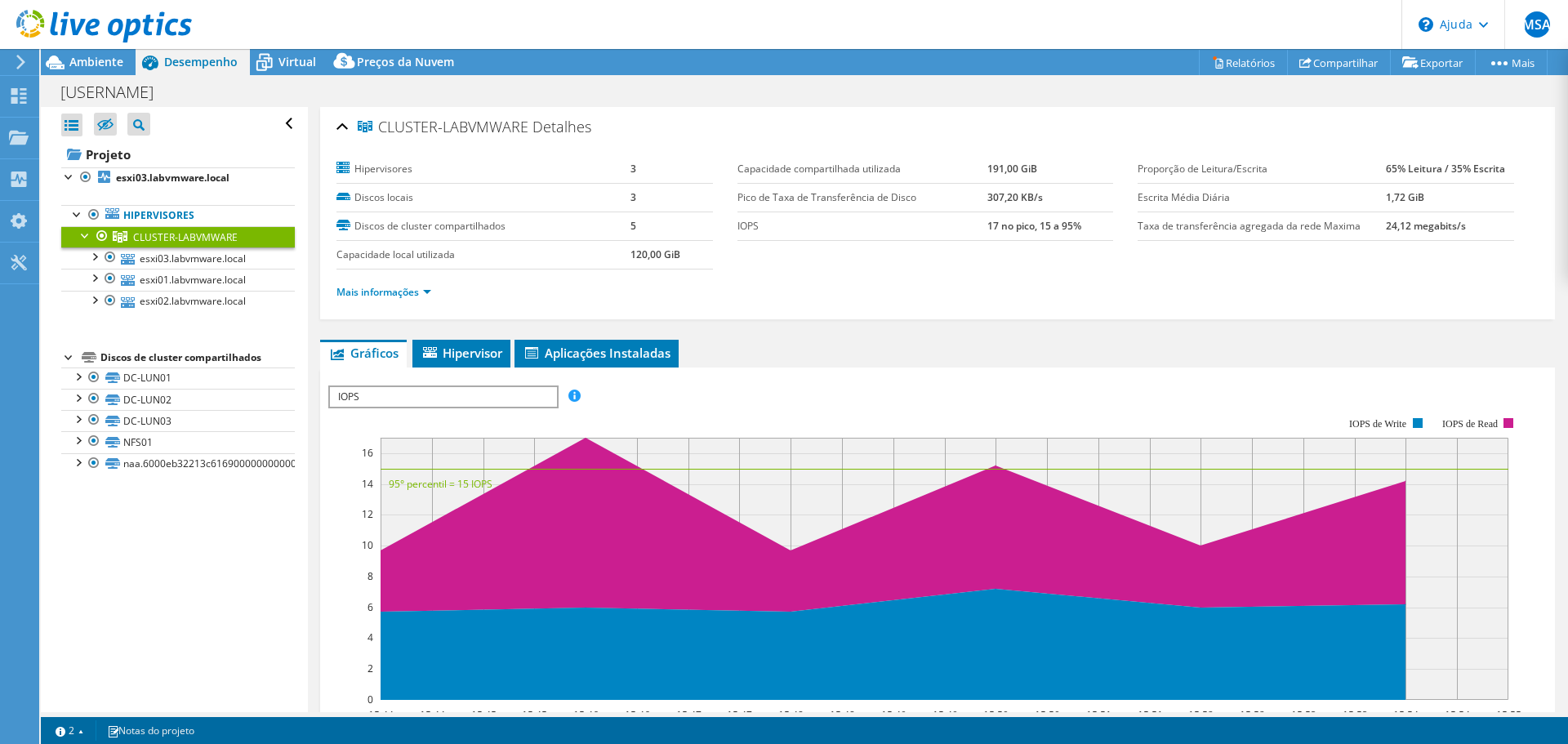 scroll, scrollTop: 0, scrollLeft: 0, axis: both 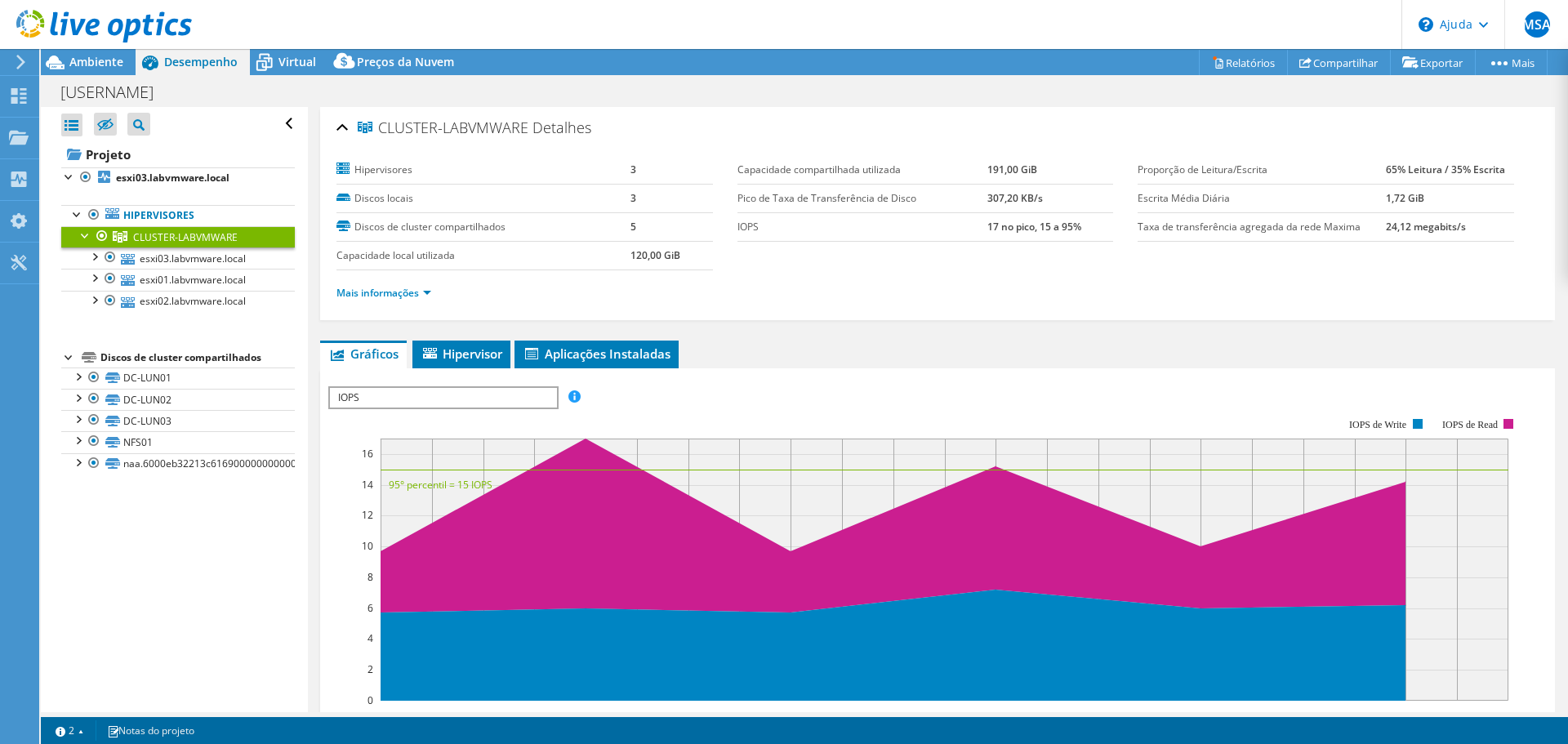 click on "3" at bounding box center (633, 169) 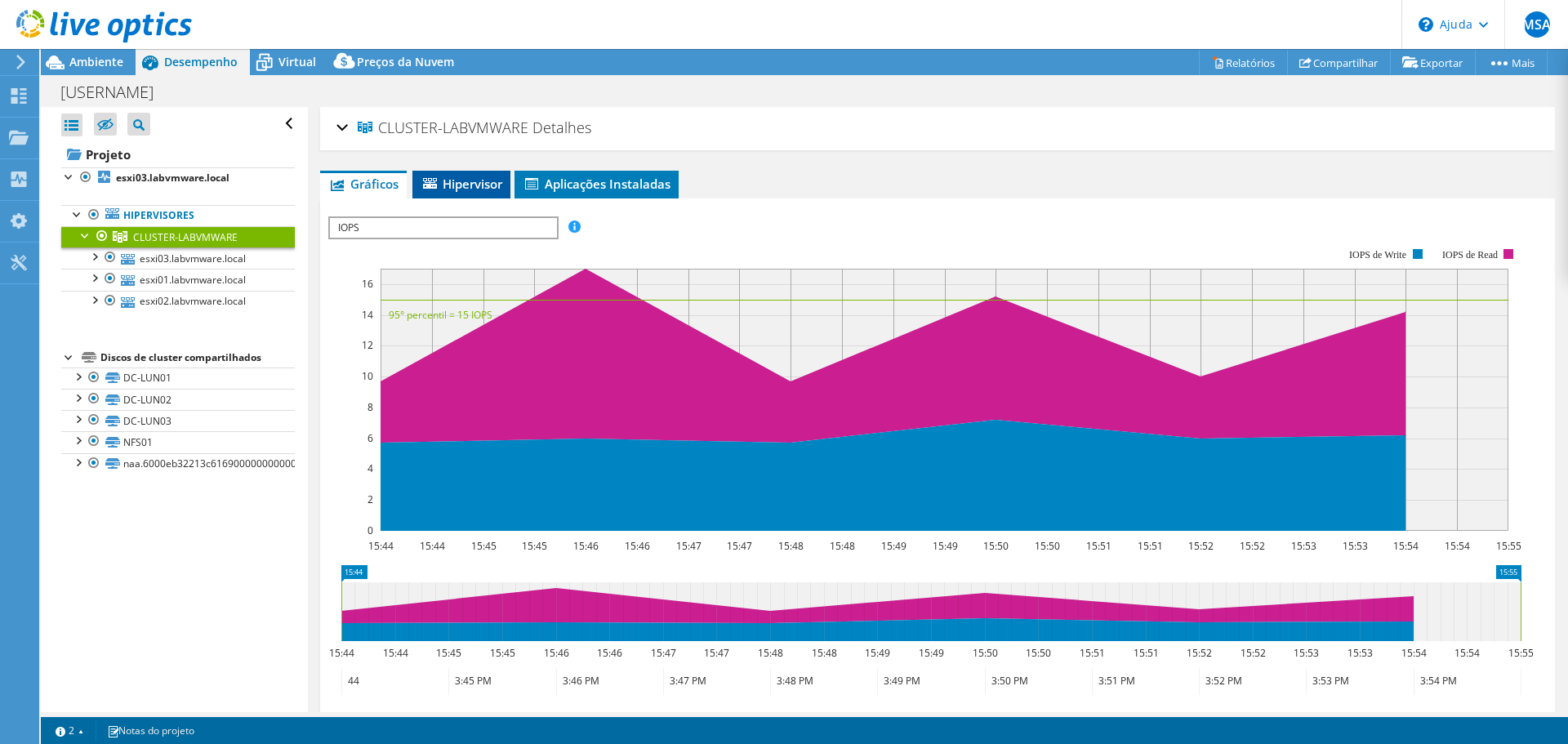 click on "Hipervisor" at bounding box center [472, 184] 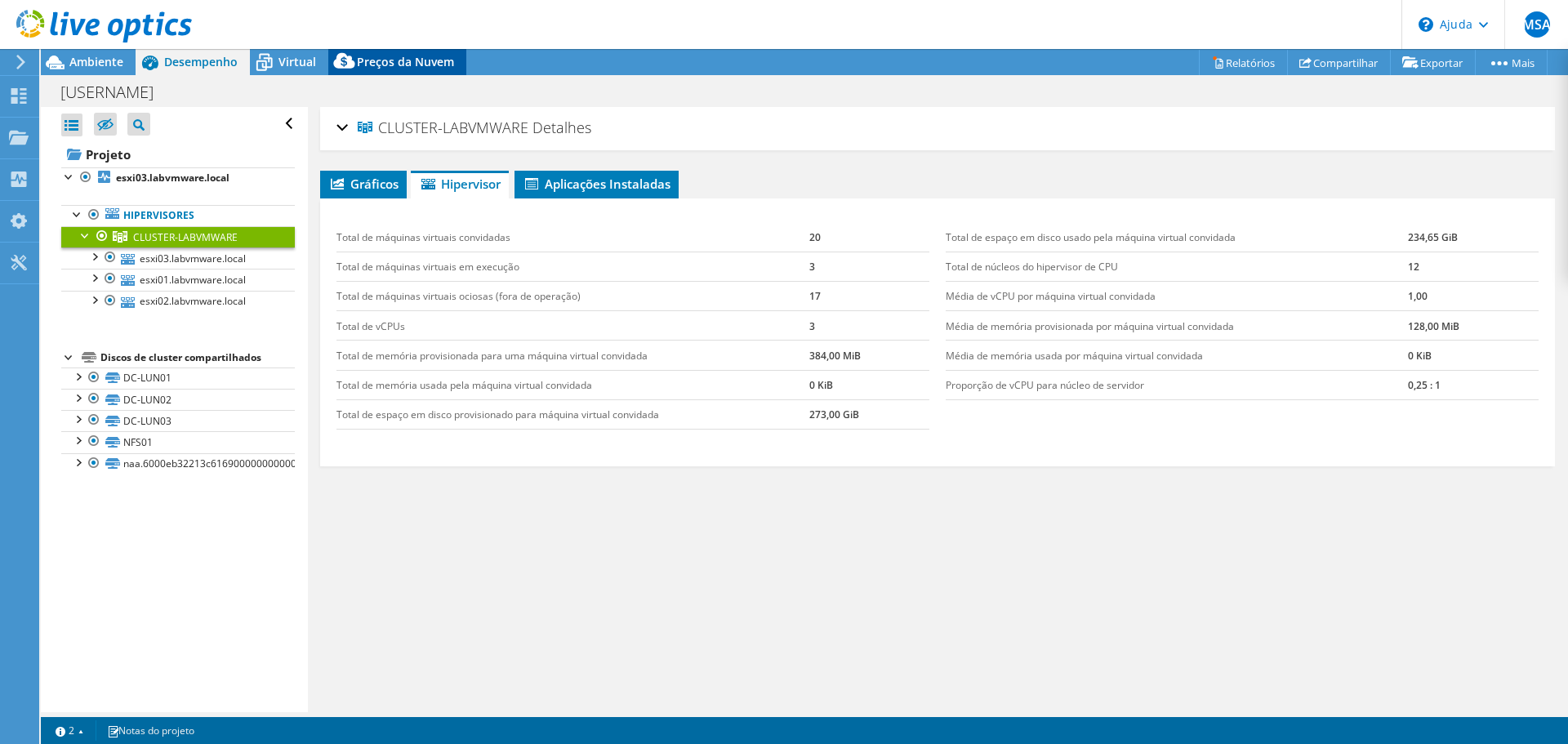 click on "Preços da Nuvem" at bounding box center (405, 61) 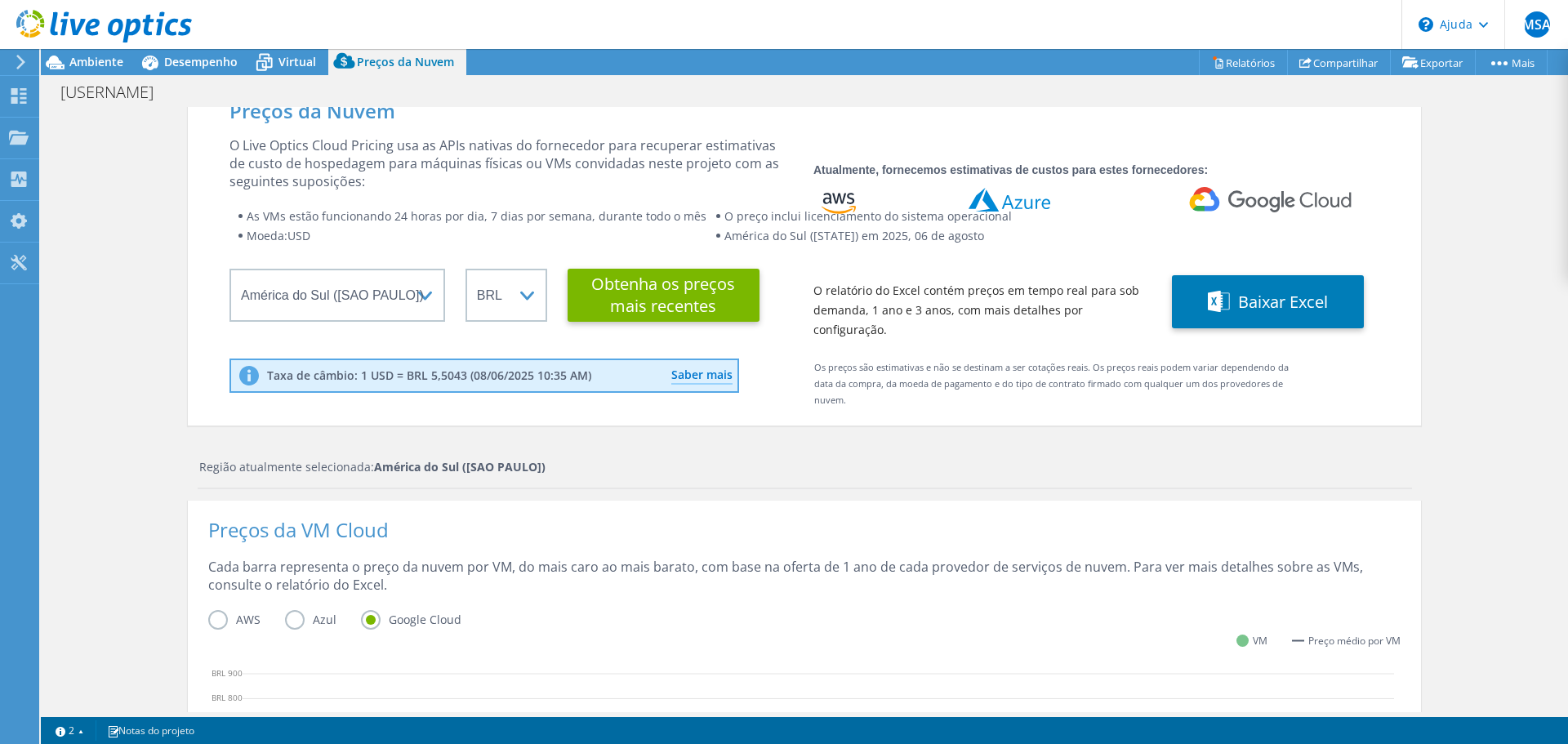 scroll, scrollTop: 0, scrollLeft: 0, axis: both 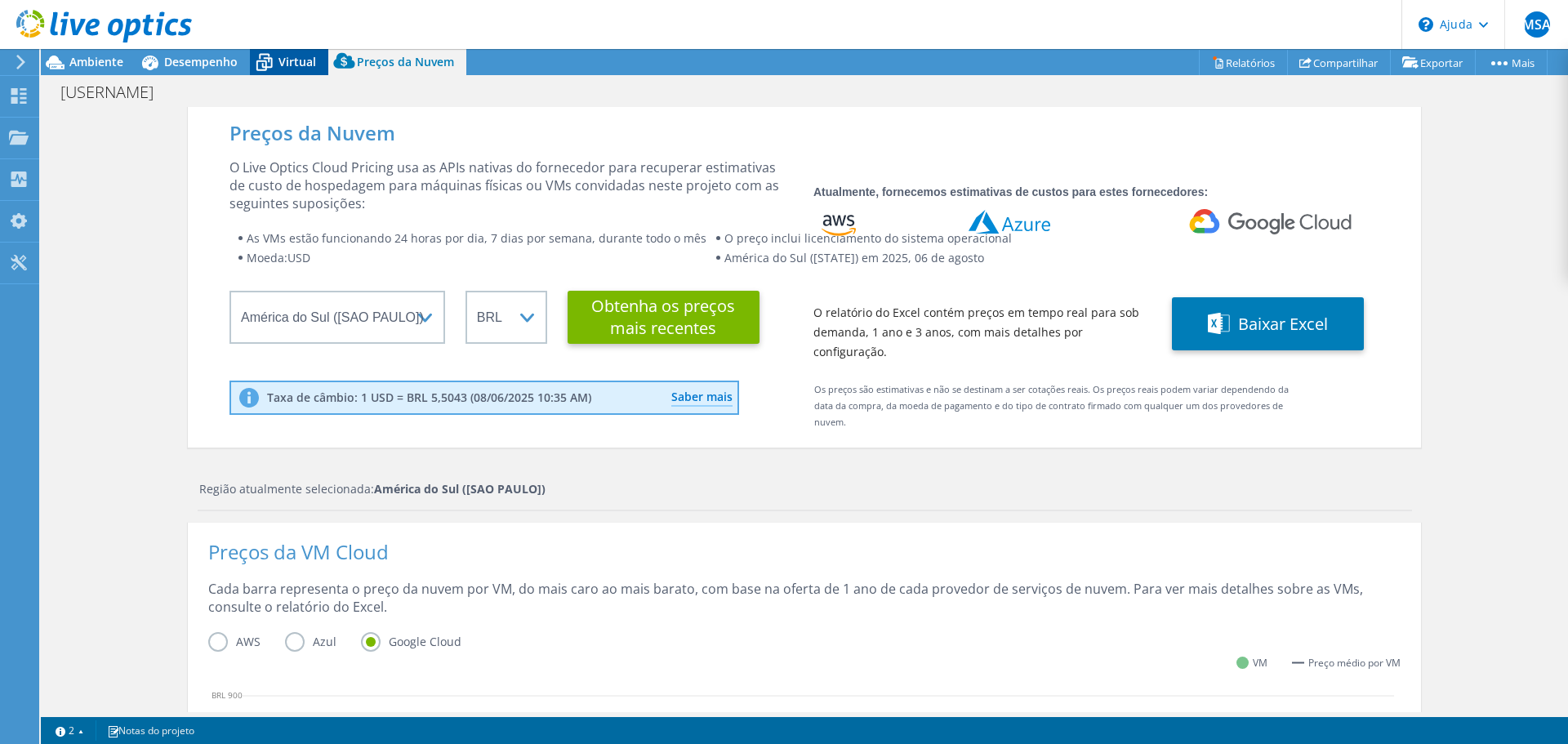 click on "Virtual" at bounding box center (297, 61) 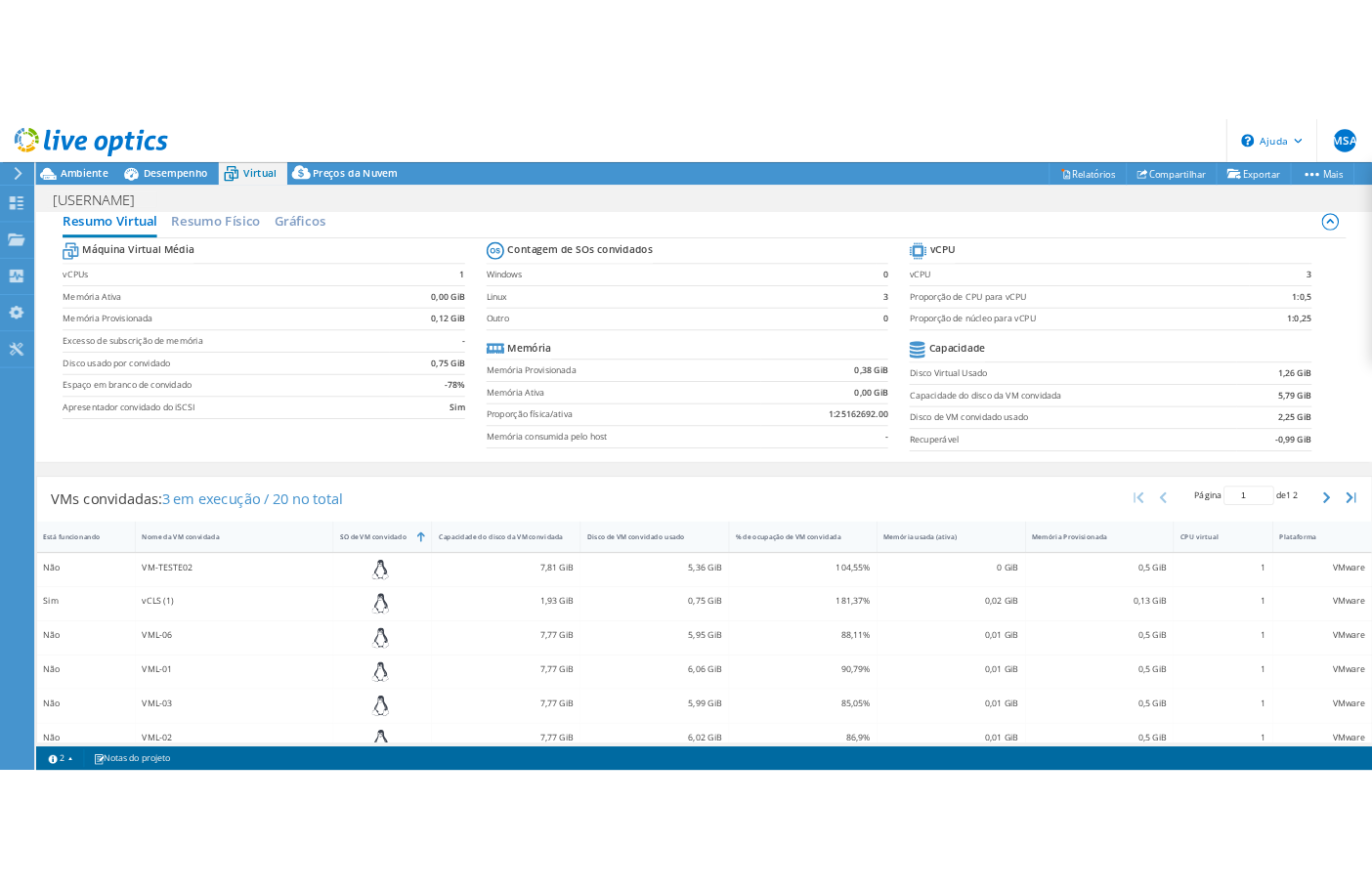 scroll, scrollTop: 0, scrollLeft: 0, axis: both 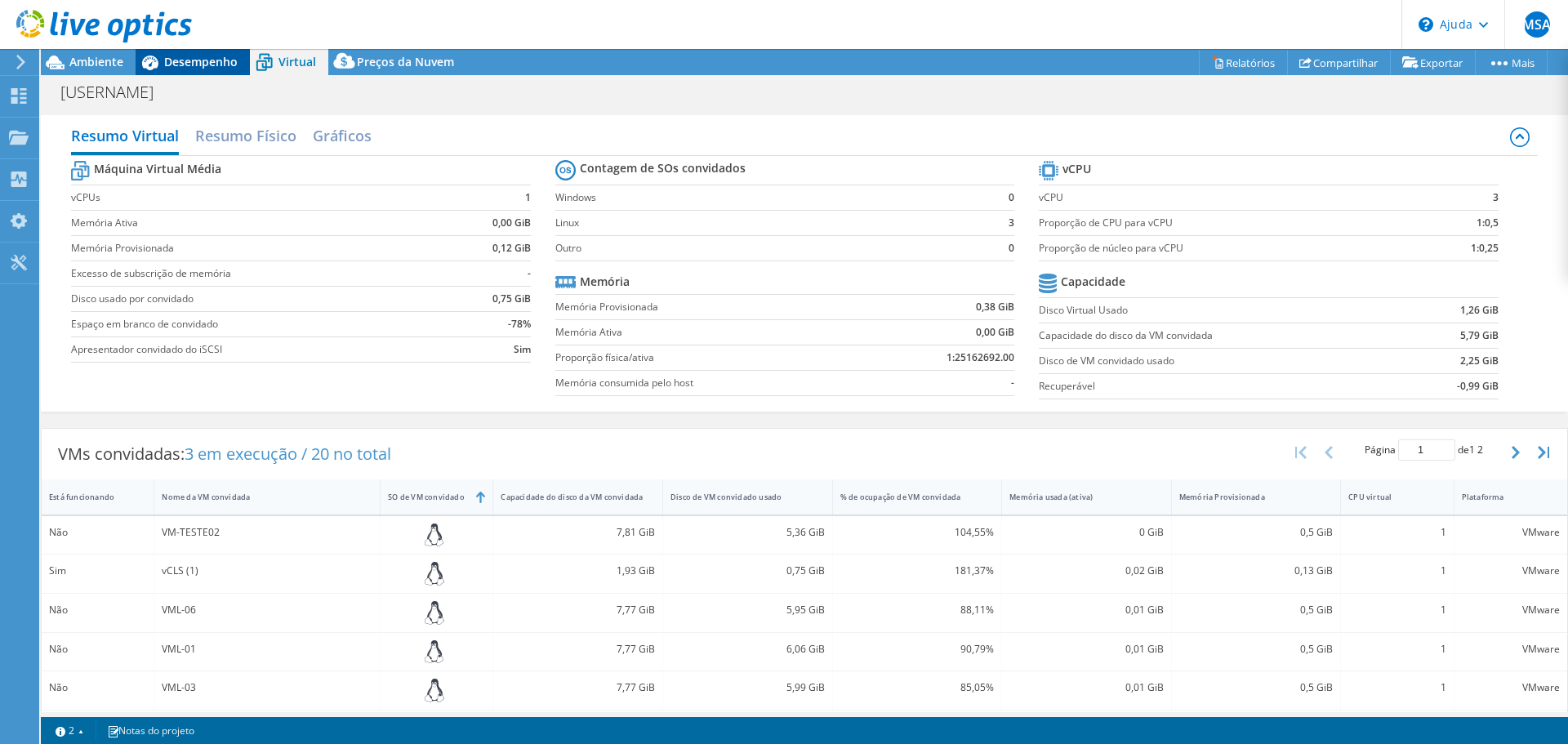 click on "Desempenho" at bounding box center [201, 61] 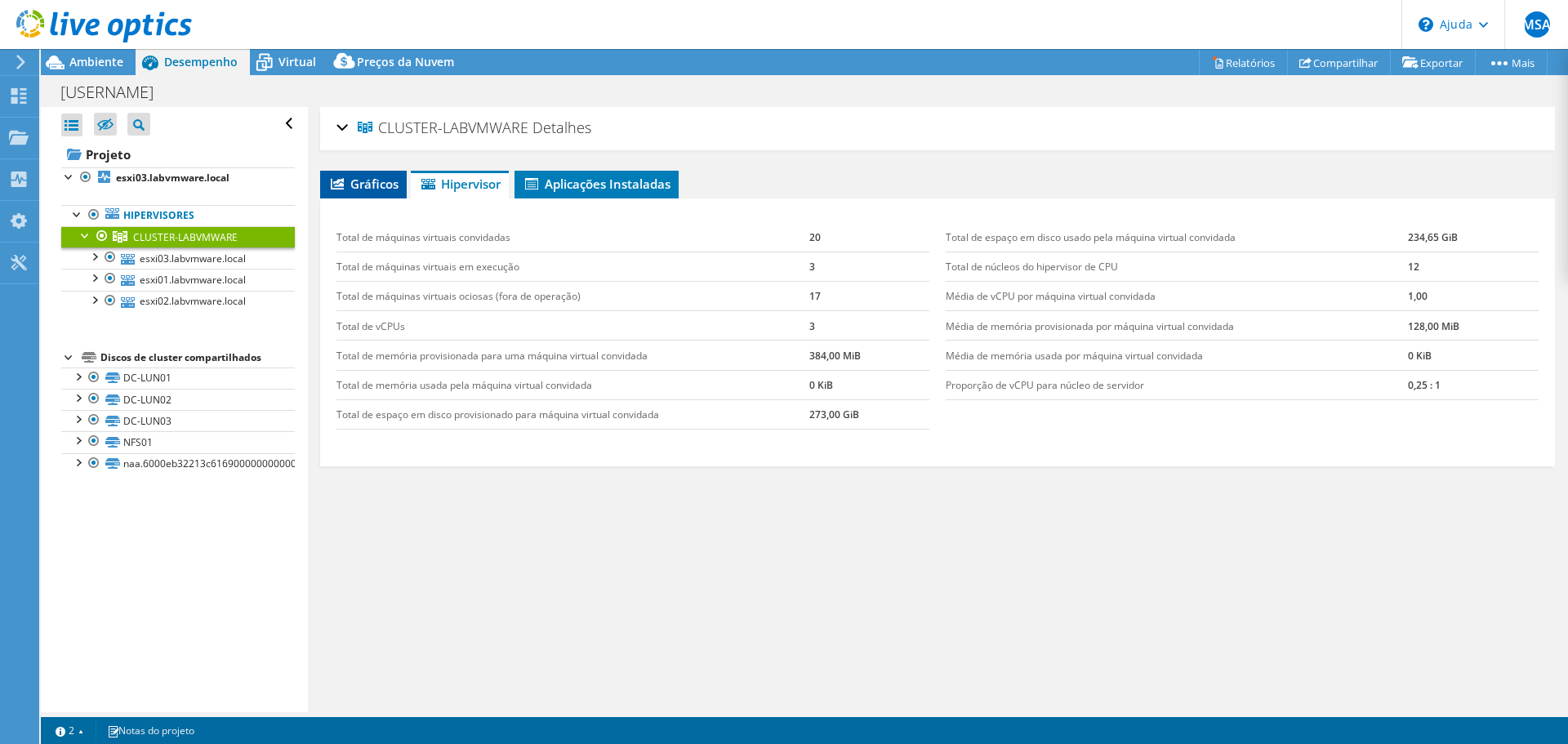 click on "Gráficos" at bounding box center (374, 184) 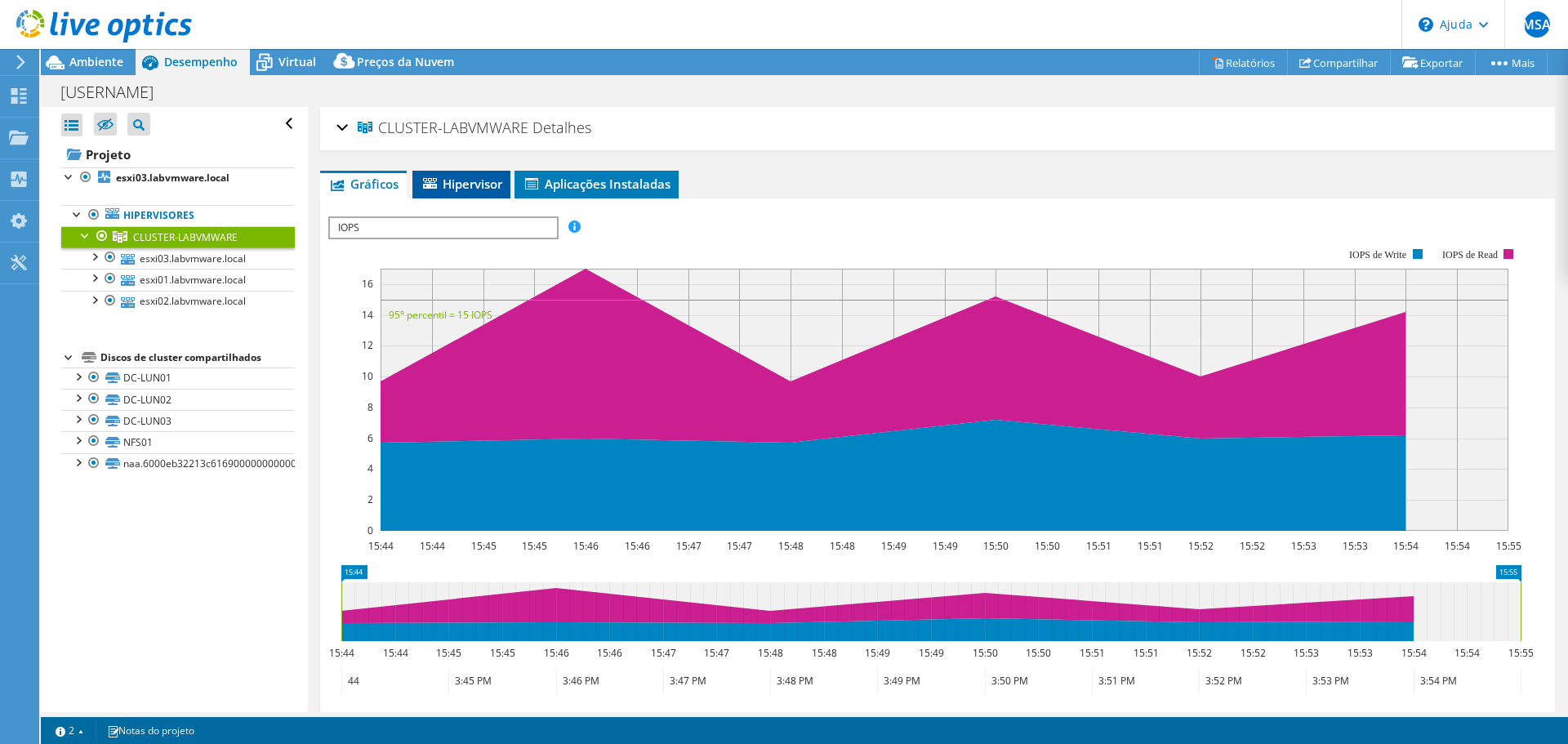 click on "Hipervisor" at bounding box center (472, 184) 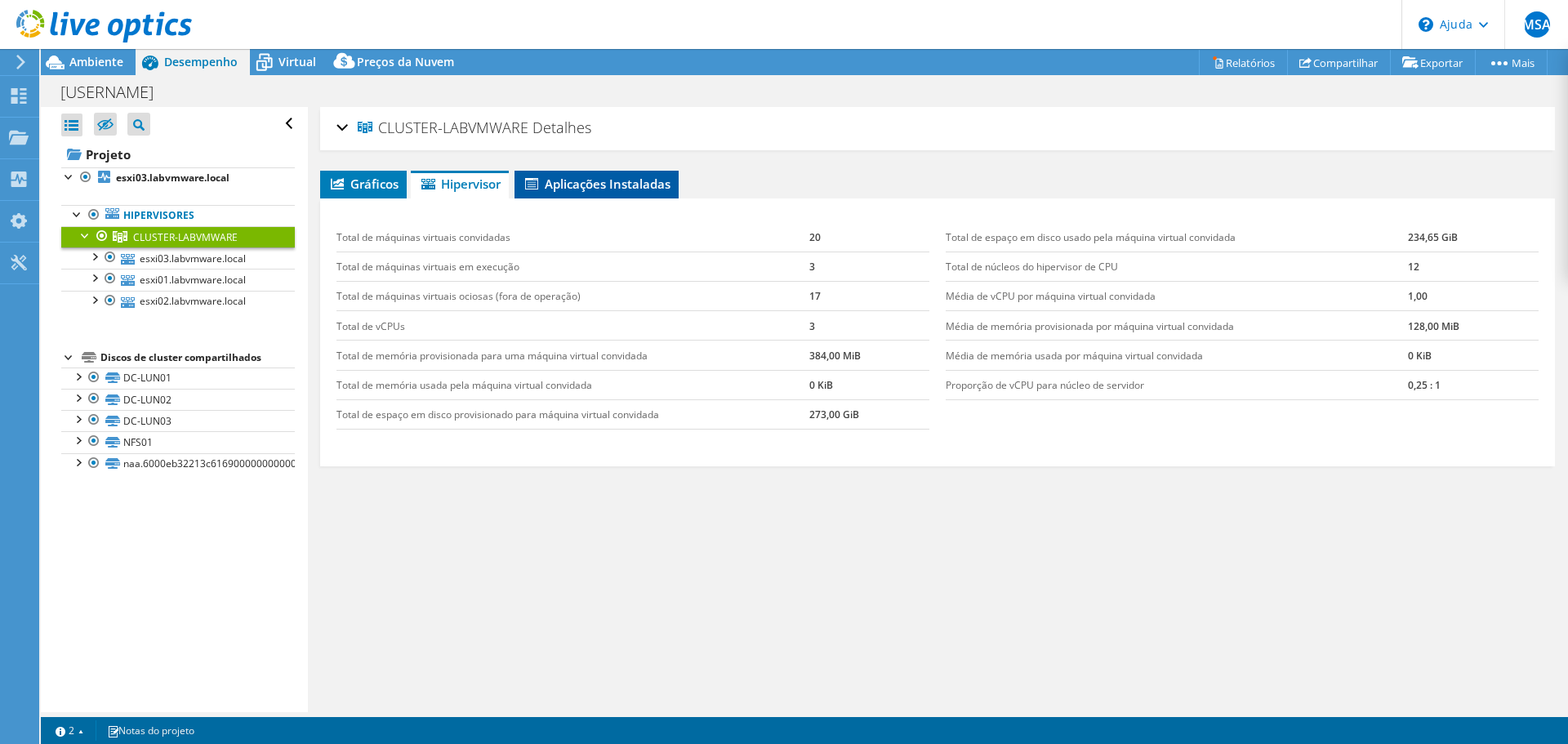 click on "Aplicações Instaladas" at bounding box center (608, 184) 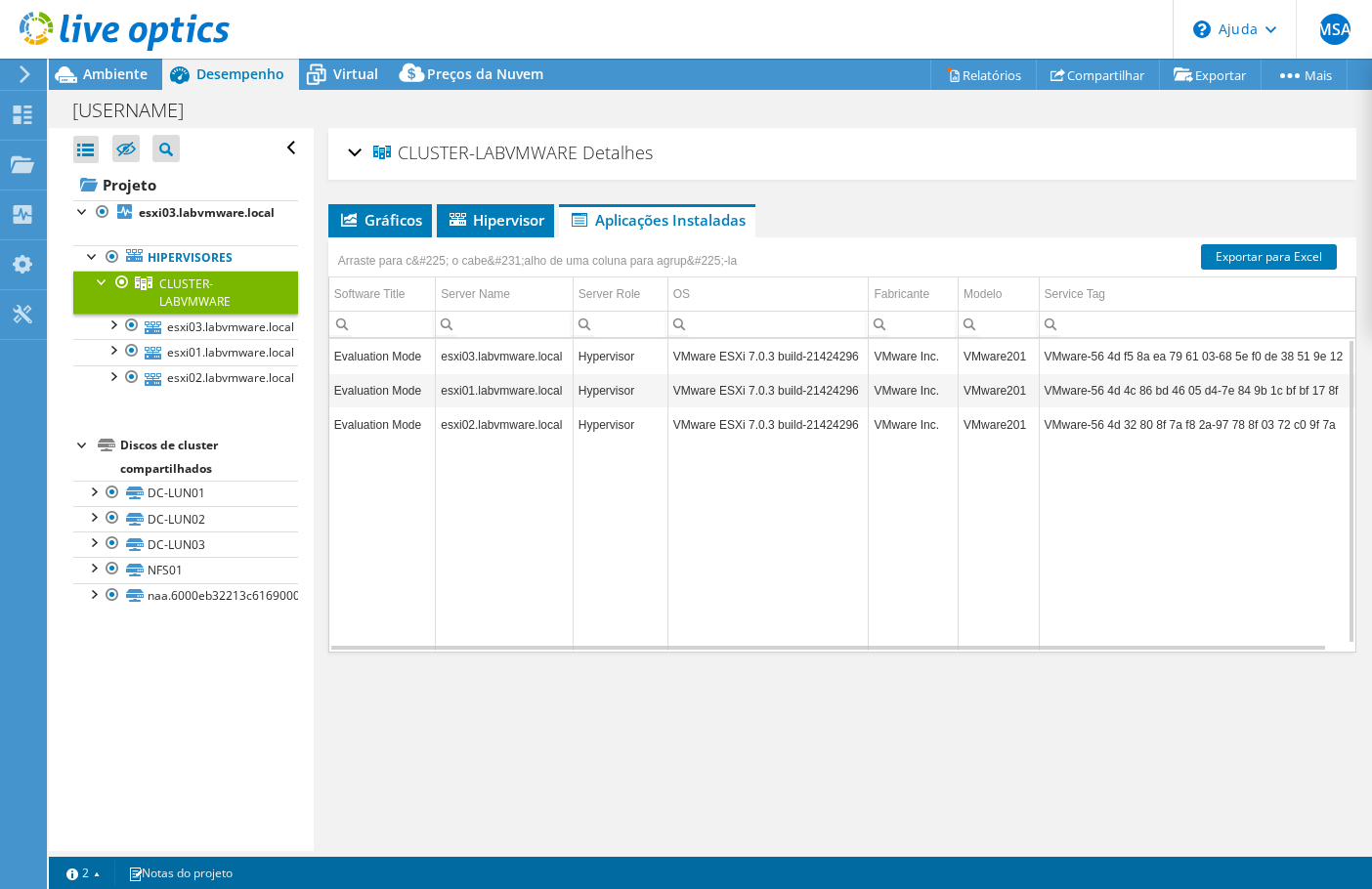 click on "VMware ESXi 7.0.3 build-21424296" at bounding box center (768, 424) 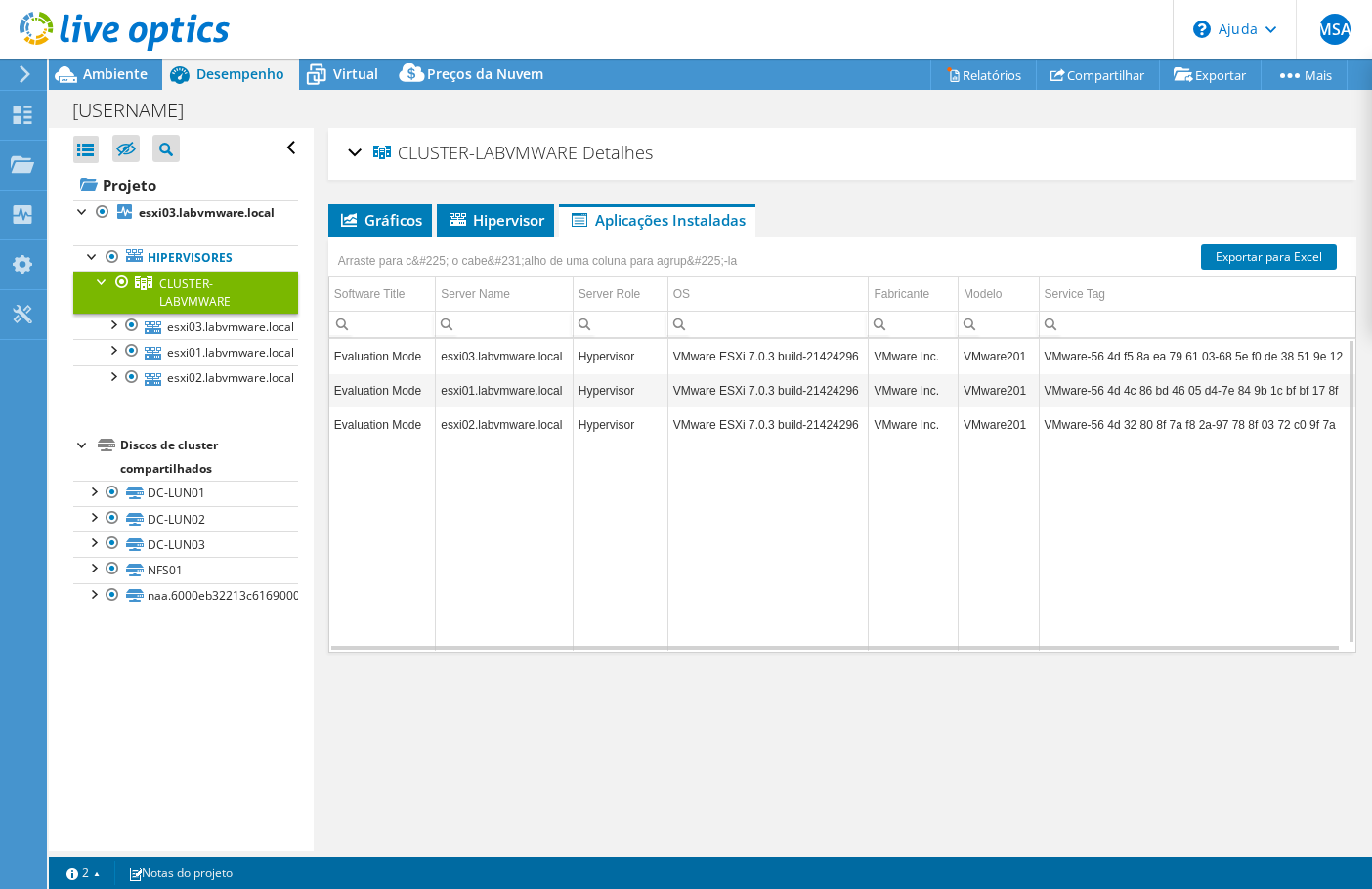 click on "VMware ESXi 7.0.3 build-21424296" at bounding box center (768, 424) 